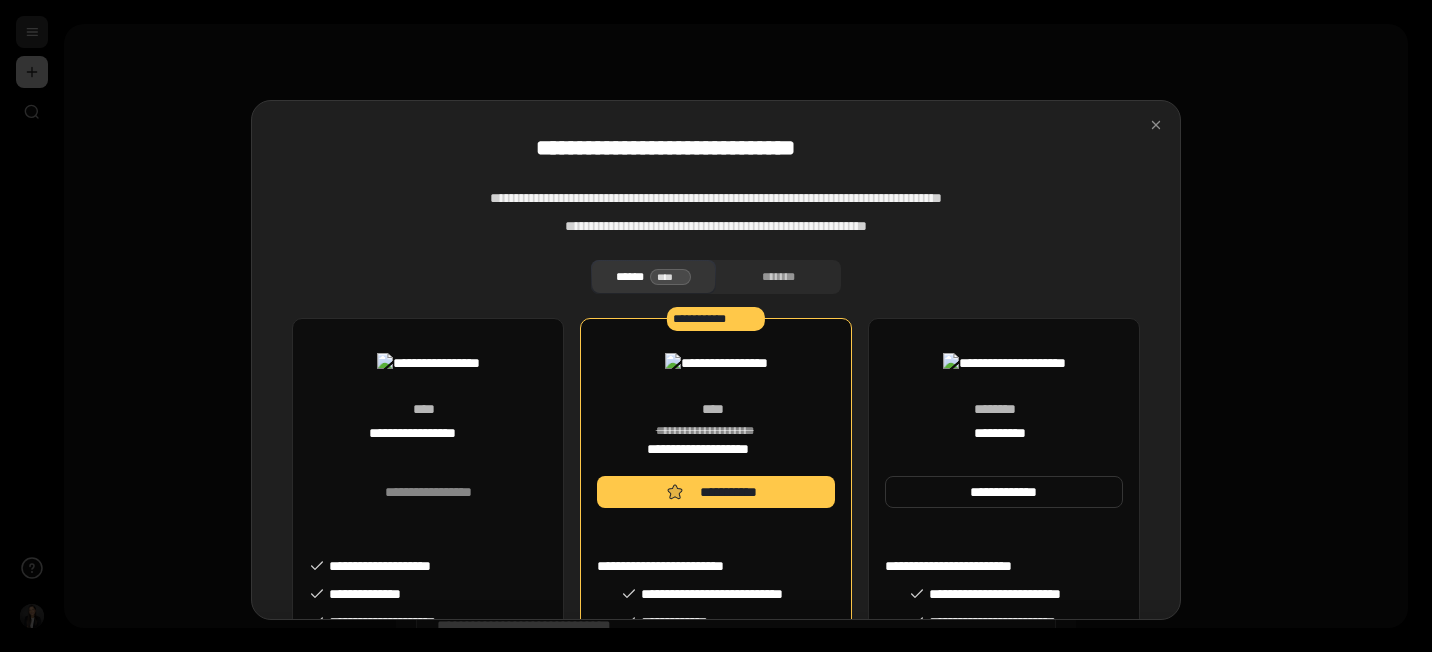 scroll, scrollTop: 0, scrollLeft: 0, axis: both 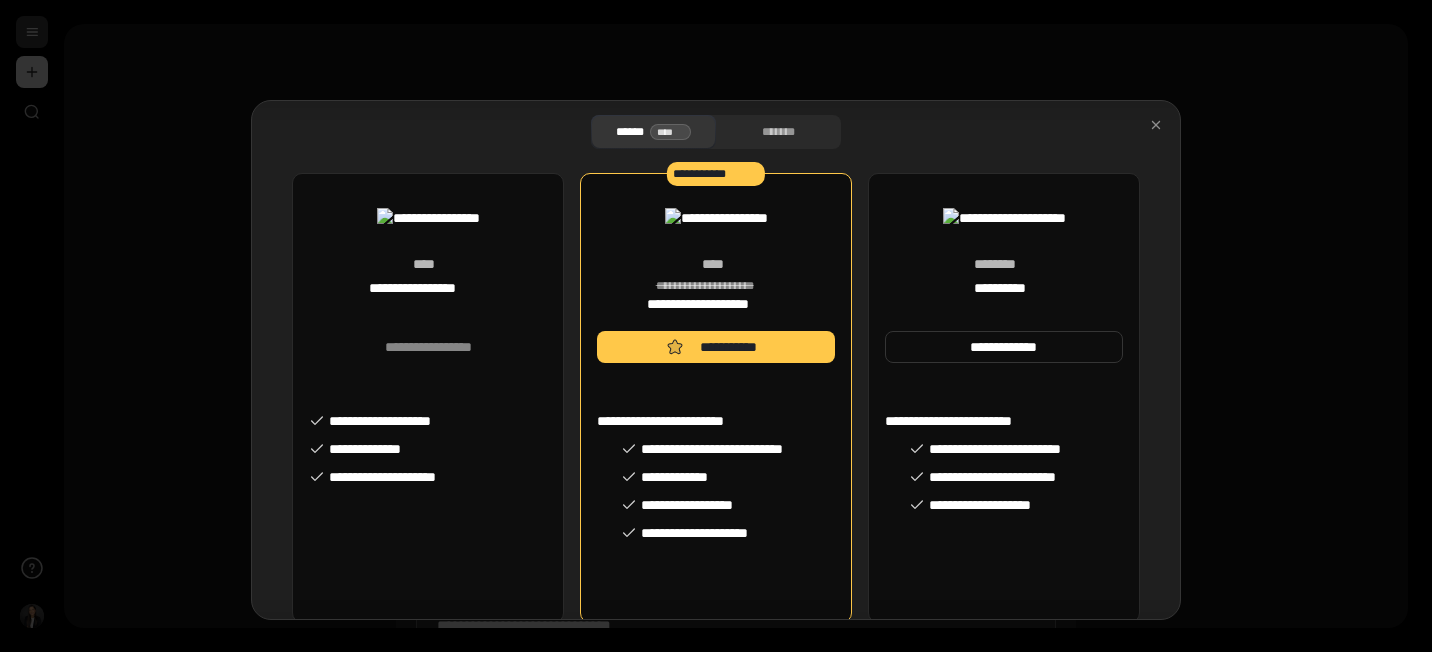 click on "**********" at bounding box center (428, 398) 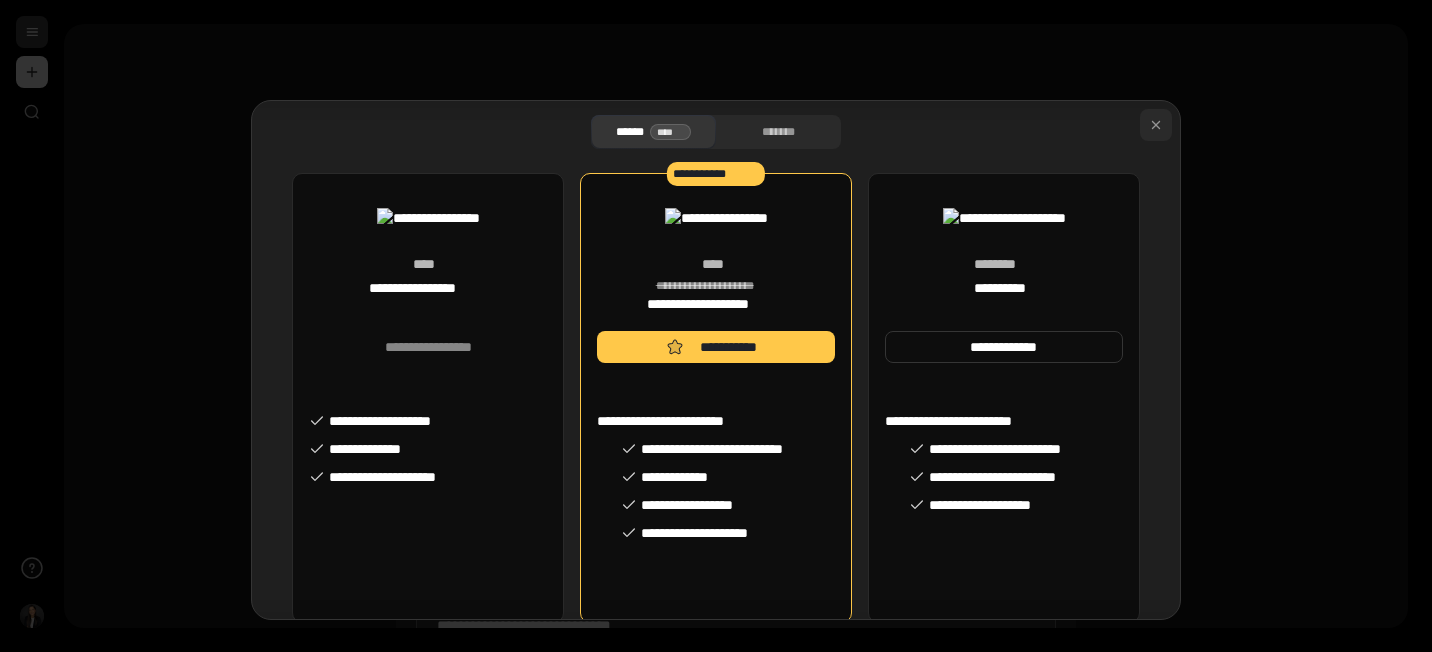 click at bounding box center (1156, 125) 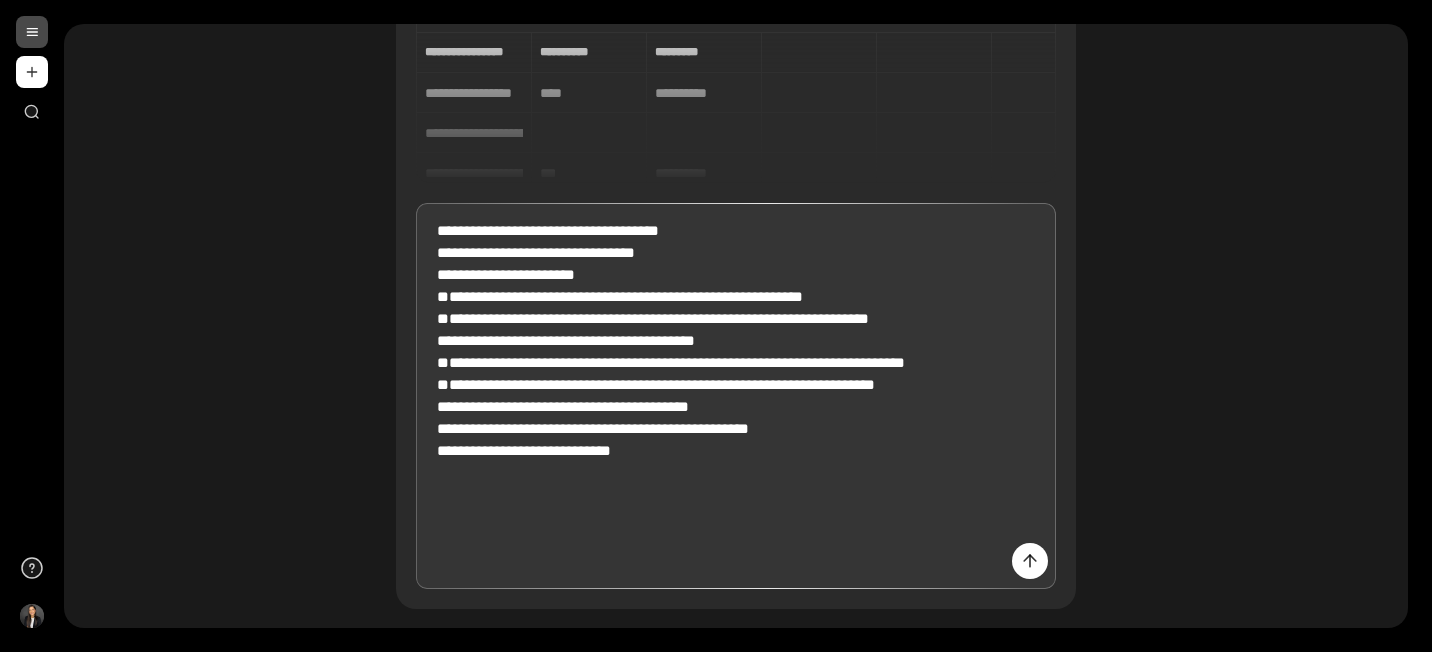 scroll, scrollTop: 191, scrollLeft: 0, axis: vertical 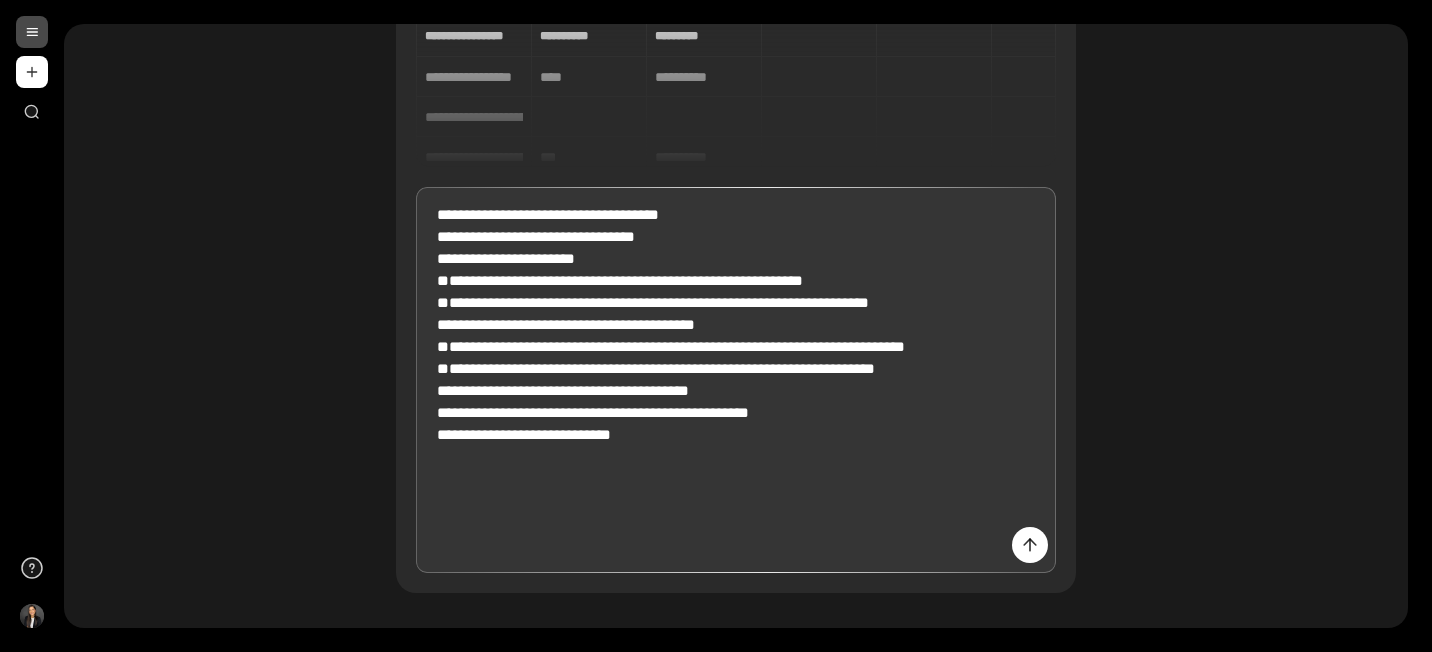 click on "**********" at bounding box center [736, 229] 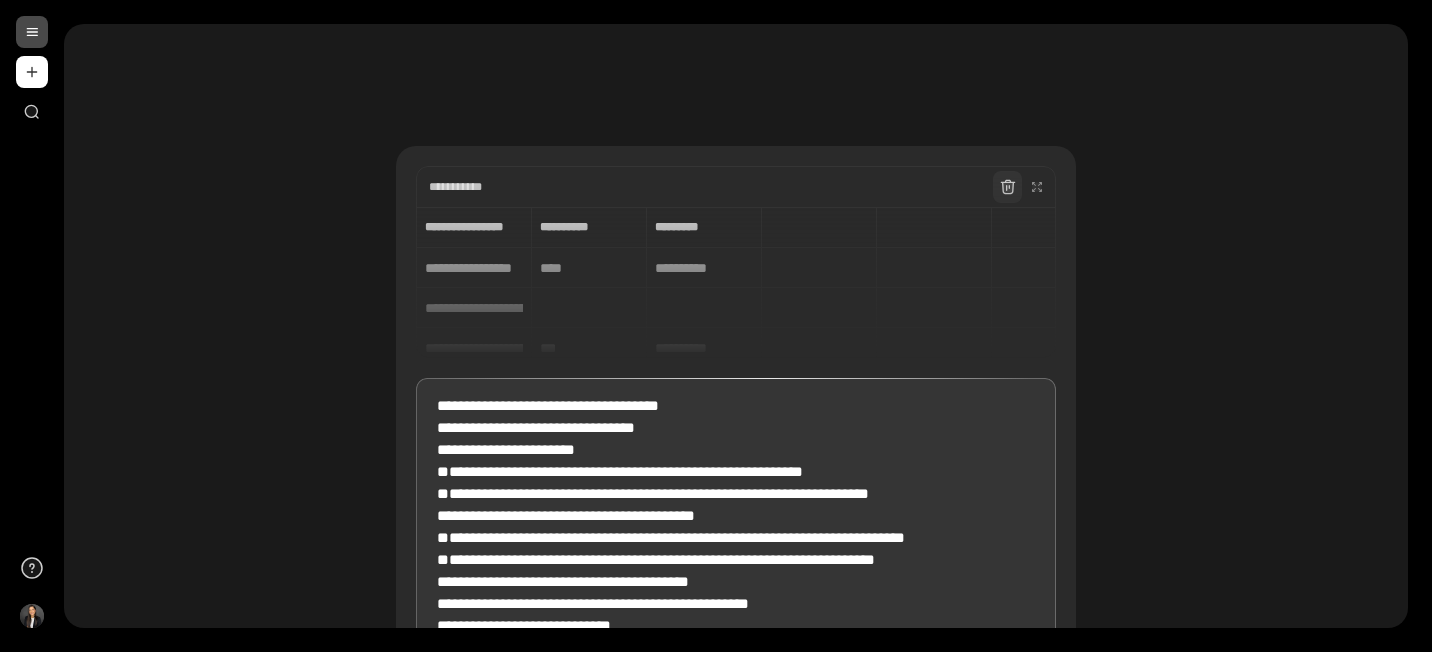 click at bounding box center [1007, 187] 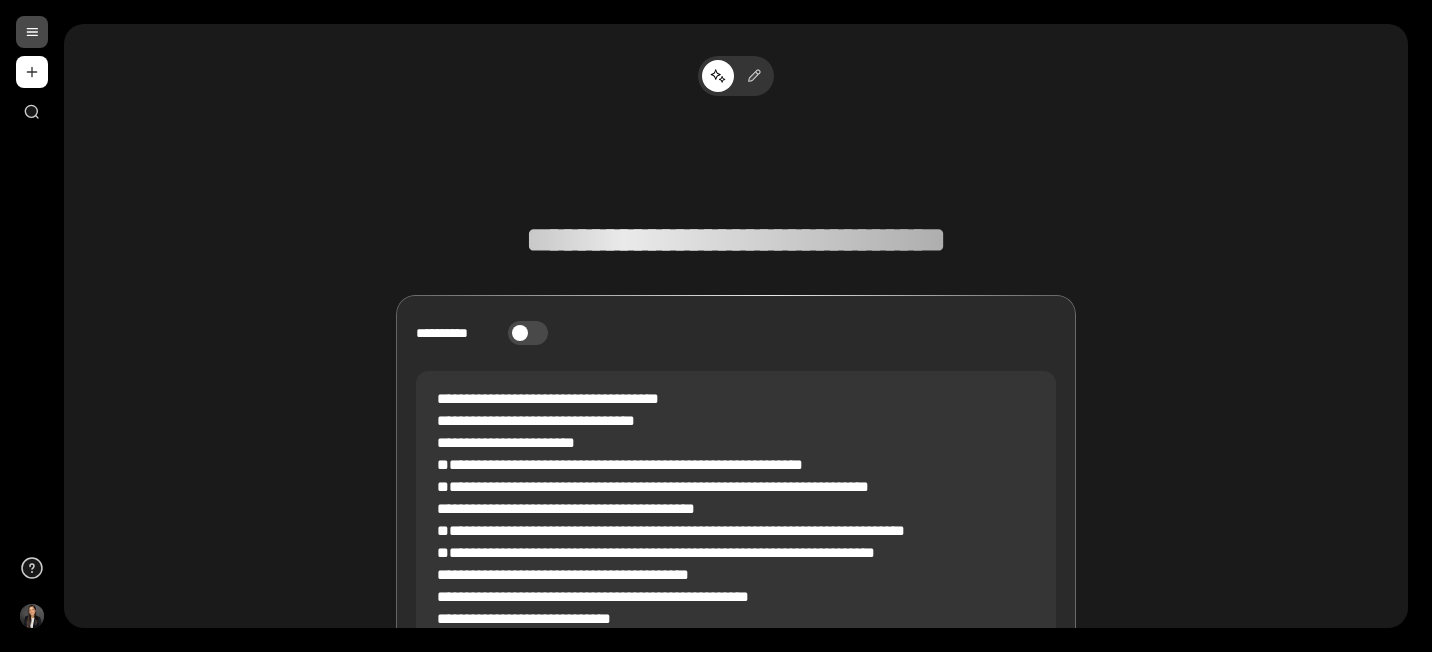 scroll, scrollTop: 61, scrollLeft: 0, axis: vertical 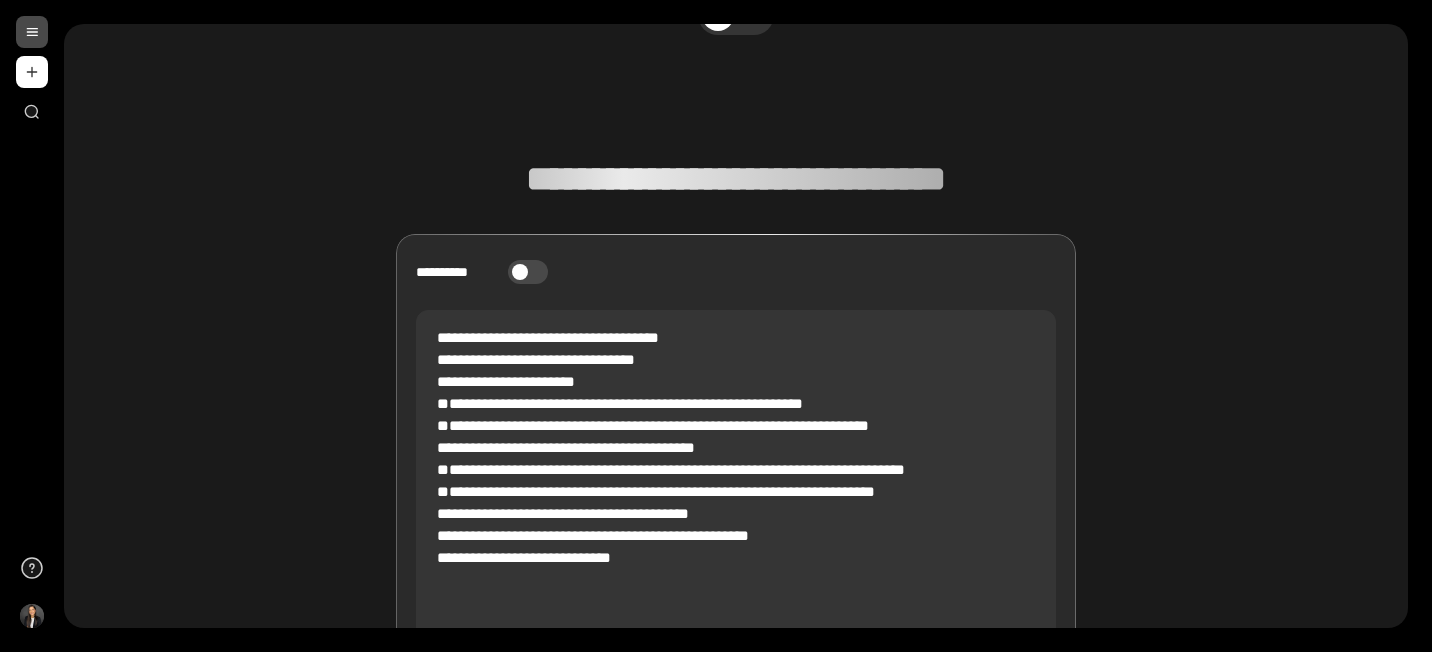 click on "**********" at bounding box center [736, 391] 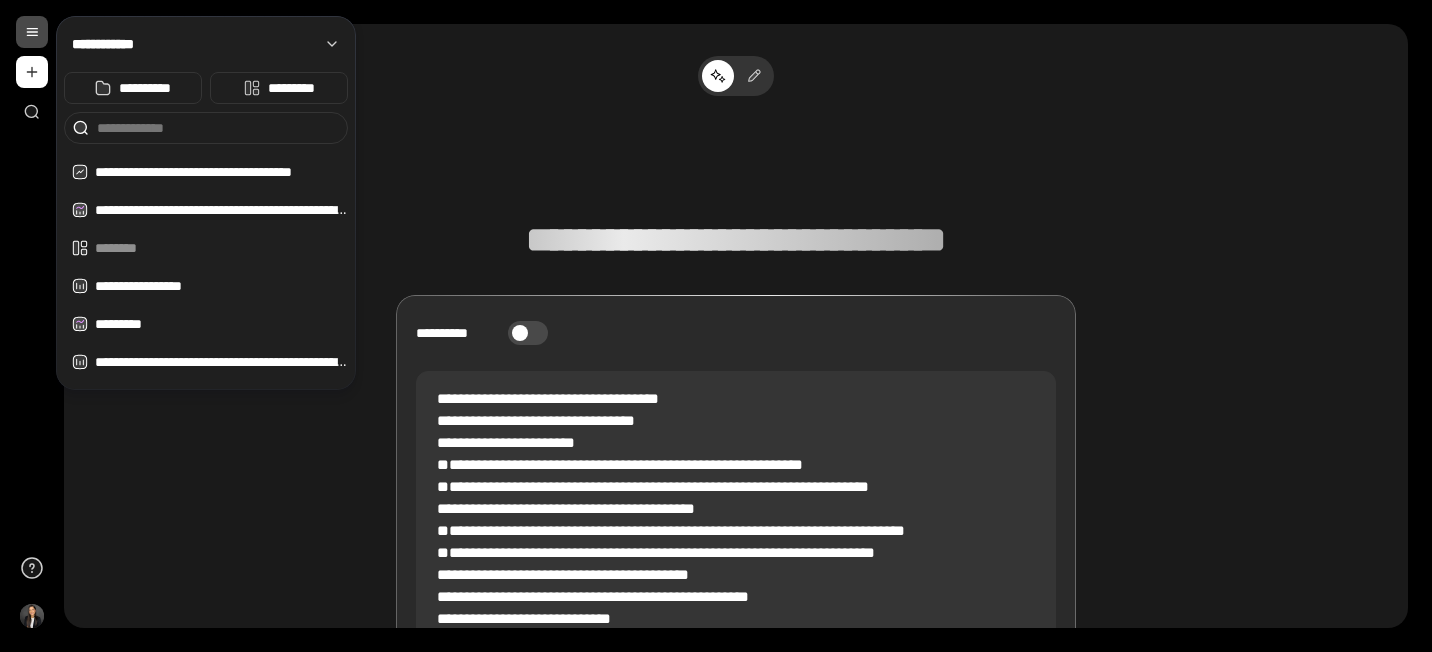click at bounding box center (32, 32) 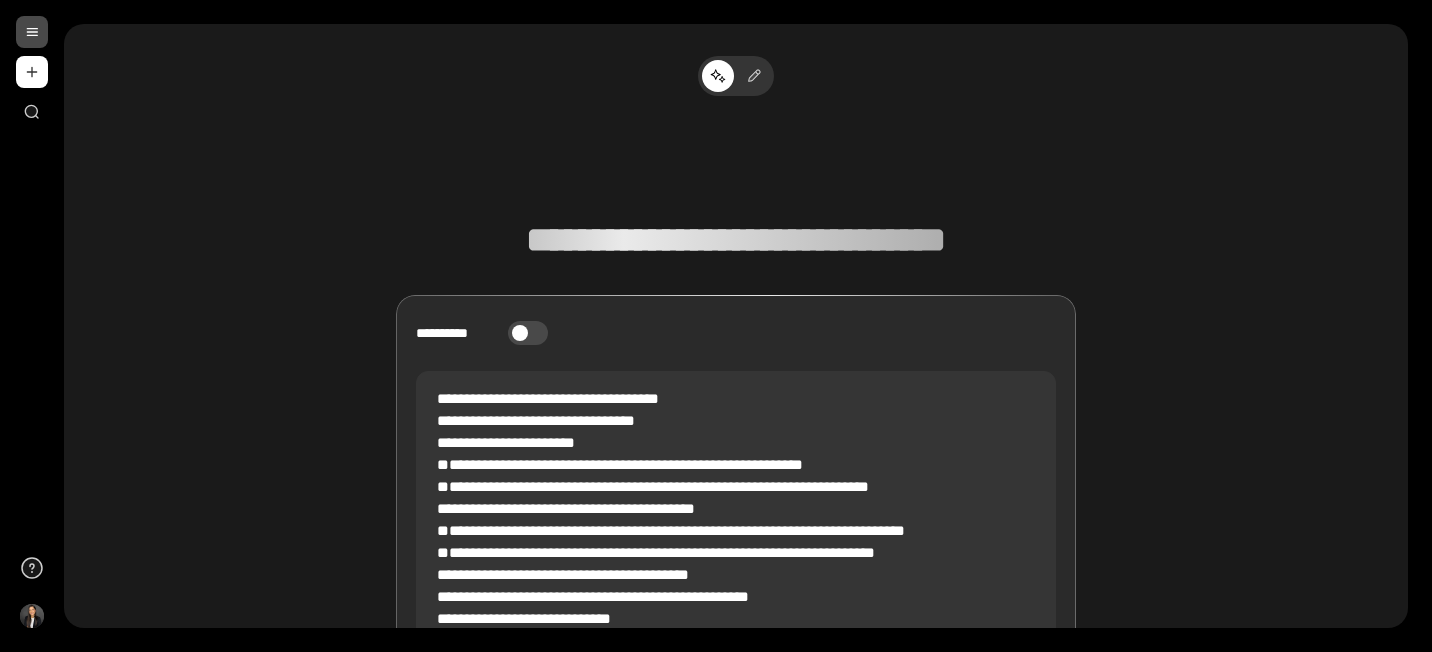 click at bounding box center [32, 72] 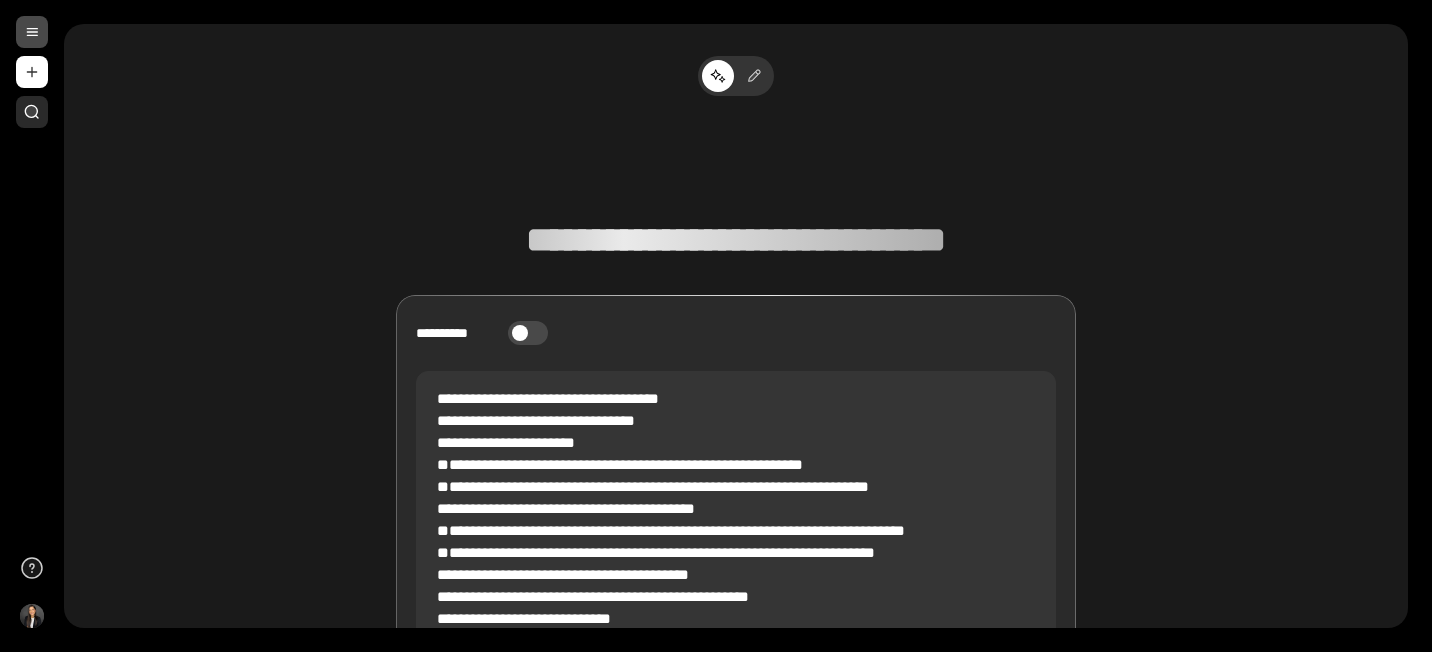 click at bounding box center (32, 112) 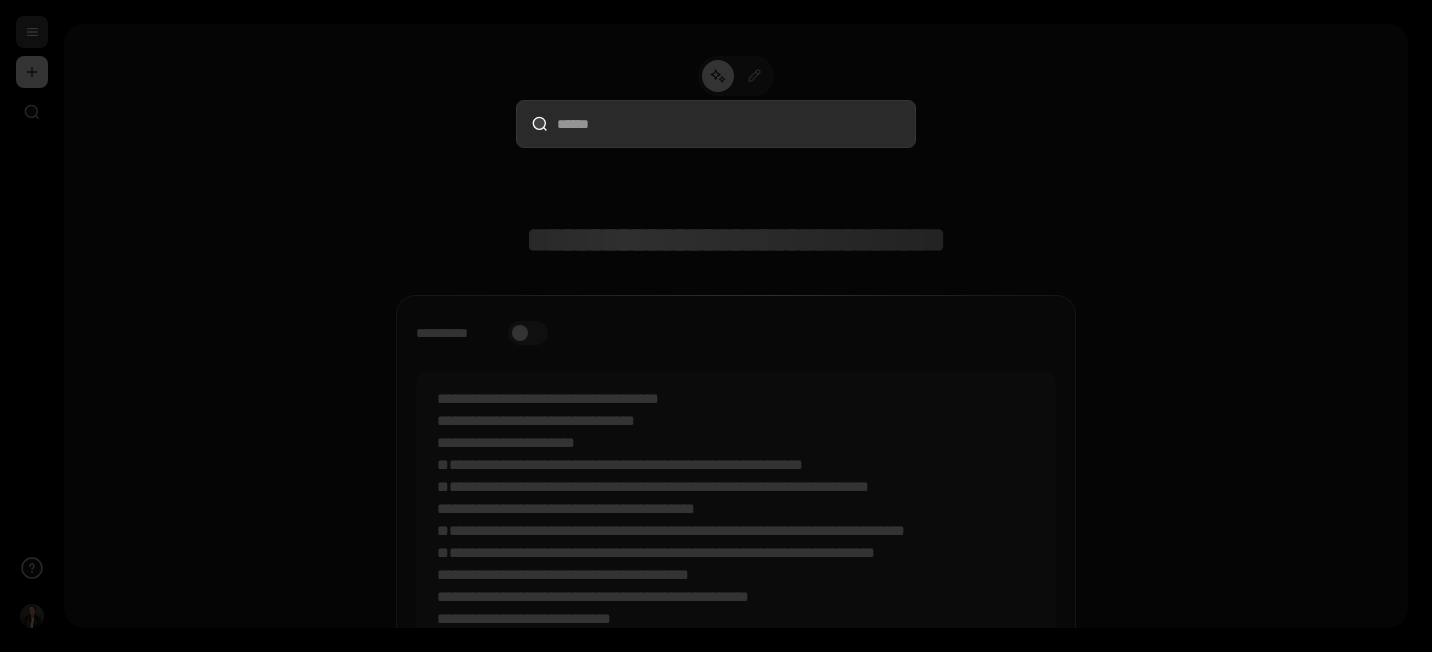 click at bounding box center [716, 326] 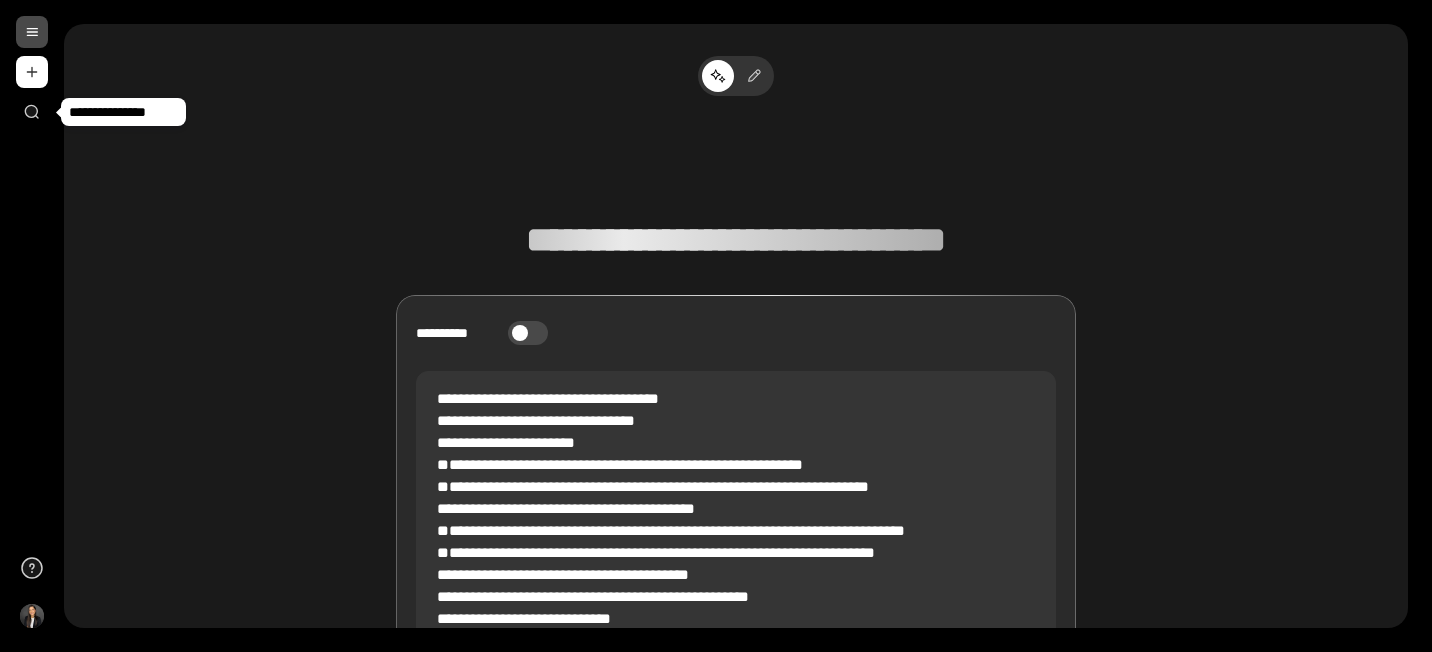 type 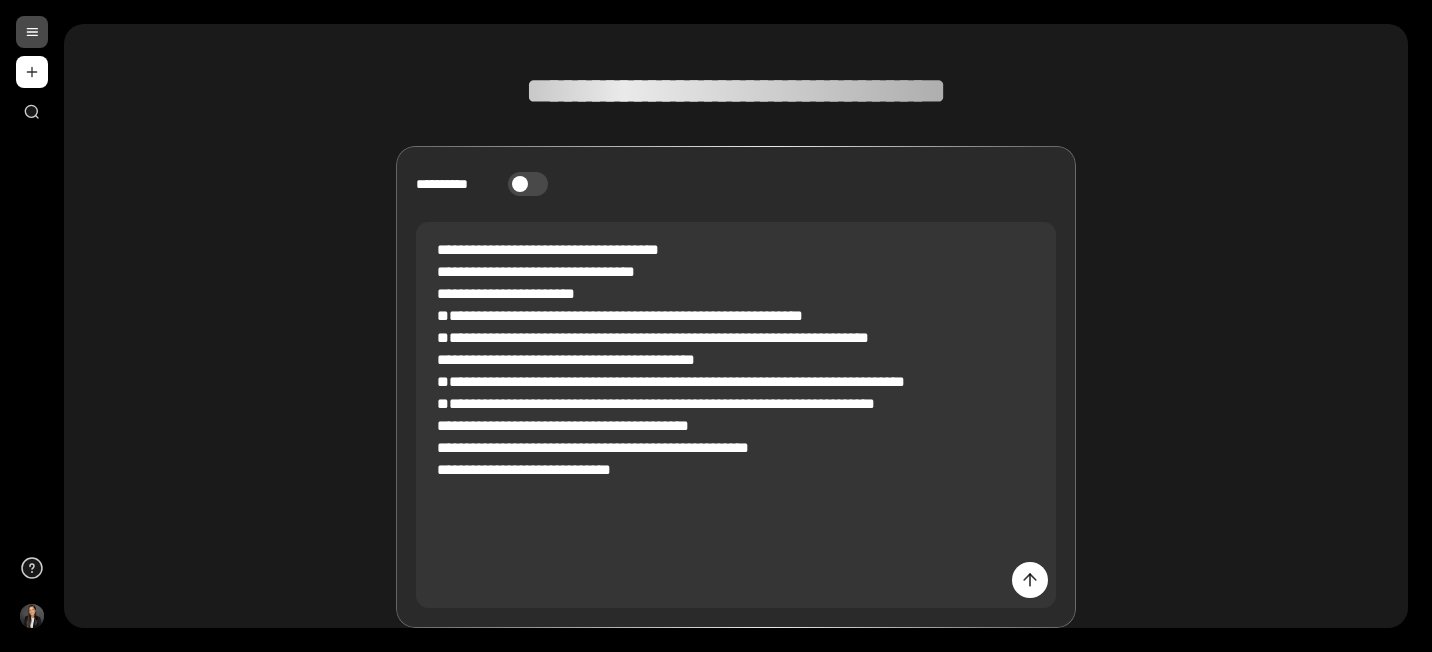 scroll, scrollTop: 0, scrollLeft: 0, axis: both 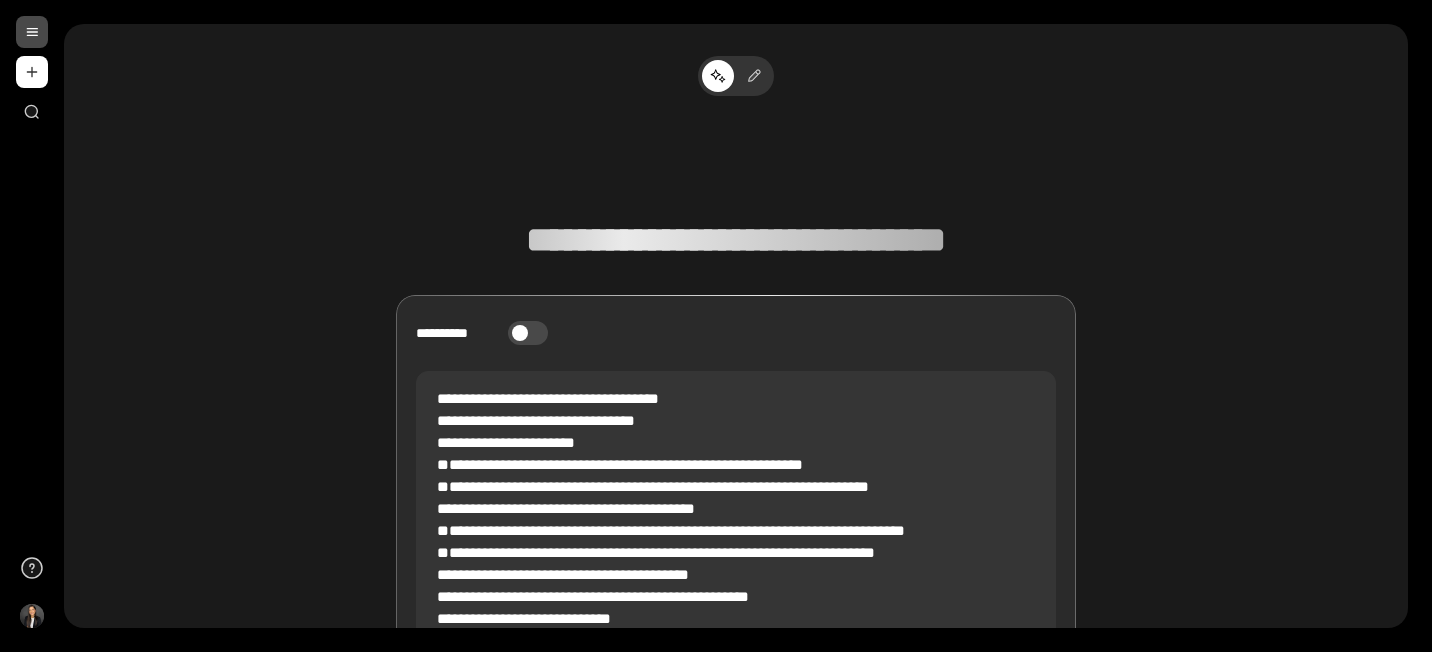 click on "**********" at bounding box center (736, 452) 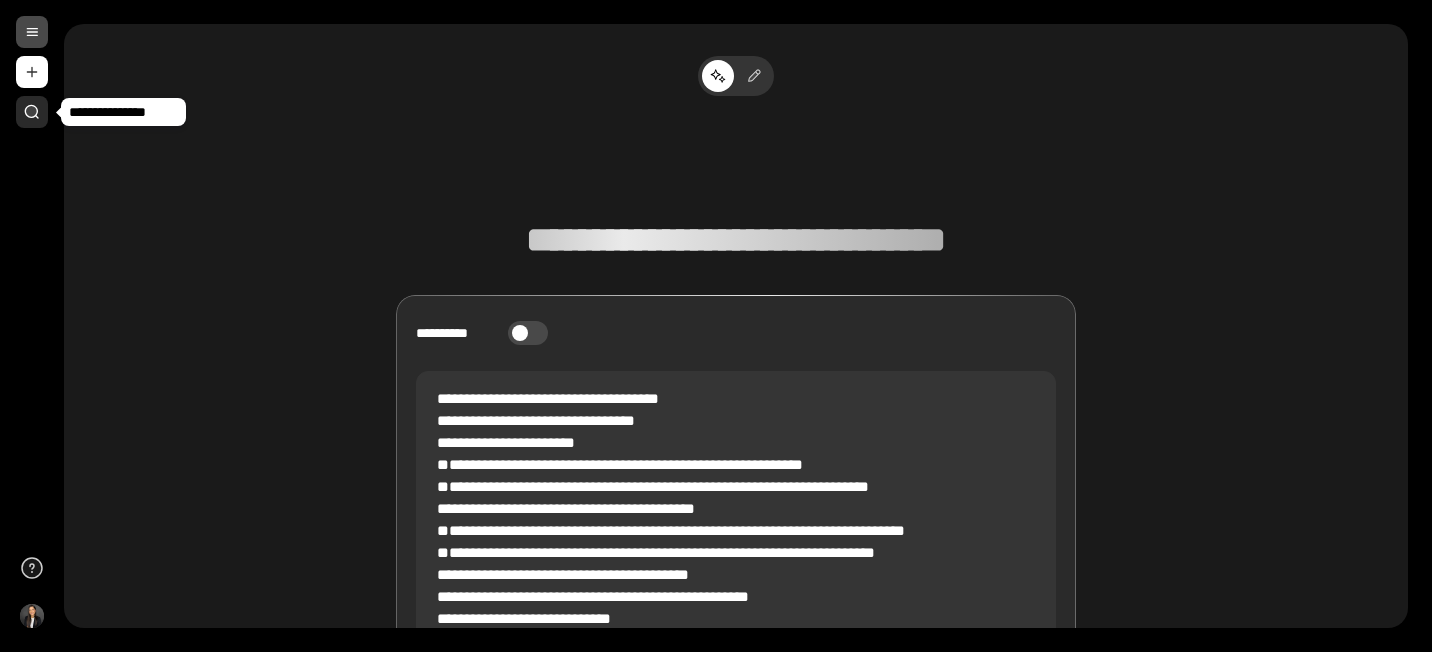 click at bounding box center [32, 112] 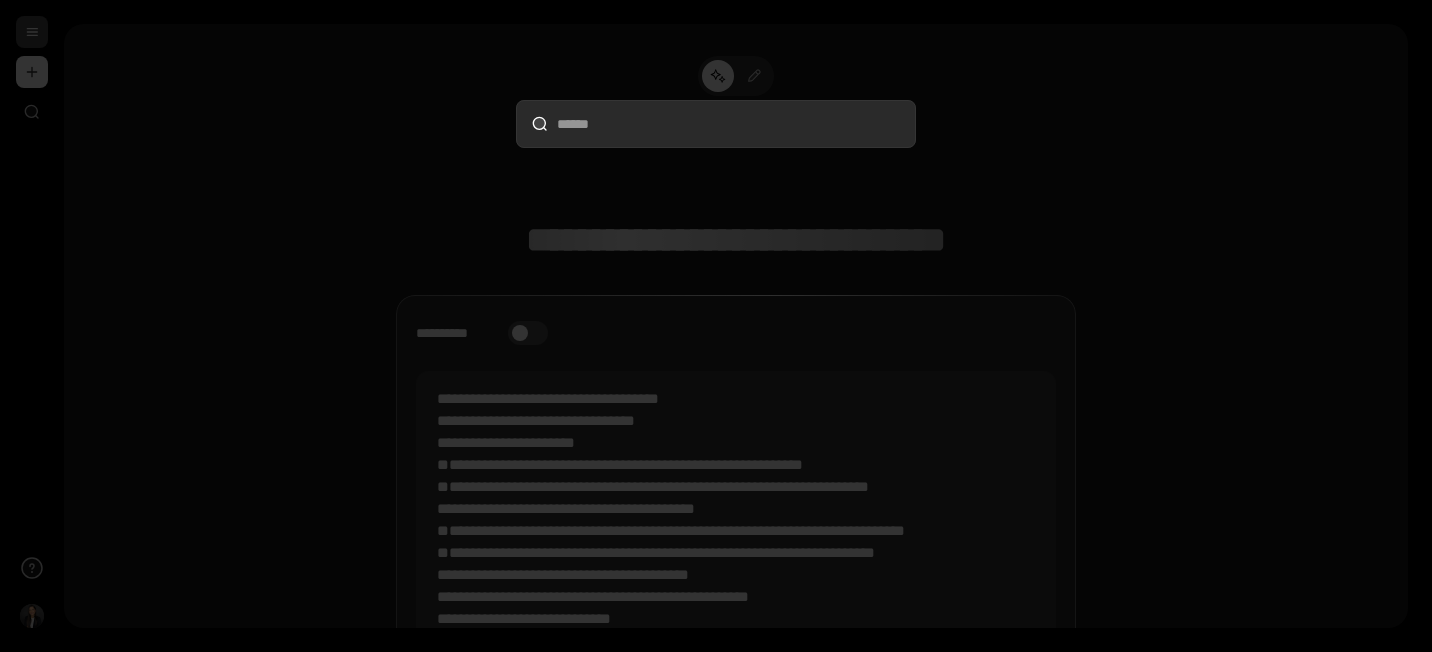 click at bounding box center (716, 326) 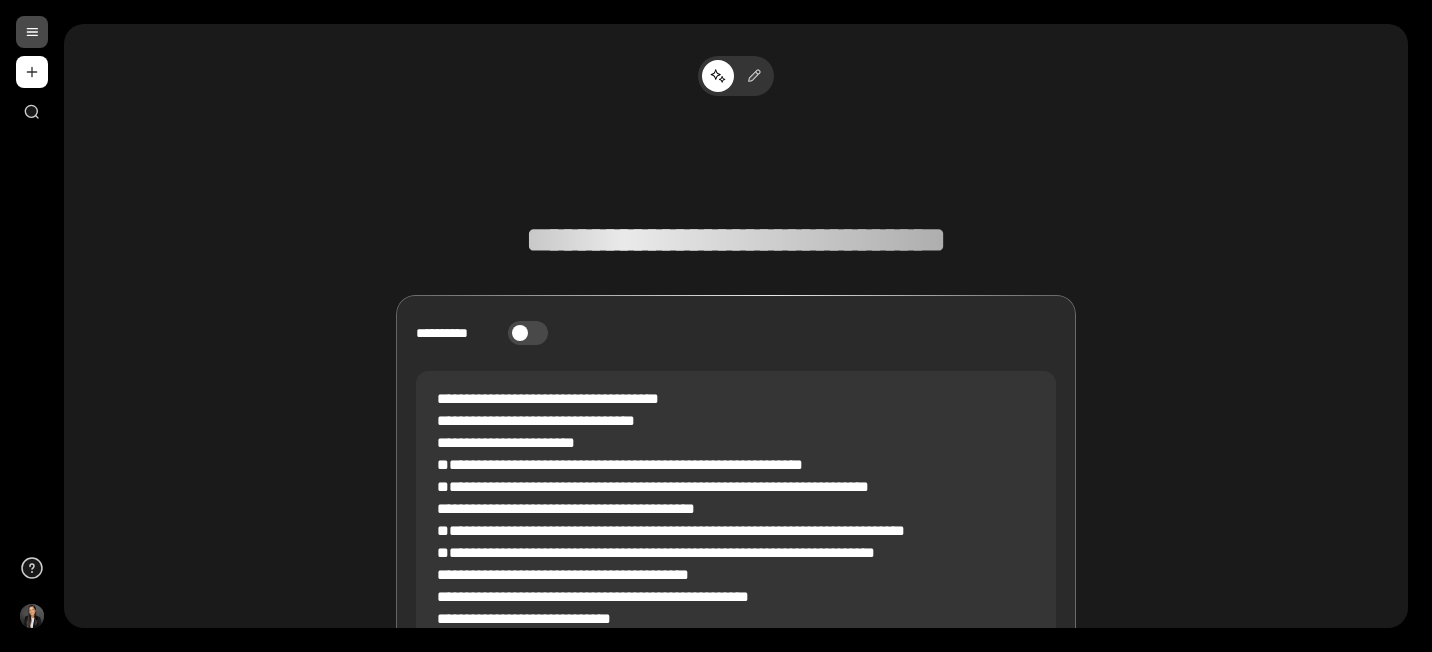 click at bounding box center (32, 32) 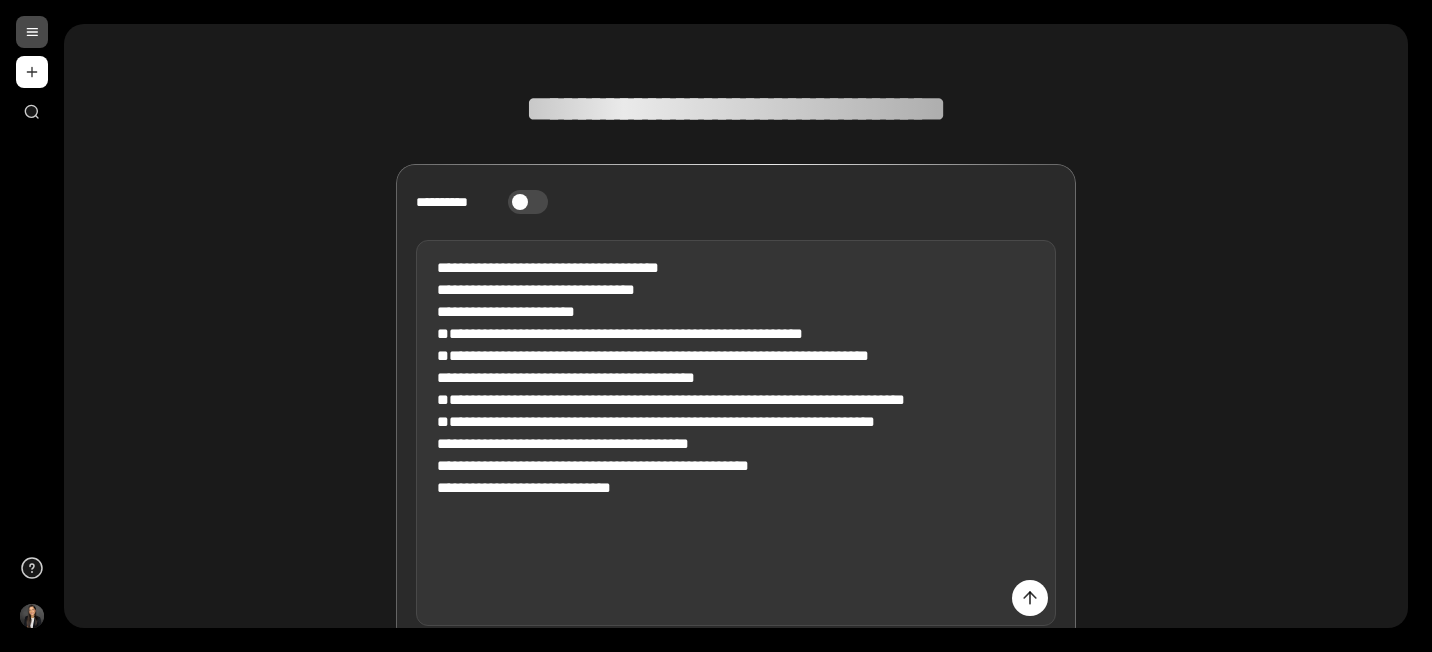 scroll, scrollTop: 149, scrollLeft: 0, axis: vertical 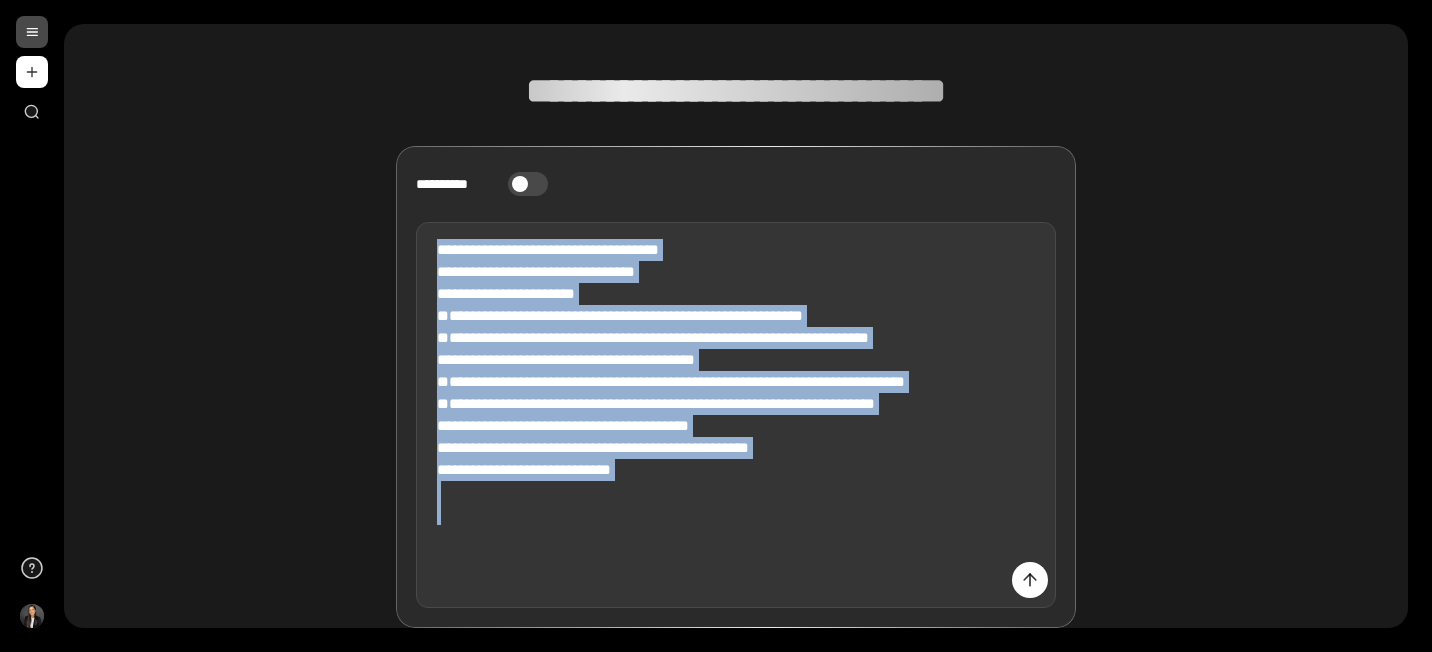 click on "**********" at bounding box center [736, 415] 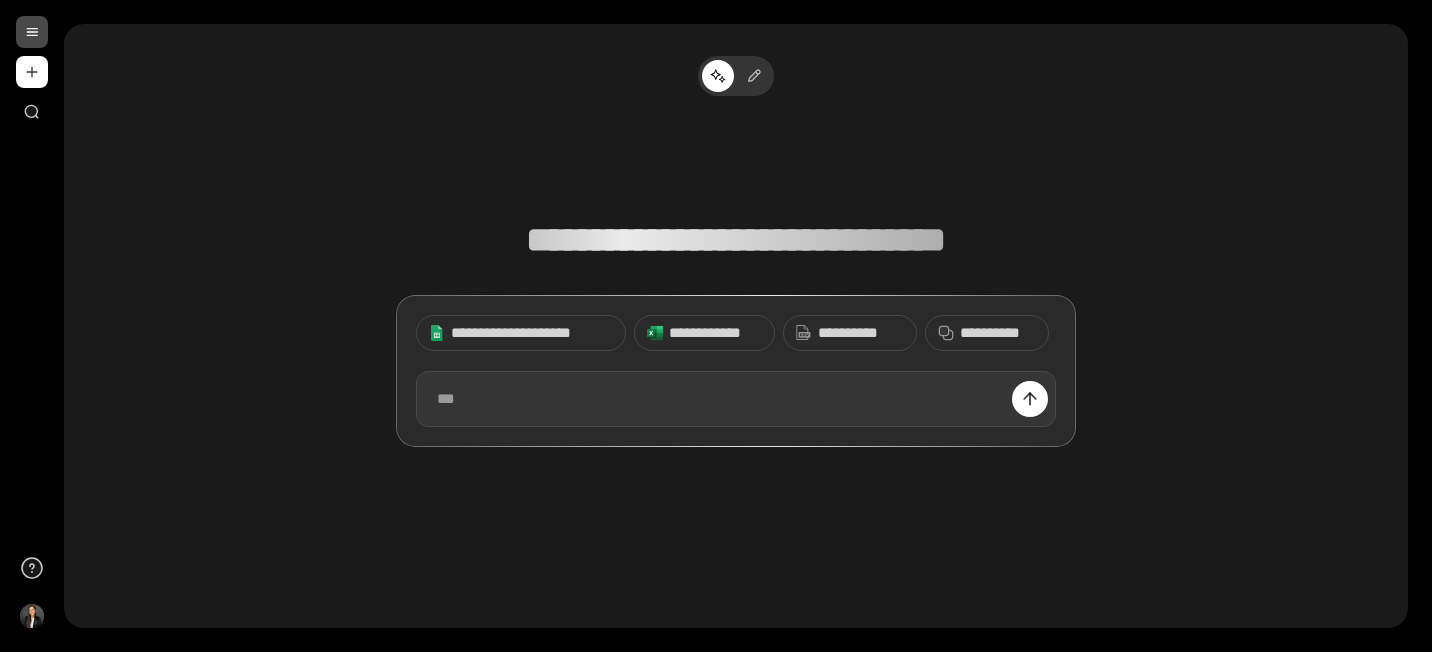 scroll, scrollTop: 0, scrollLeft: 0, axis: both 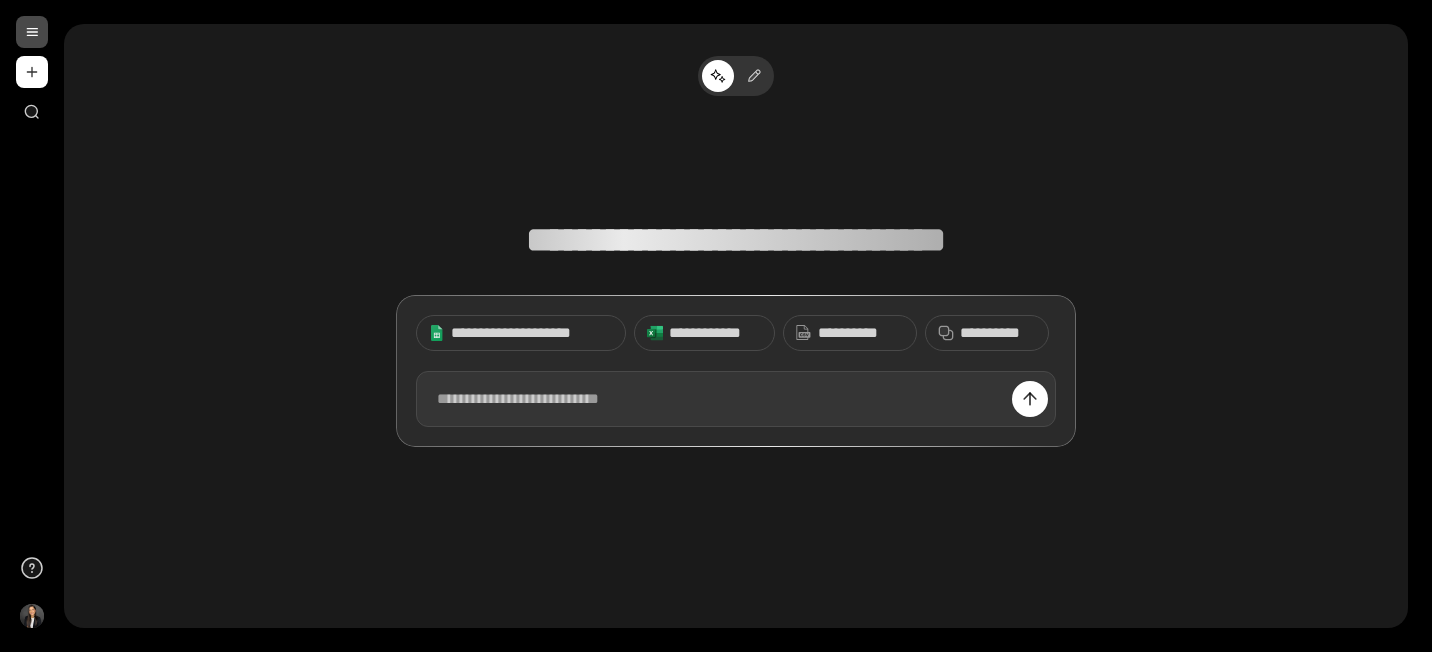 click at bounding box center [736, 399] 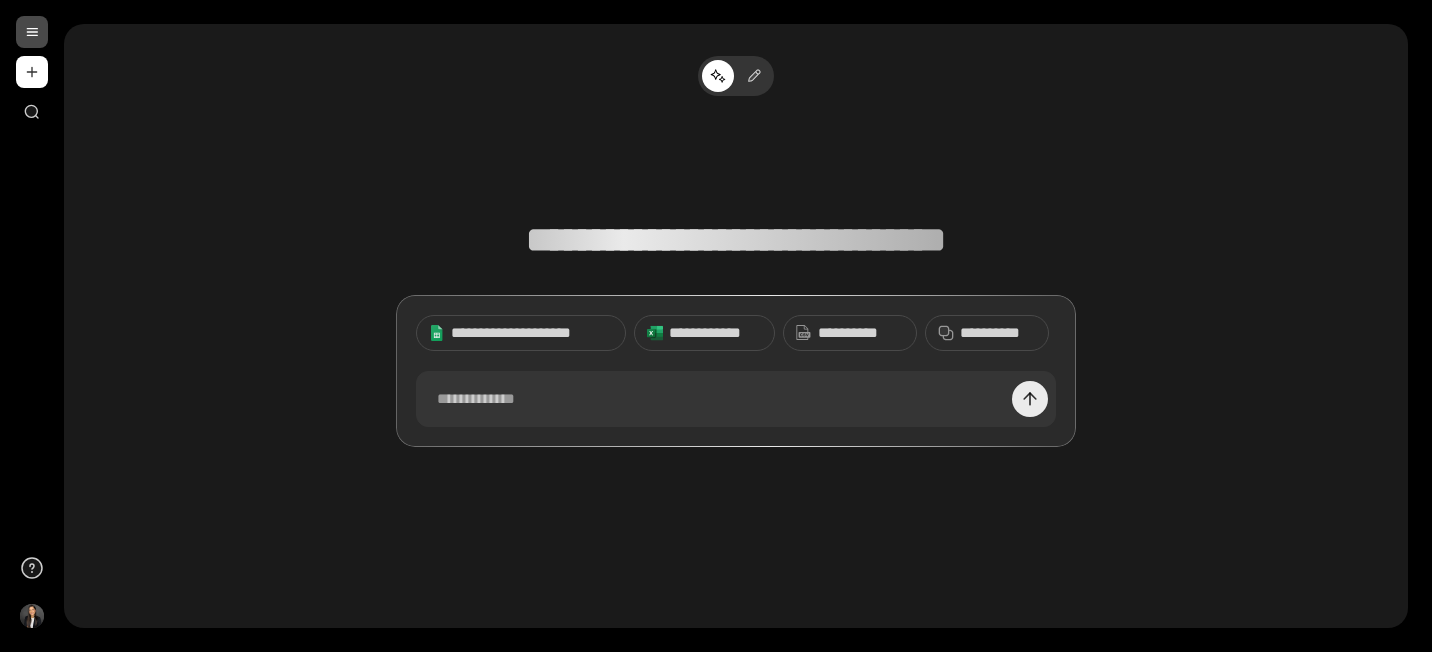 click at bounding box center [1030, 399] 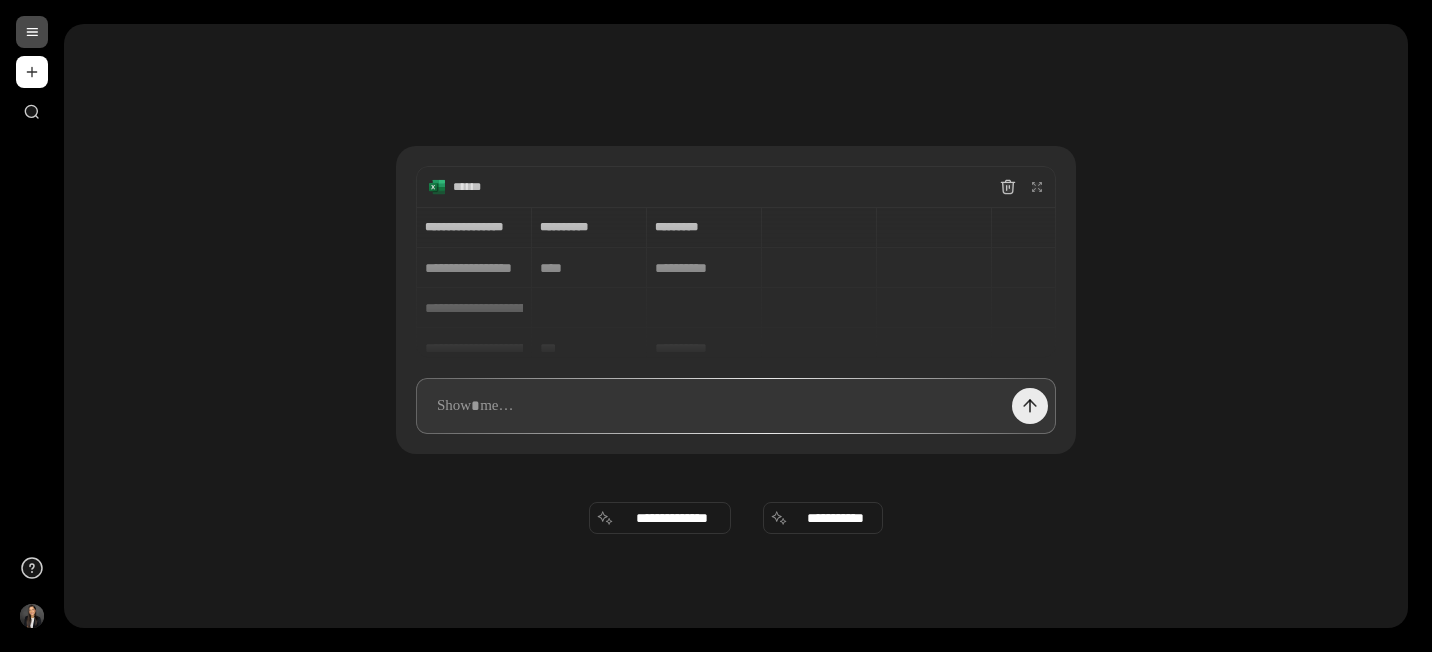click at bounding box center (1030, 406) 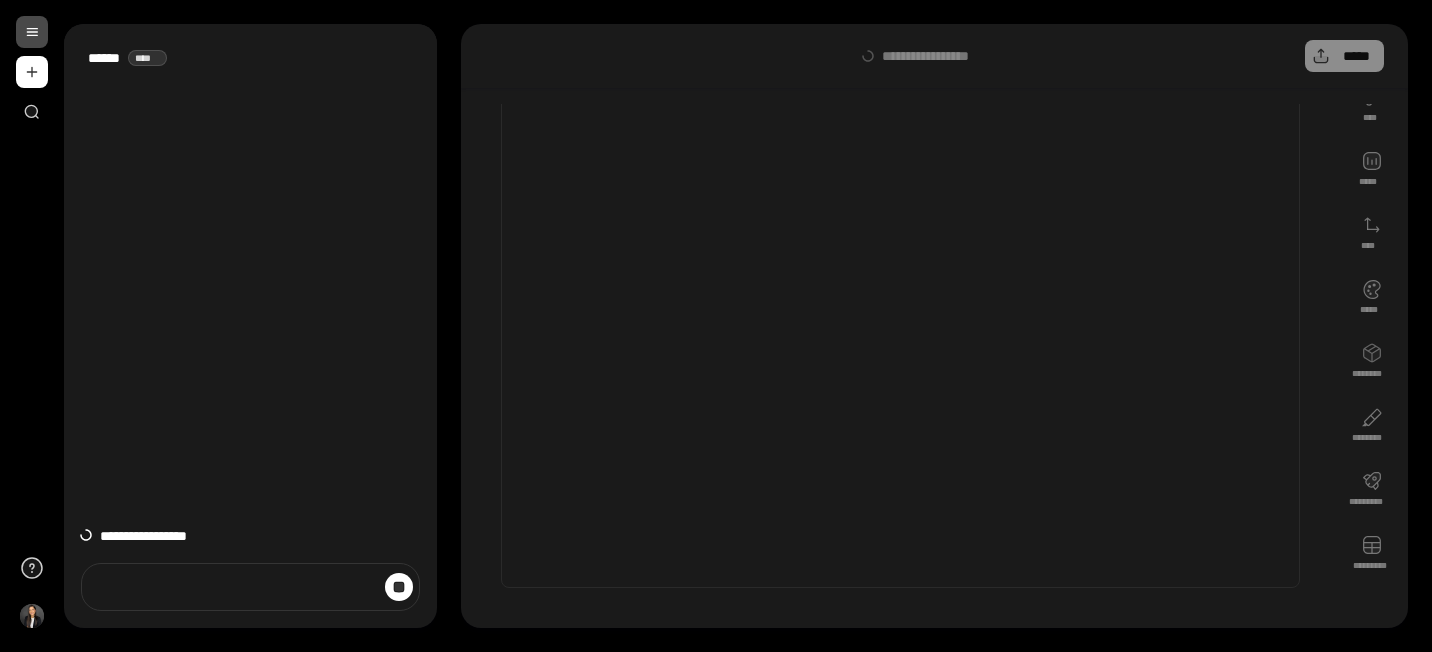 scroll, scrollTop: 0, scrollLeft: 0, axis: both 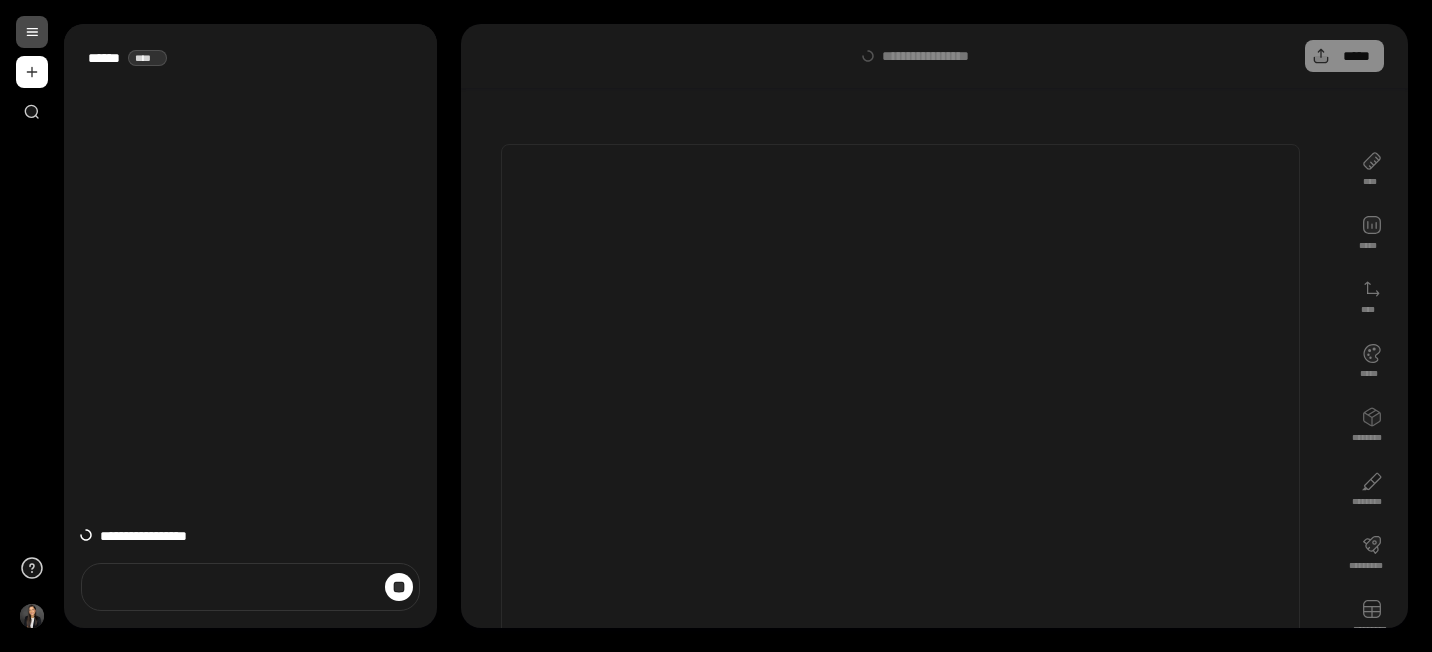 drag, startPoint x: 687, startPoint y: 113, endPoint x: 680, endPoint y: 101, distance: 13.892444 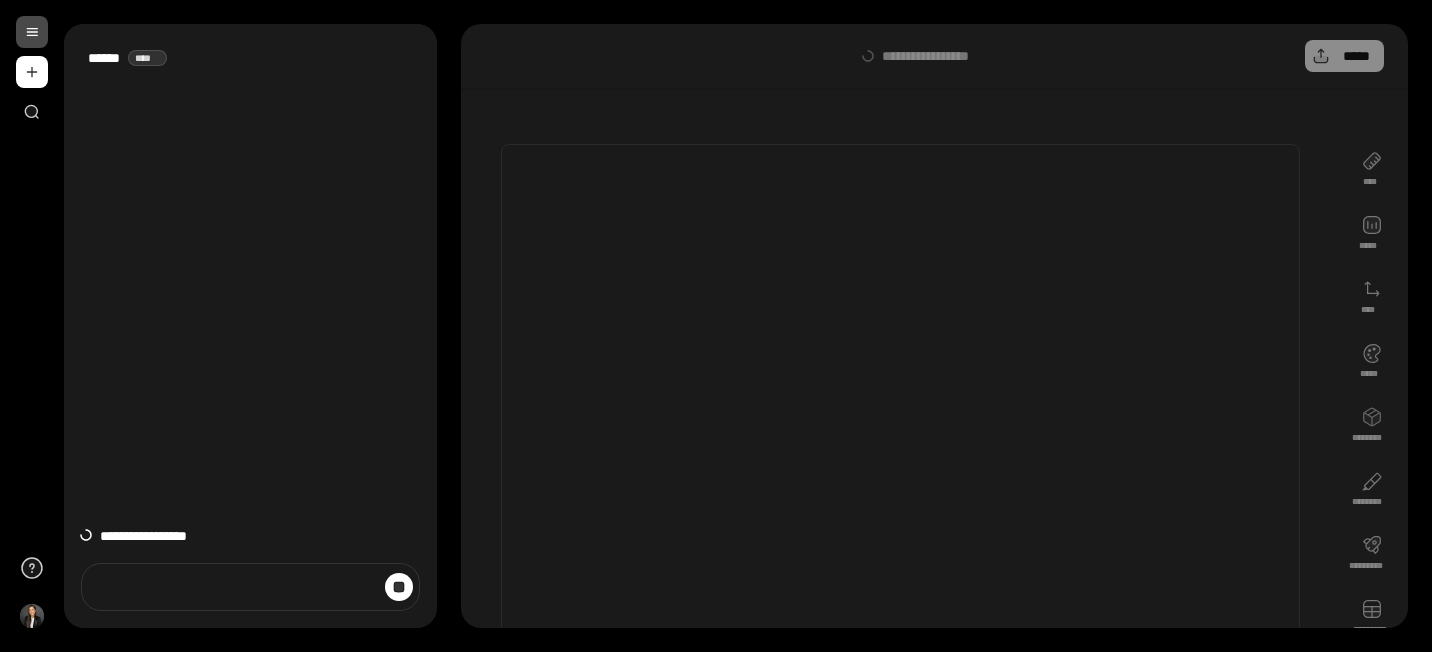 scroll, scrollTop: 6, scrollLeft: 0, axis: vertical 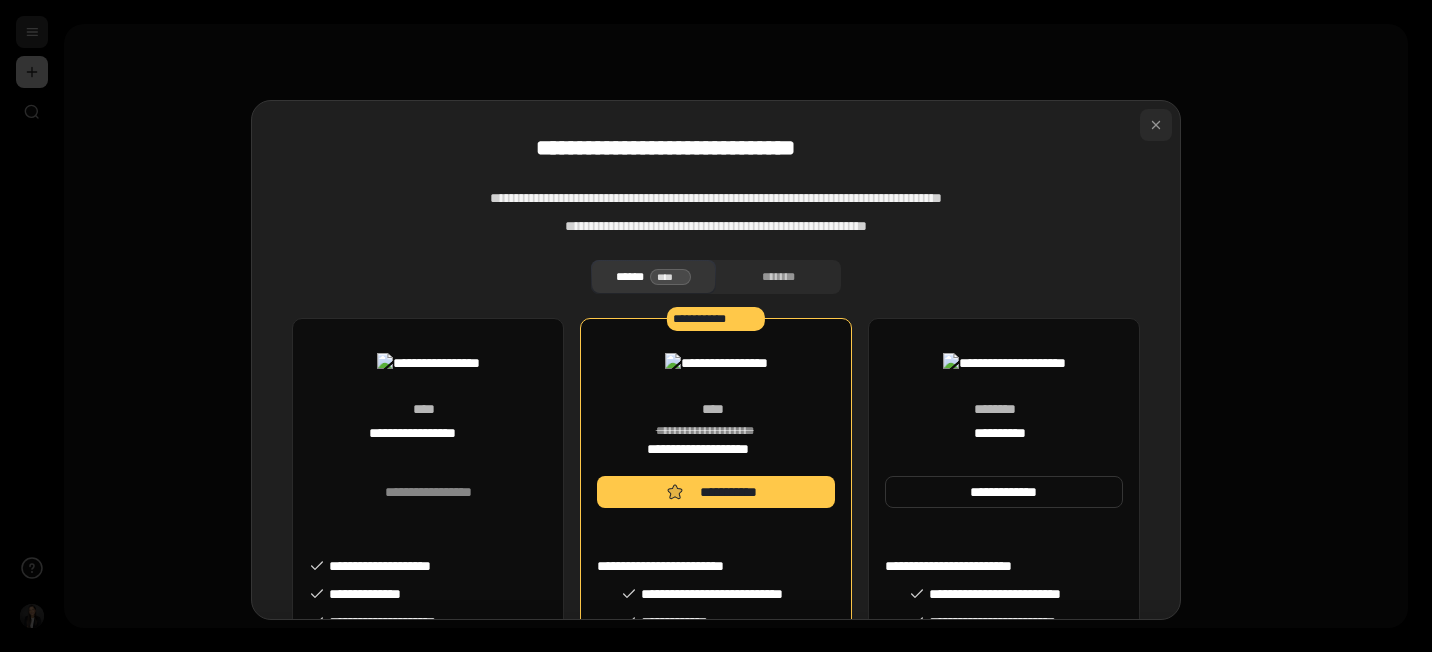 click at bounding box center [1156, 125] 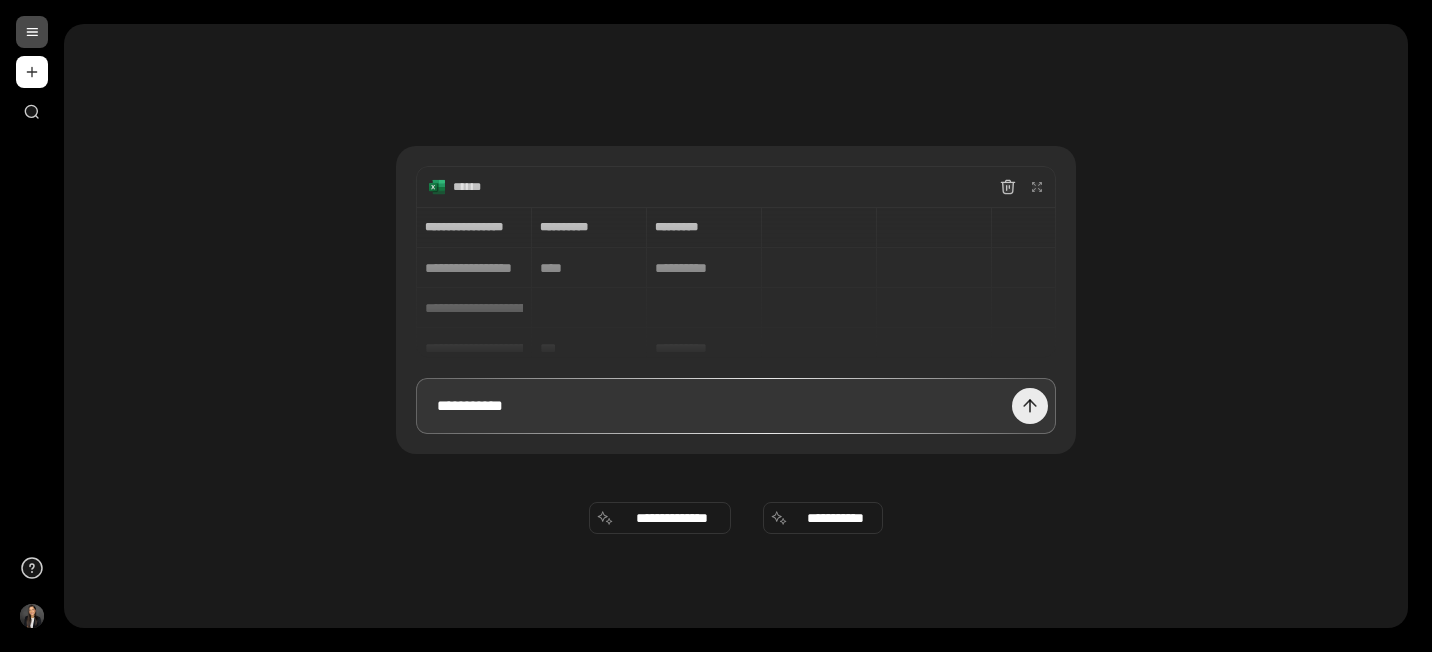 click at bounding box center [1030, 406] 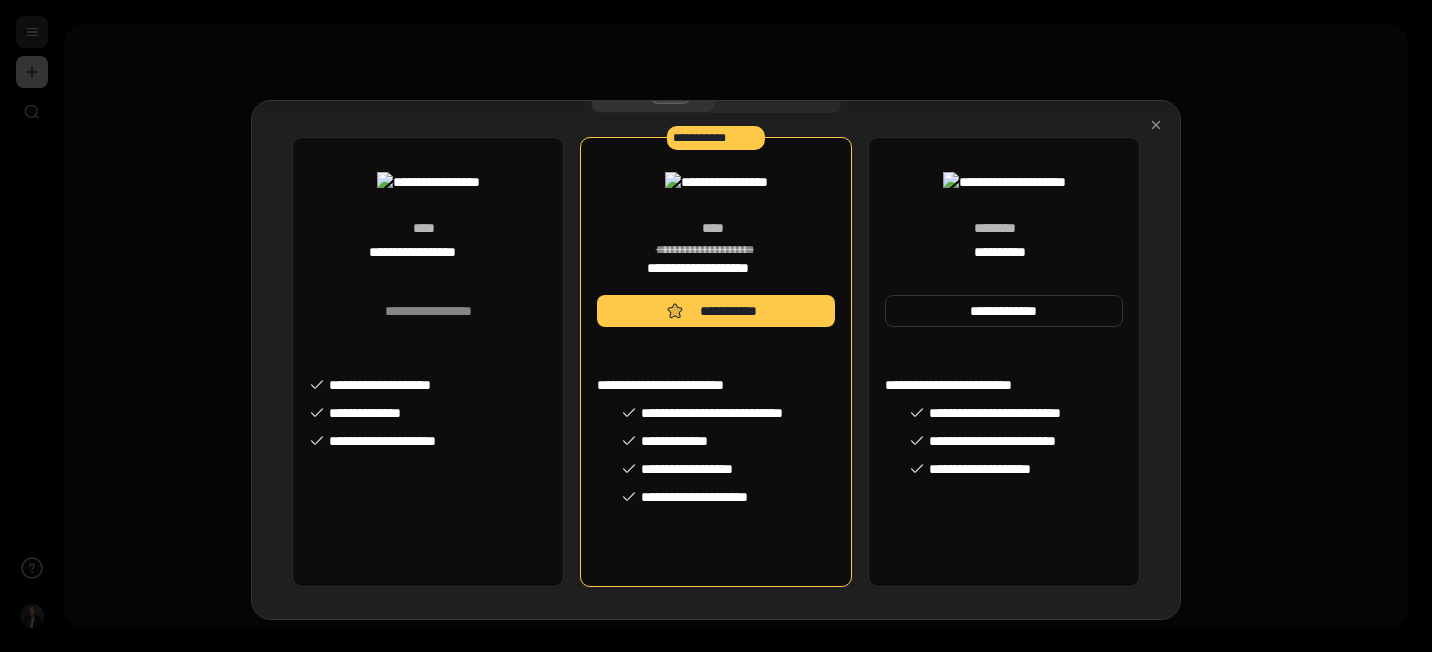 scroll, scrollTop: 180, scrollLeft: 0, axis: vertical 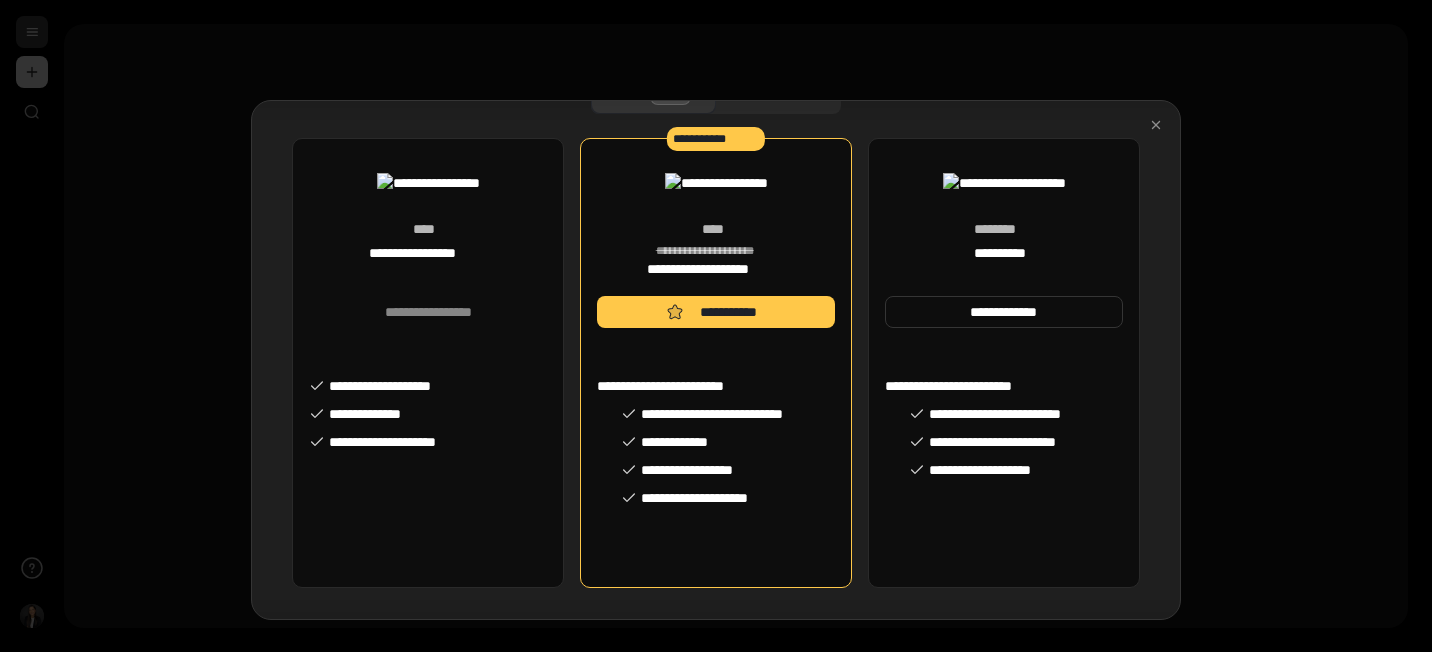 click on "**********" at bounding box center (428, 363) 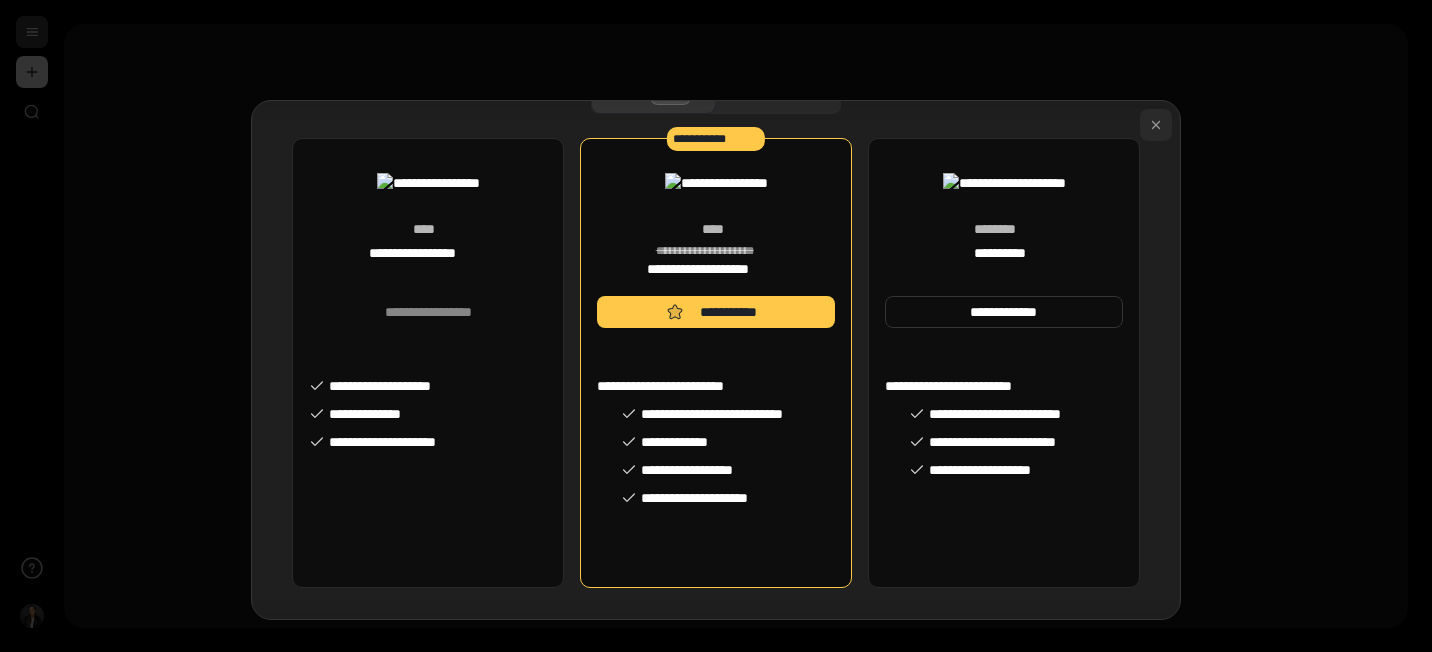 drag, startPoint x: 1165, startPoint y: 124, endPoint x: 1141, endPoint y: 129, distance: 24.5153 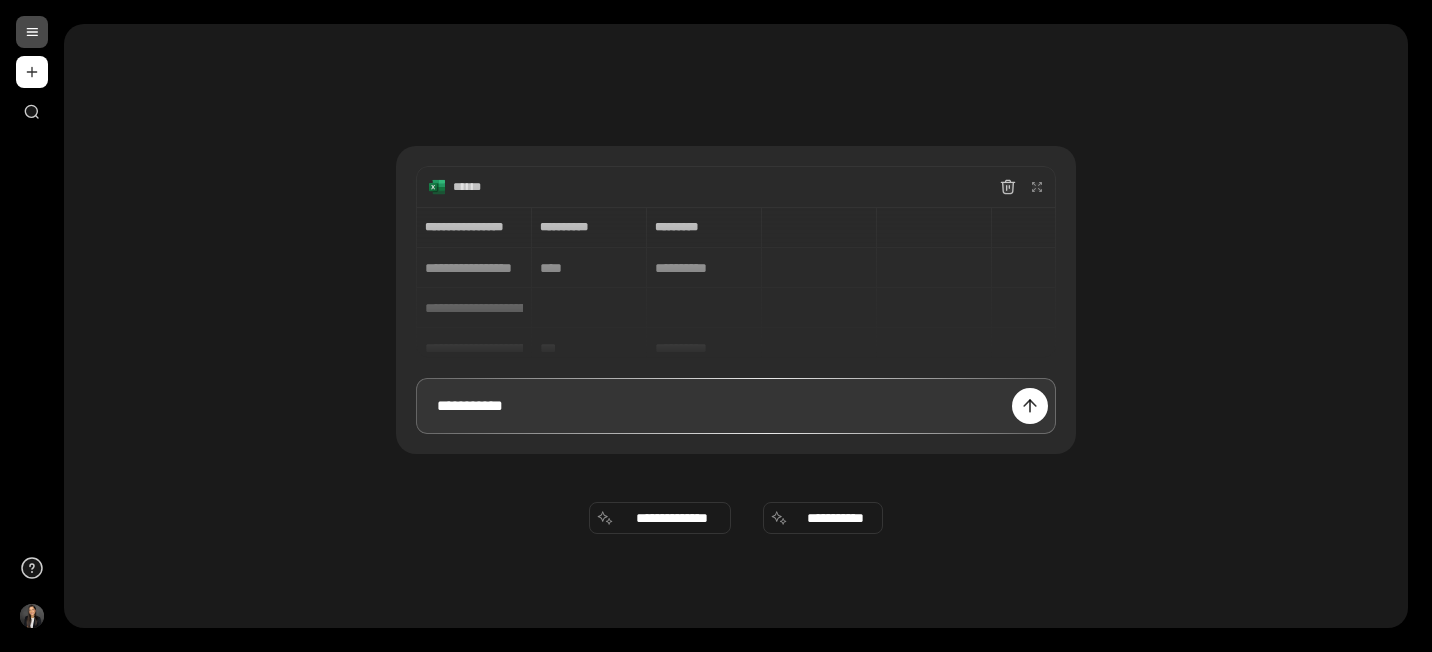 click at bounding box center [32, 72] 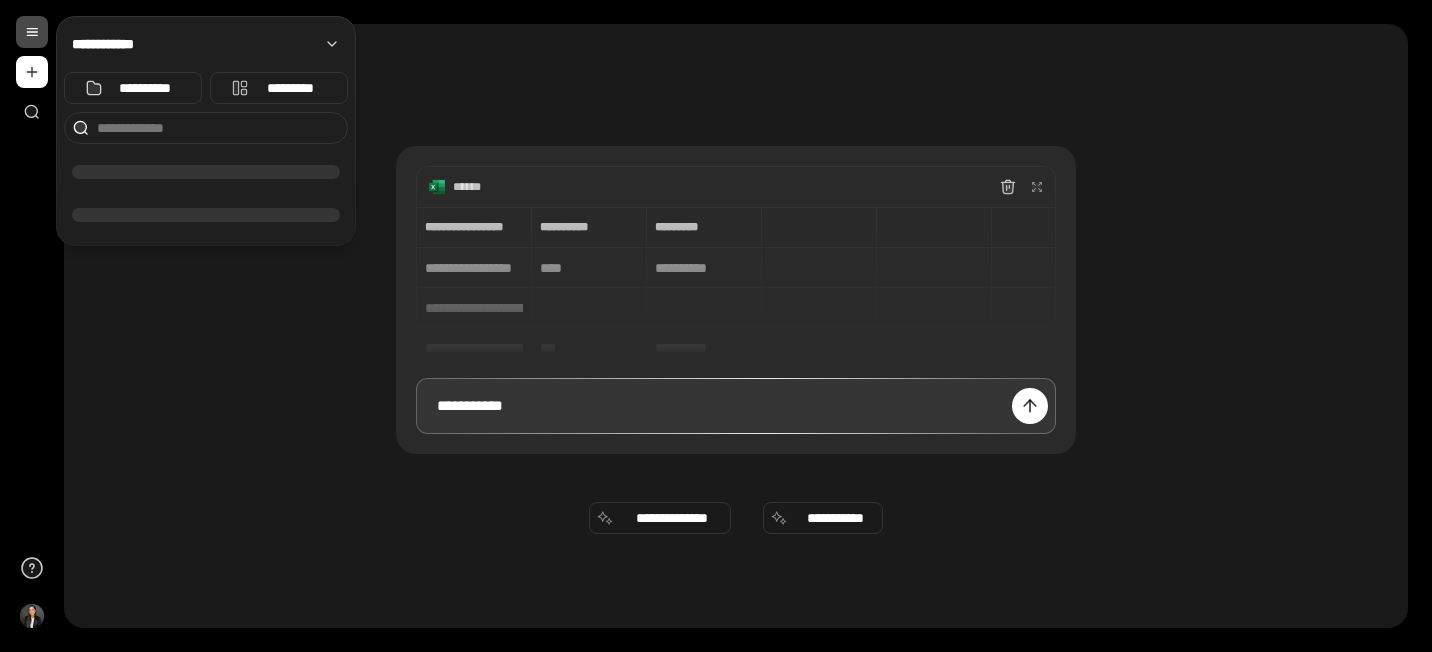 click at bounding box center (32, 72) 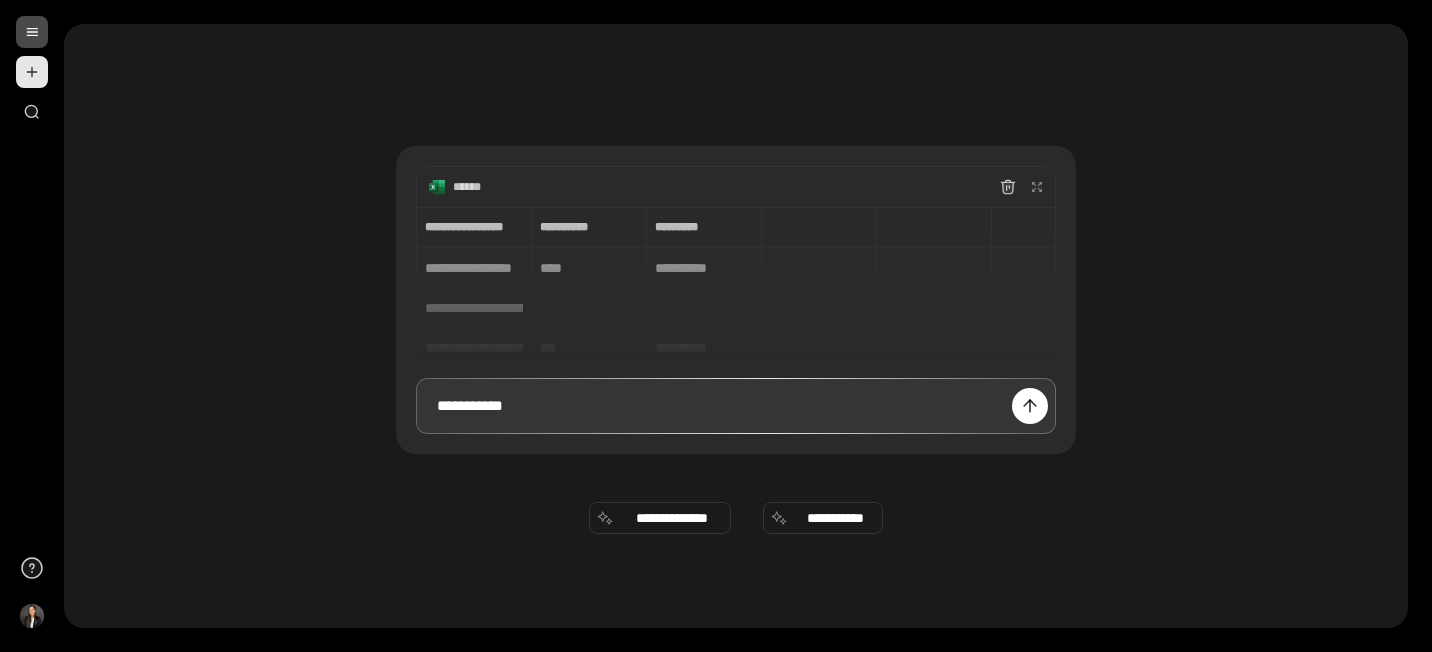 click at bounding box center (32, 72) 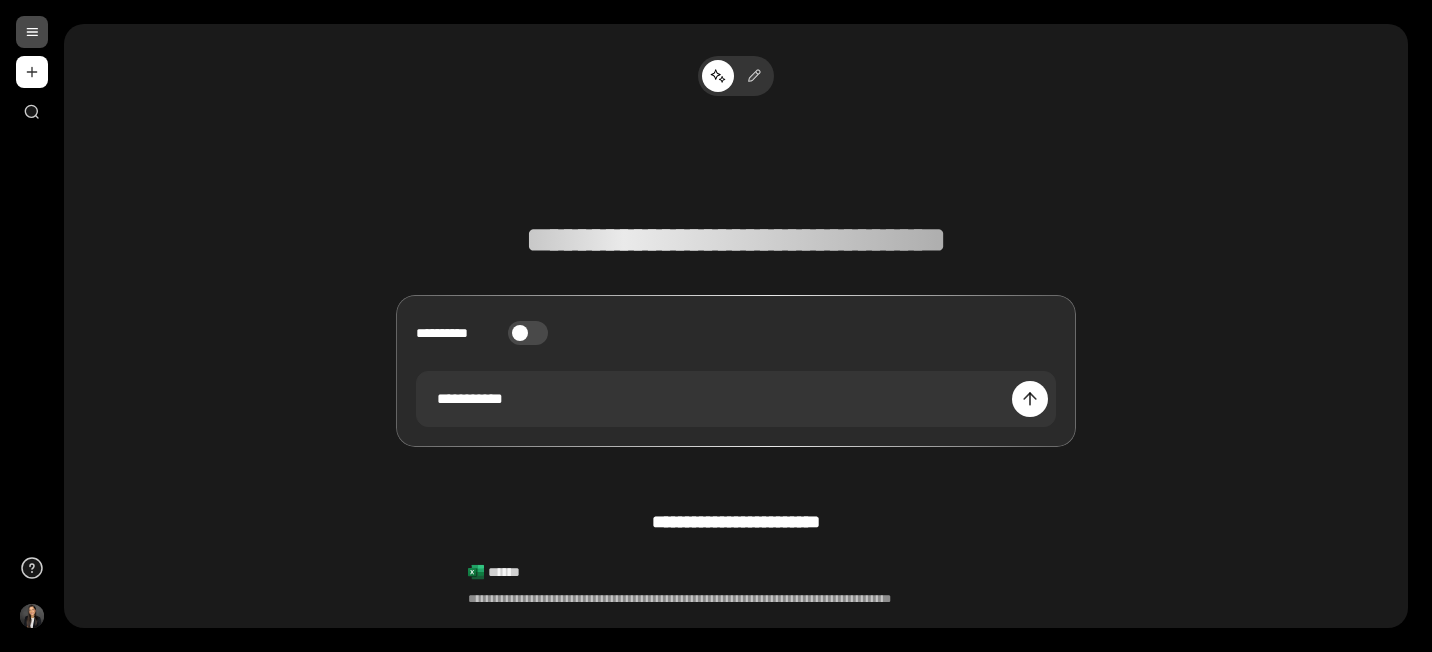 click at bounding box center (32, 72) 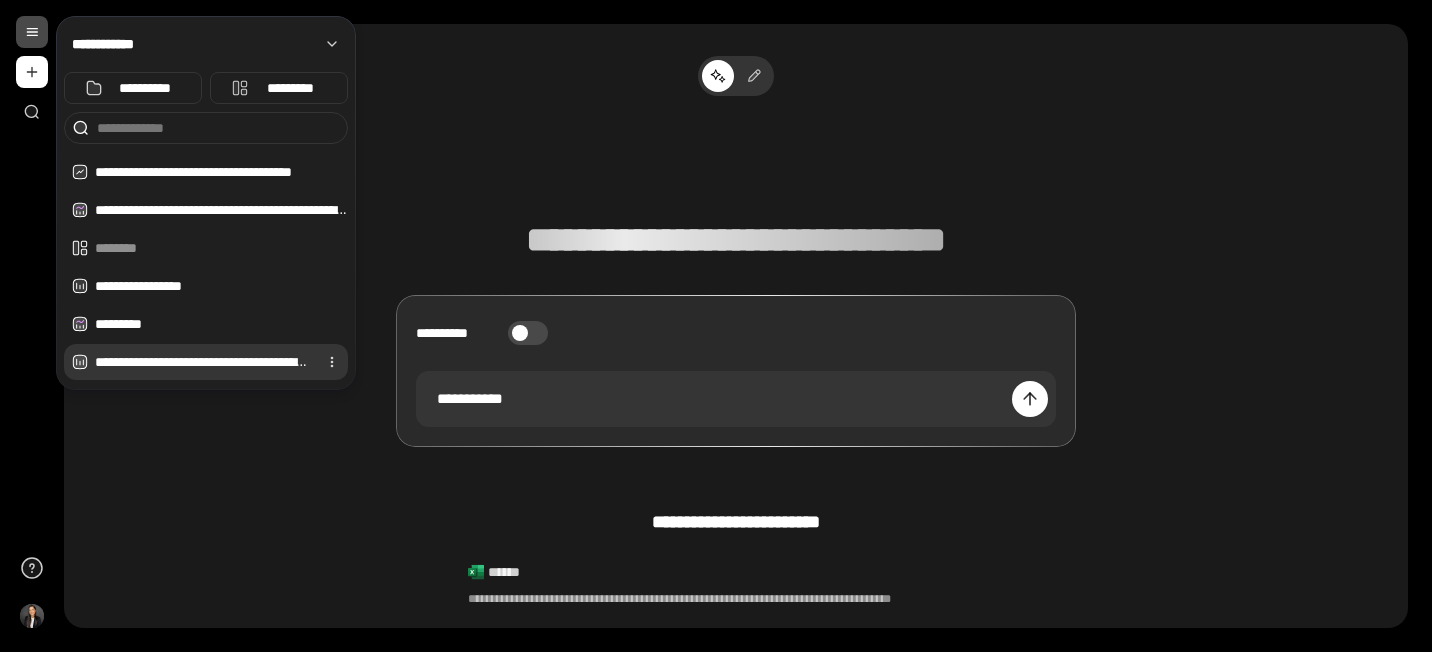 click on "**********" at bounding box center (221, 172) 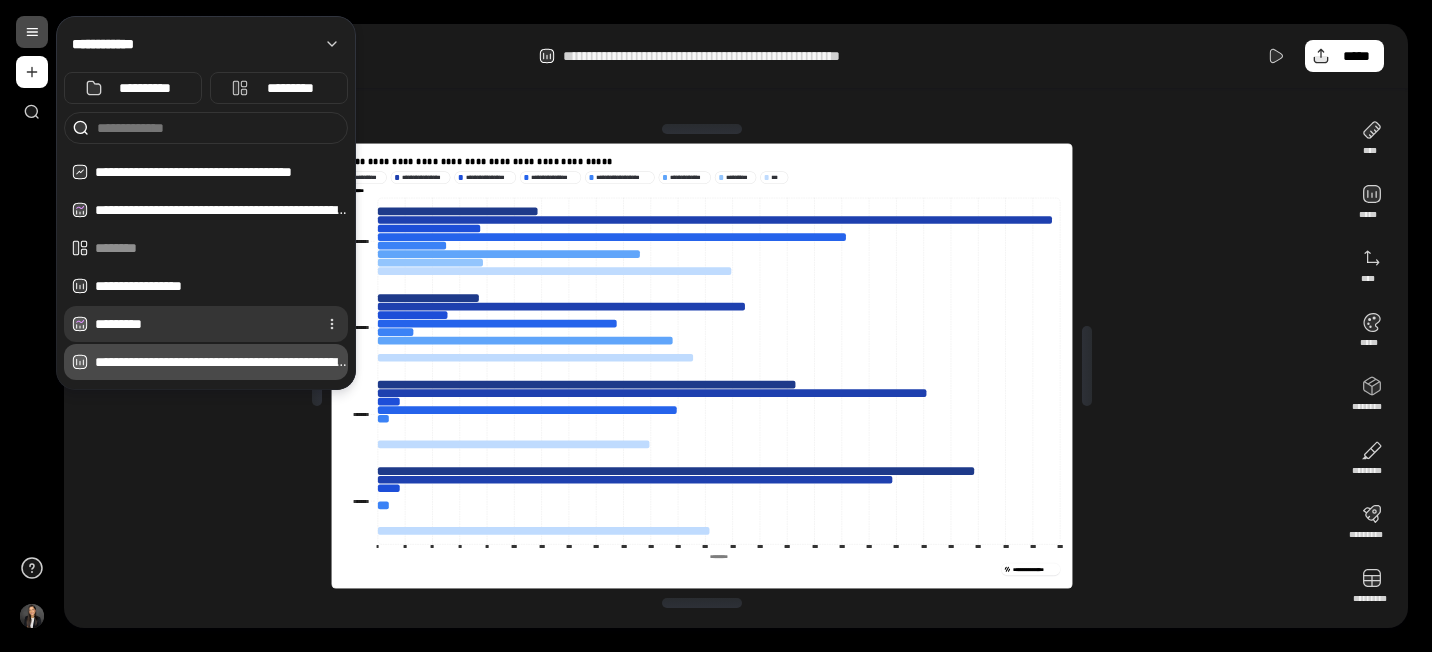click on "*********" at bounding box center [221, 172] 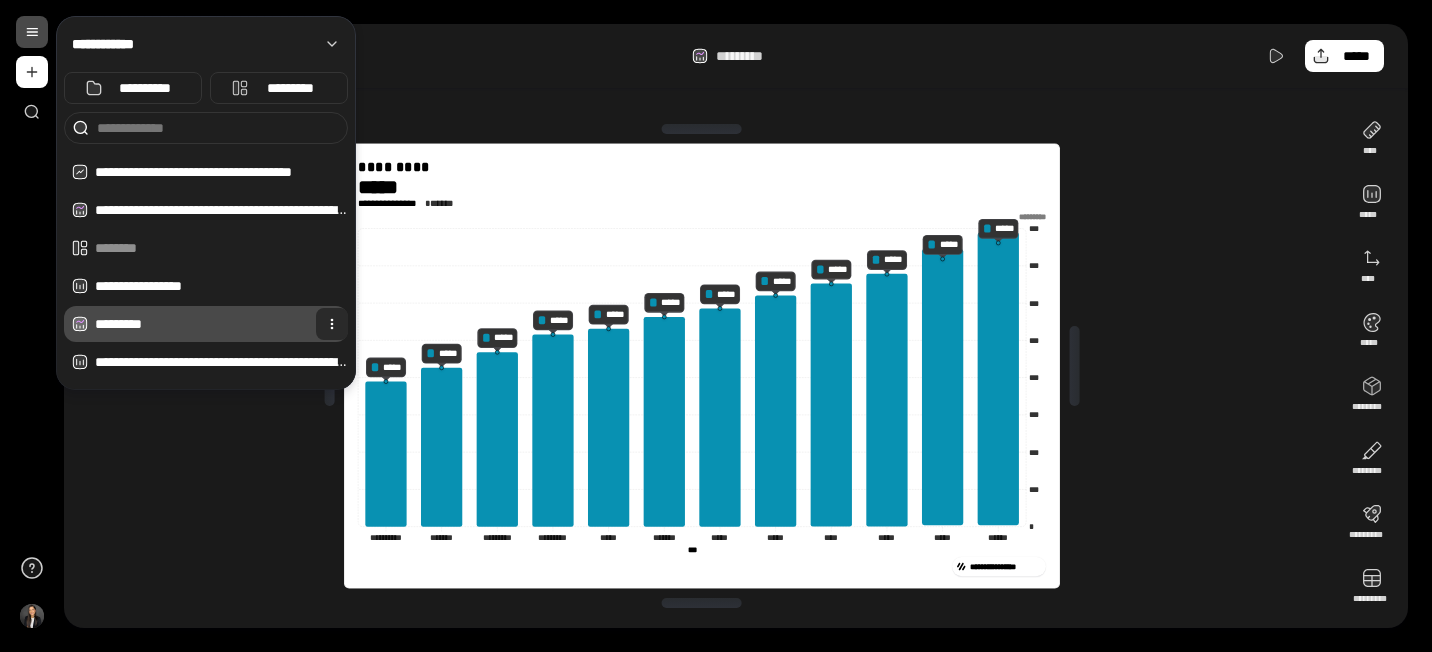 click at bounding box center [332, 324] 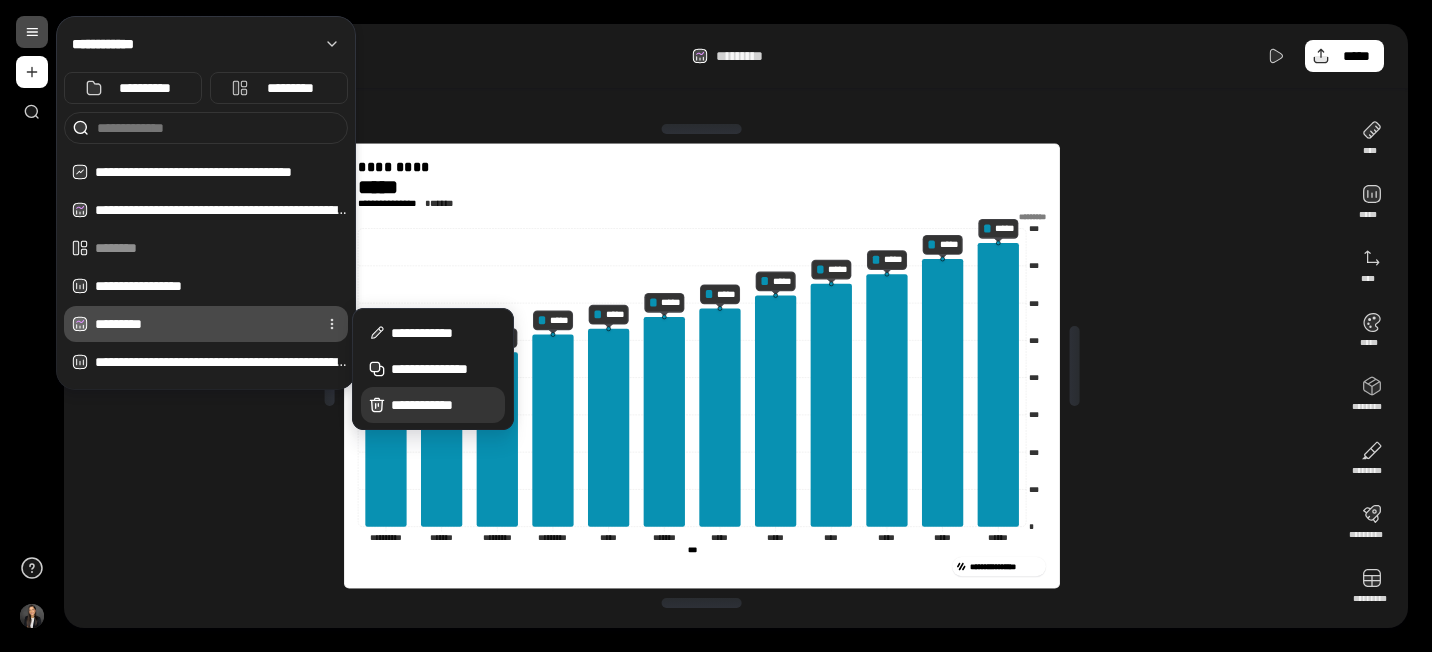 click on "**********" at bounding box center [444, 405] 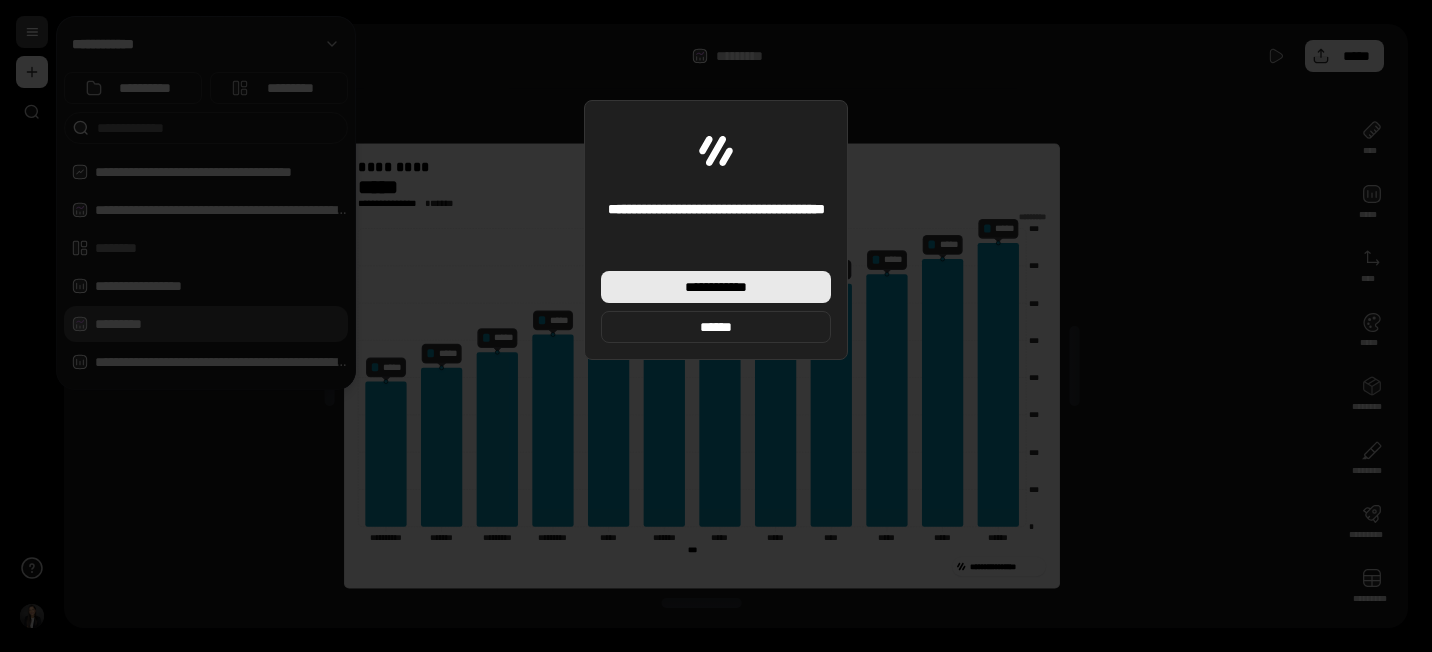 click on "**********" at bounding box center [716, 287] 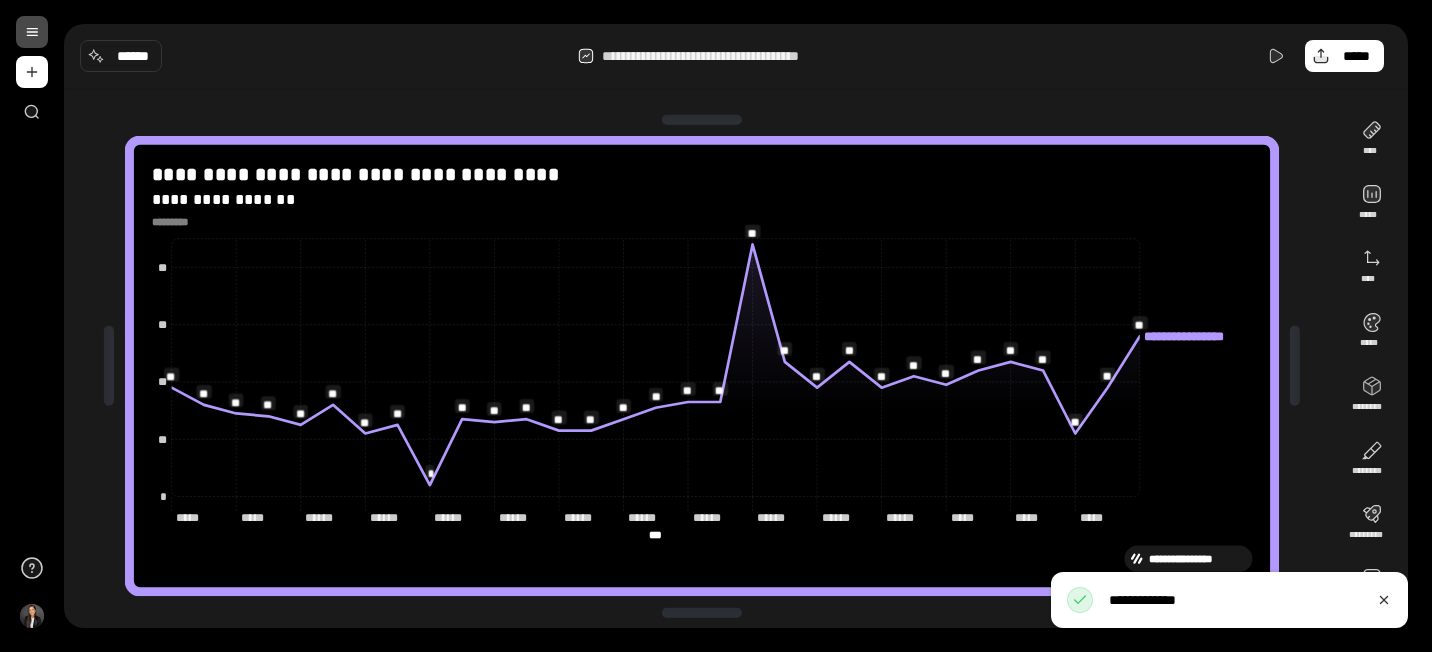click at bounding box center [32, 32] 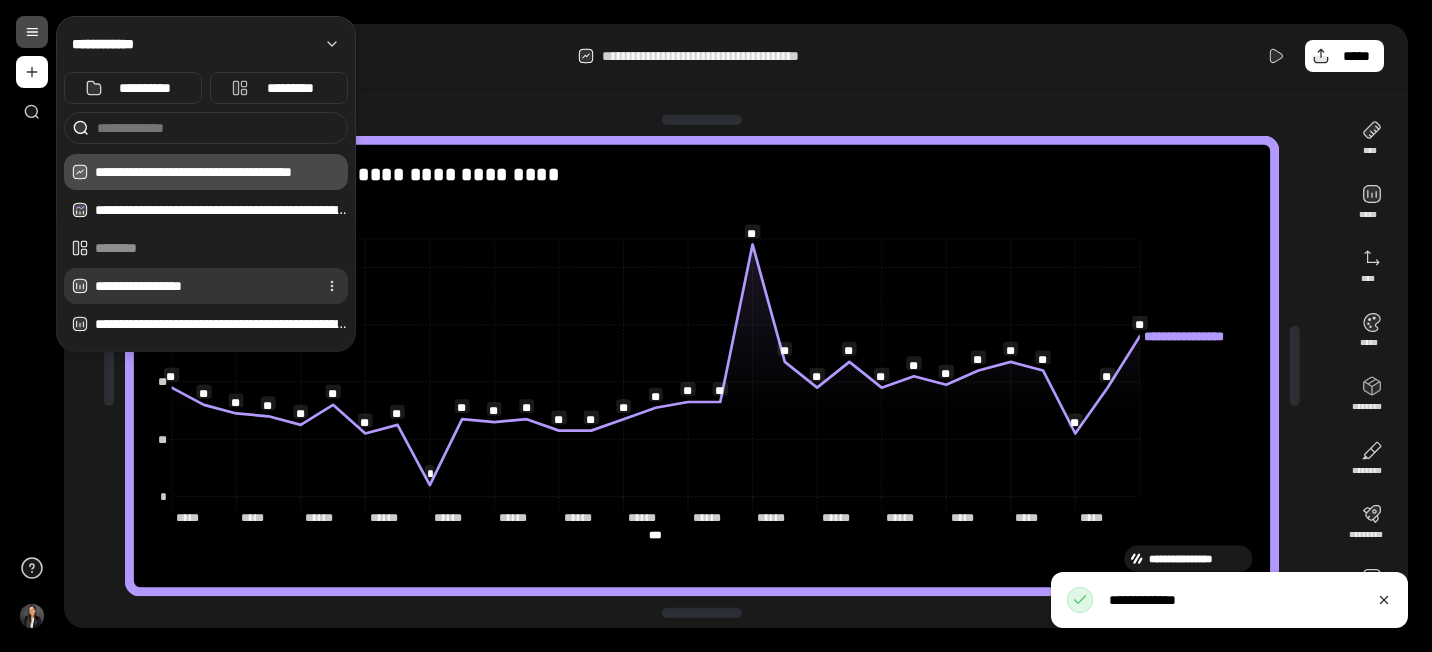 click on "**********" at bounding box center (221, 210) 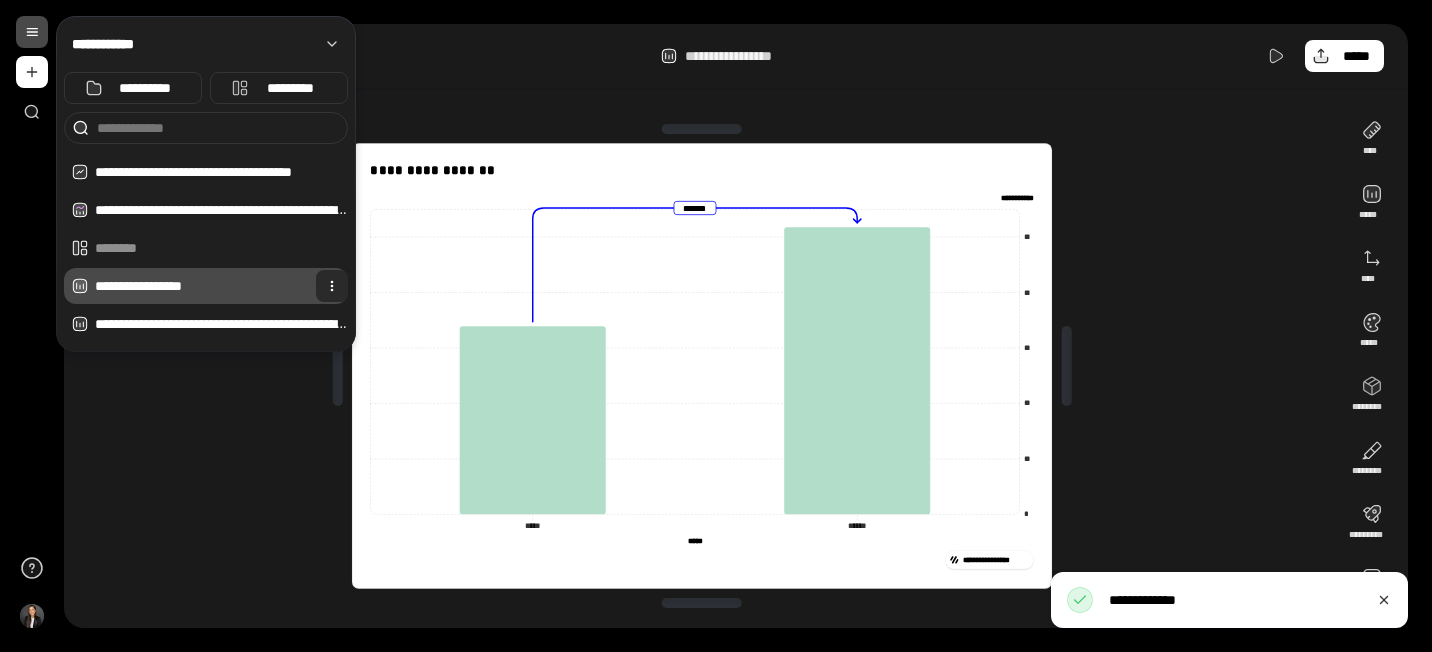 click at bounding box center [332, 286] 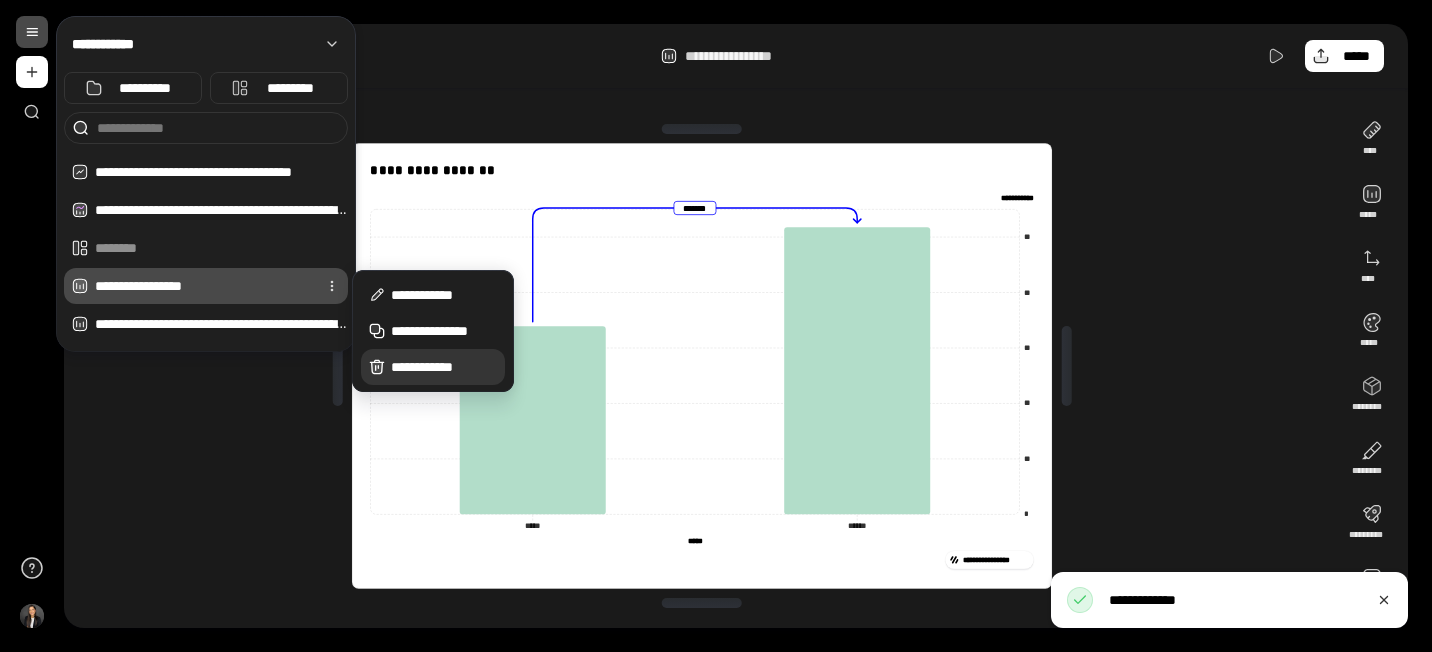 click on "**********" at bounding box center (444, 367) 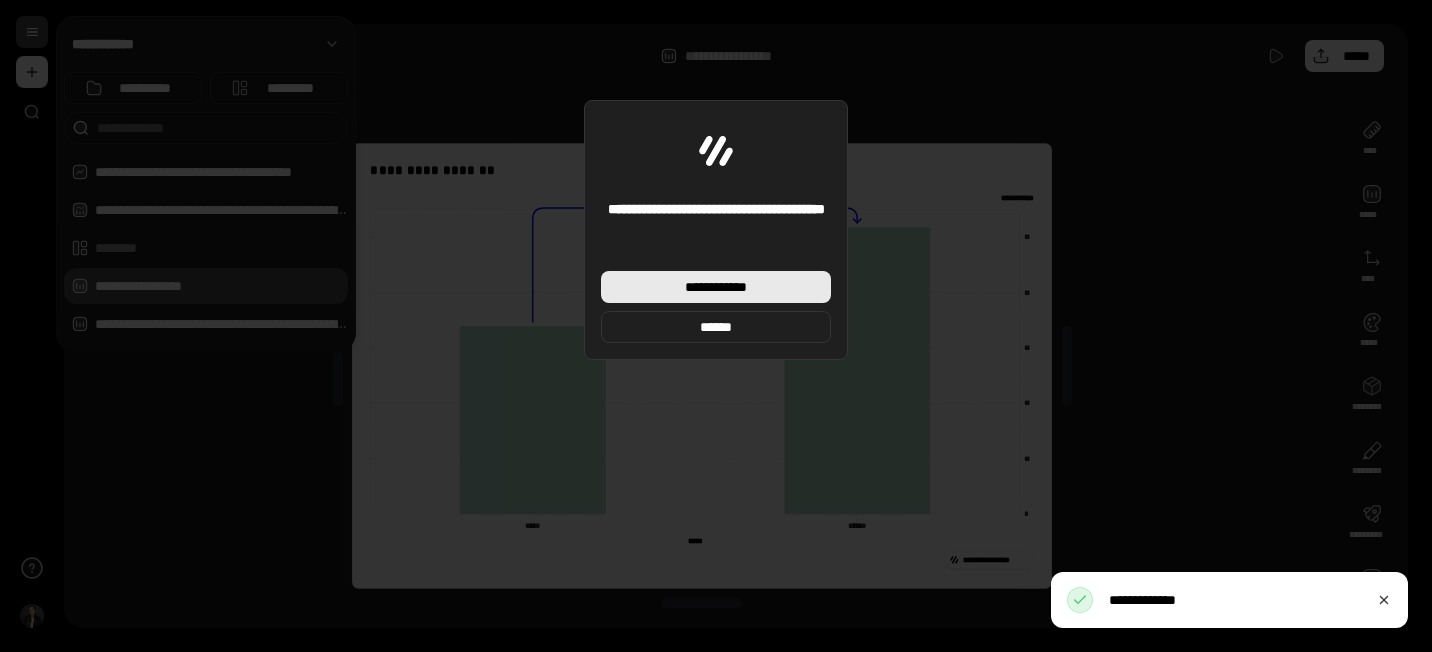 click on "**********" at bounding box center [716, 287] 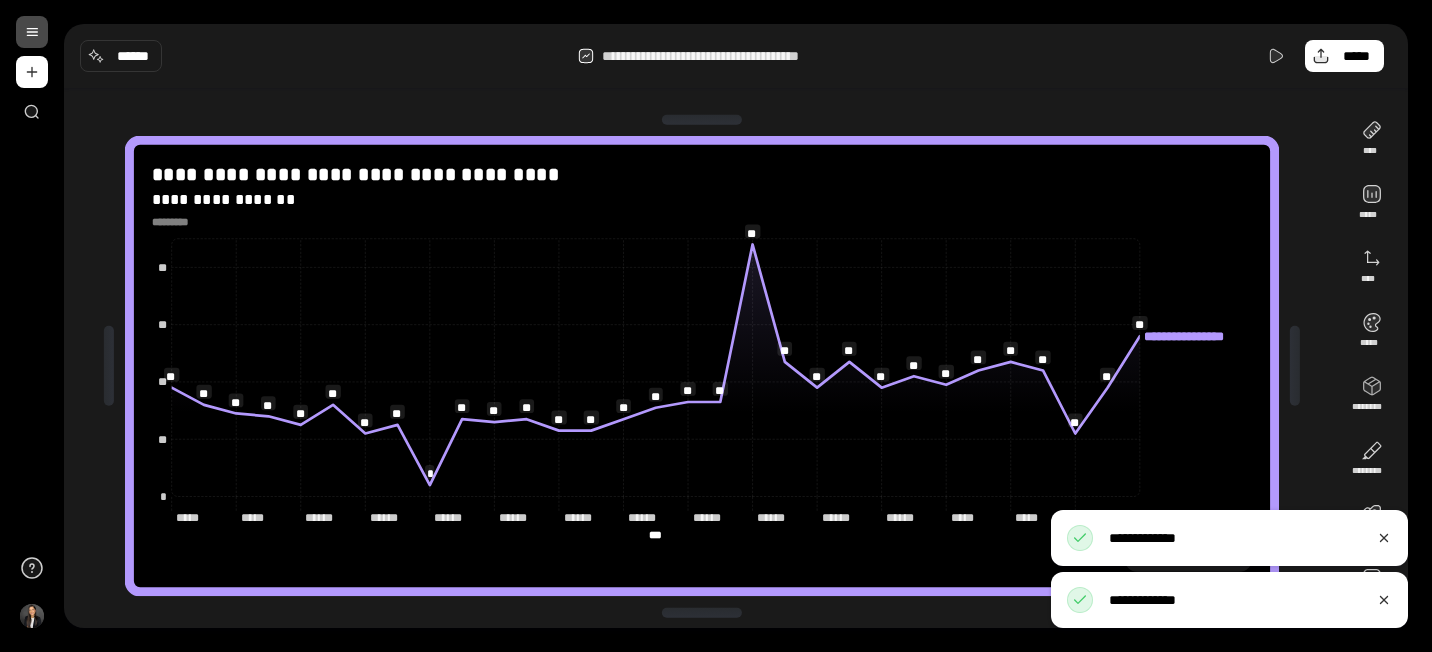 click at bounding box center (32, 32) 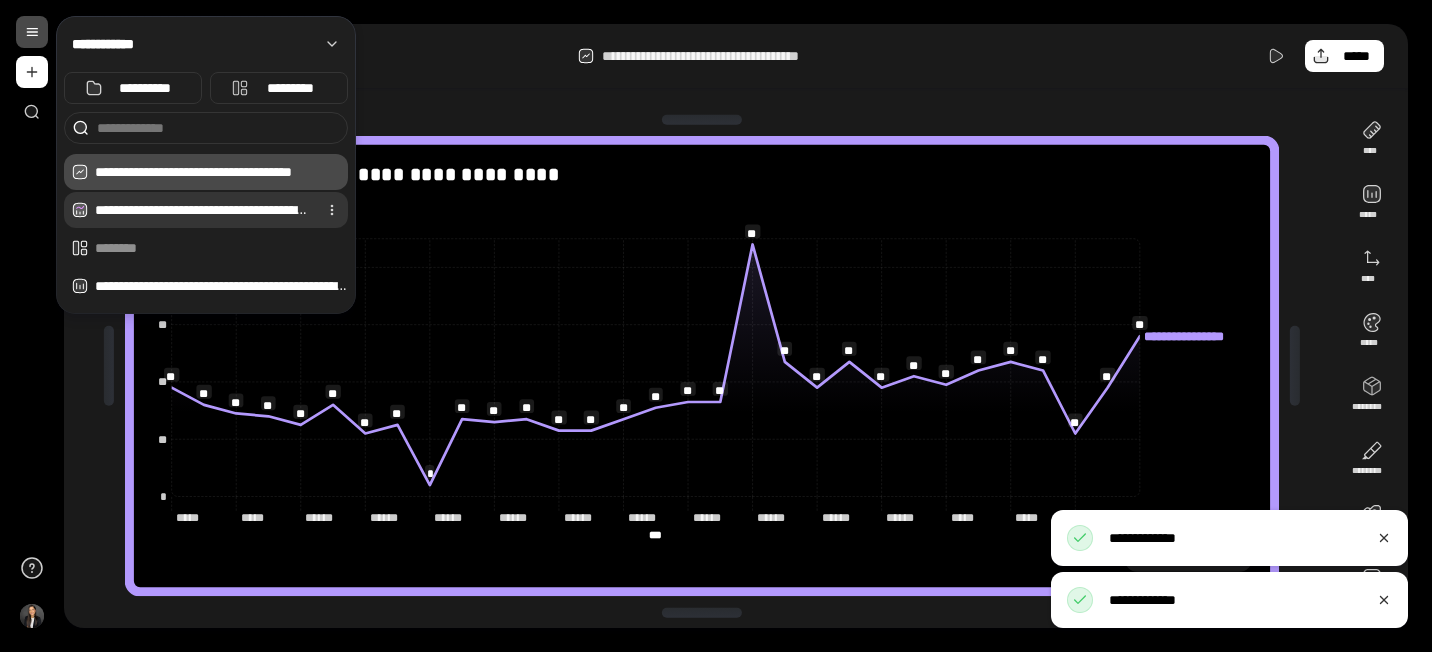 click on "**********" at bounding box center [202, 210] 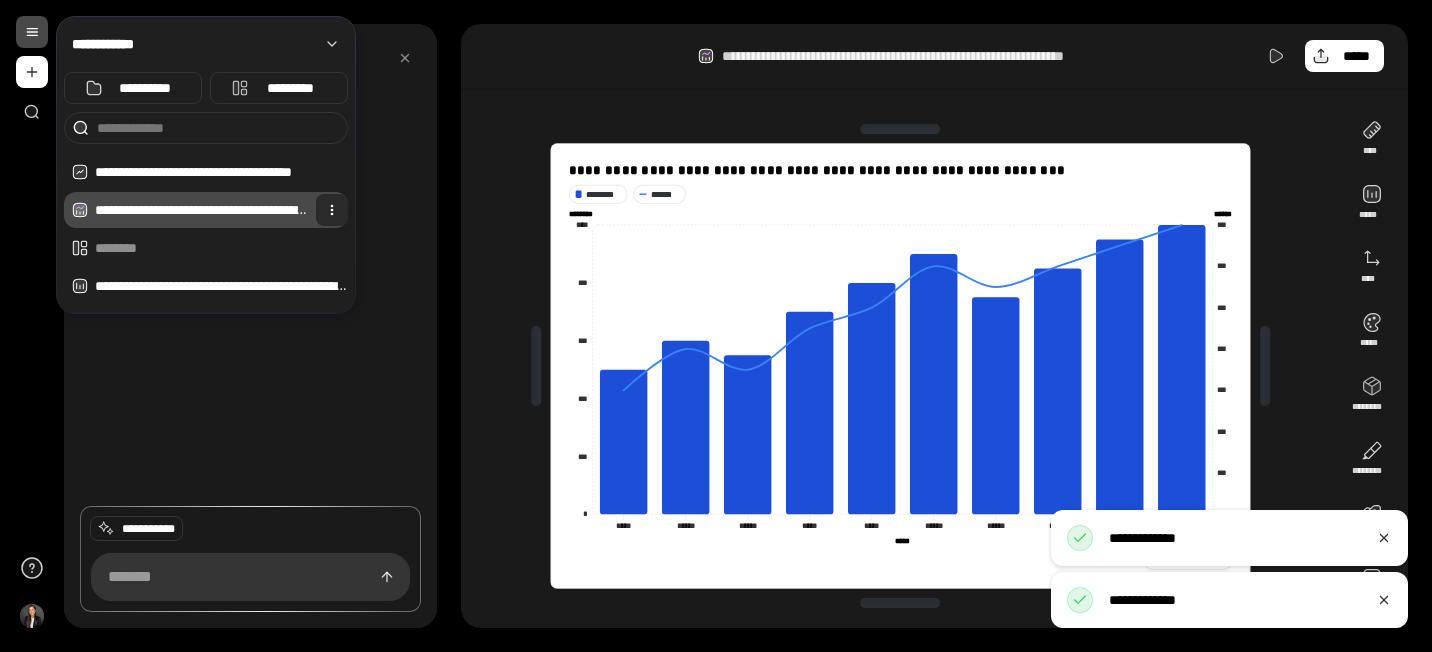 click at bounding box center [332, 210] 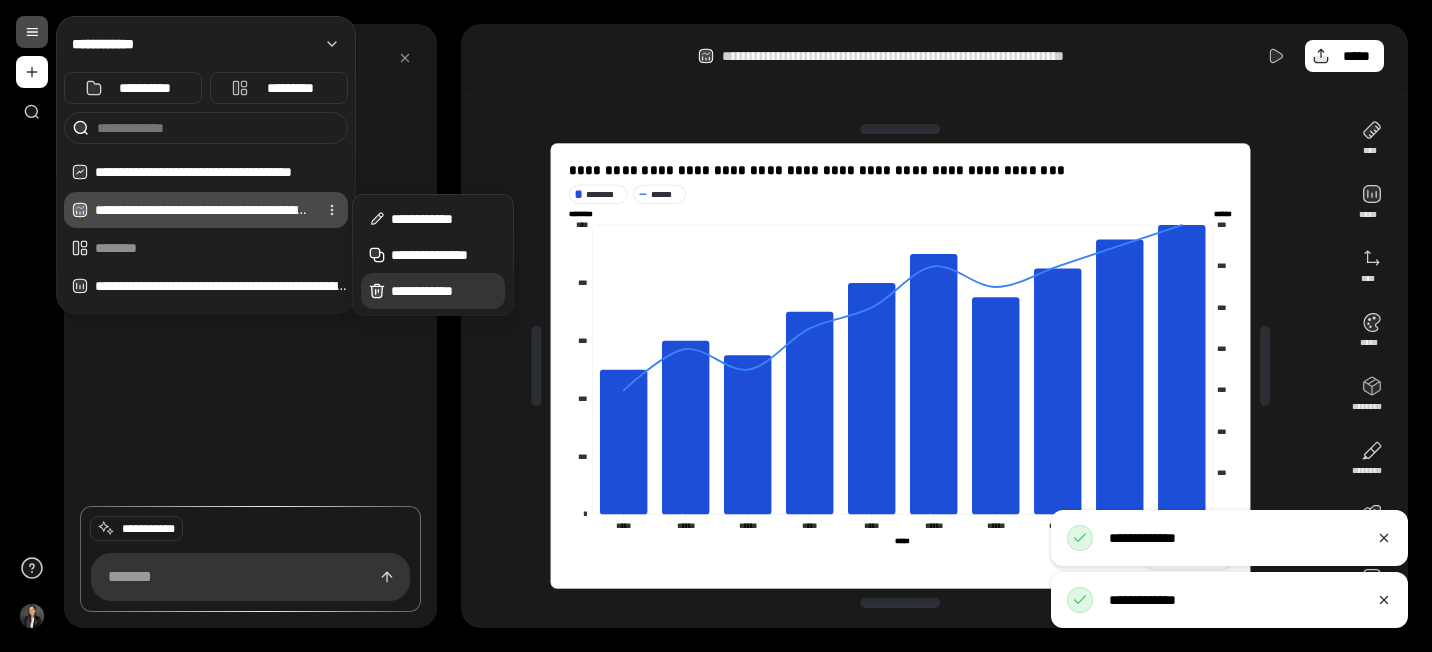 click on "**********" at bounding box center (444, 291) 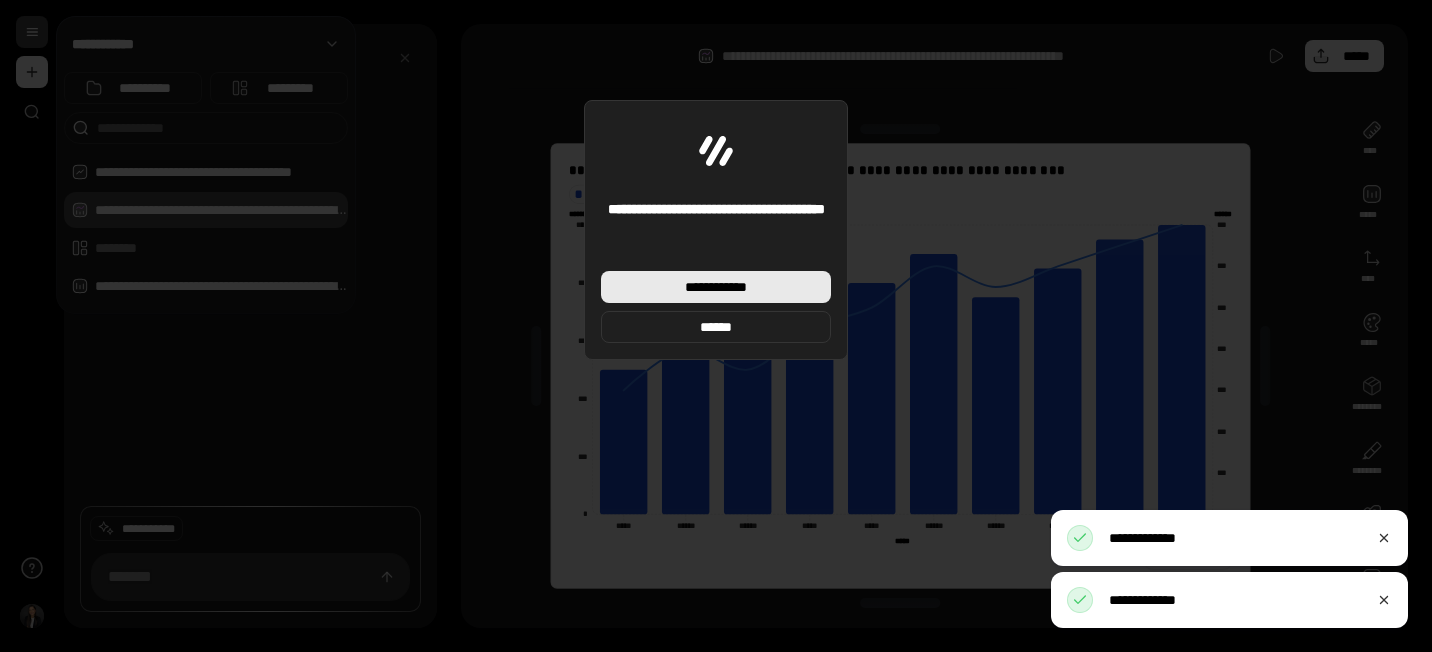 click on "**********" at bounding box center [716, 287] 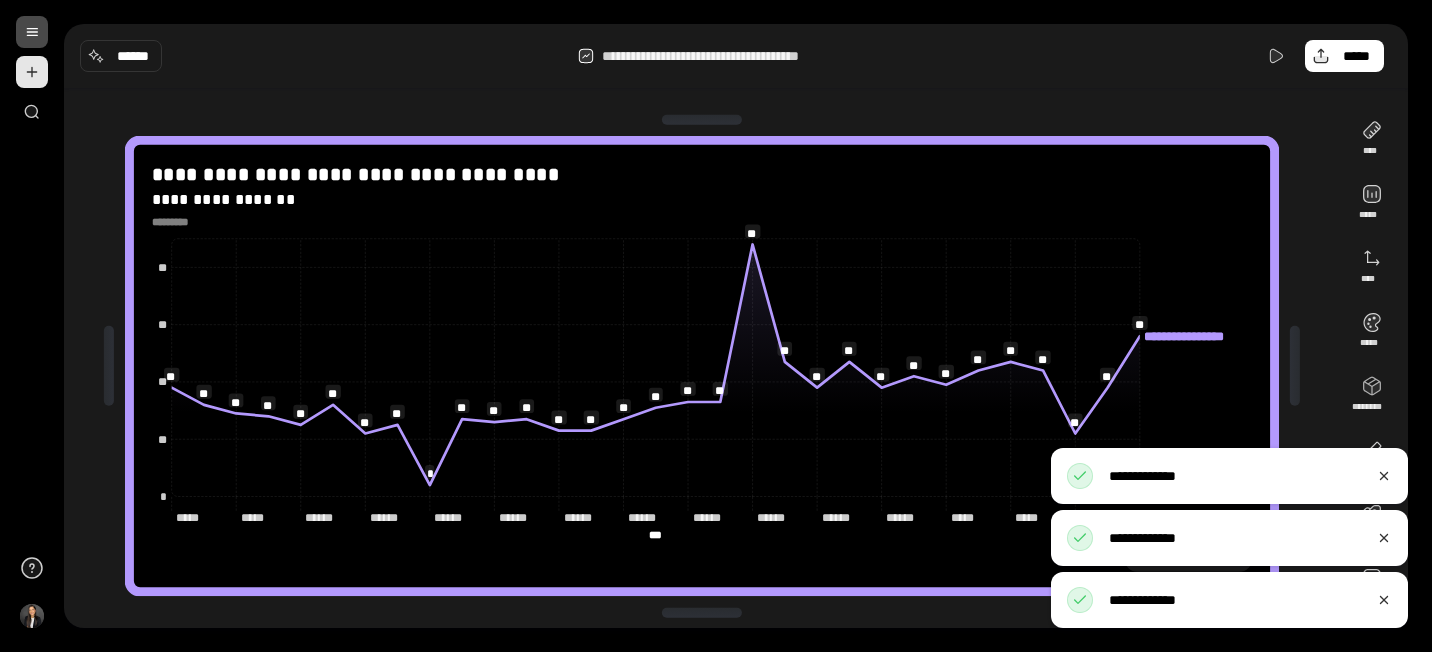 click at bounding box center [32, 72] 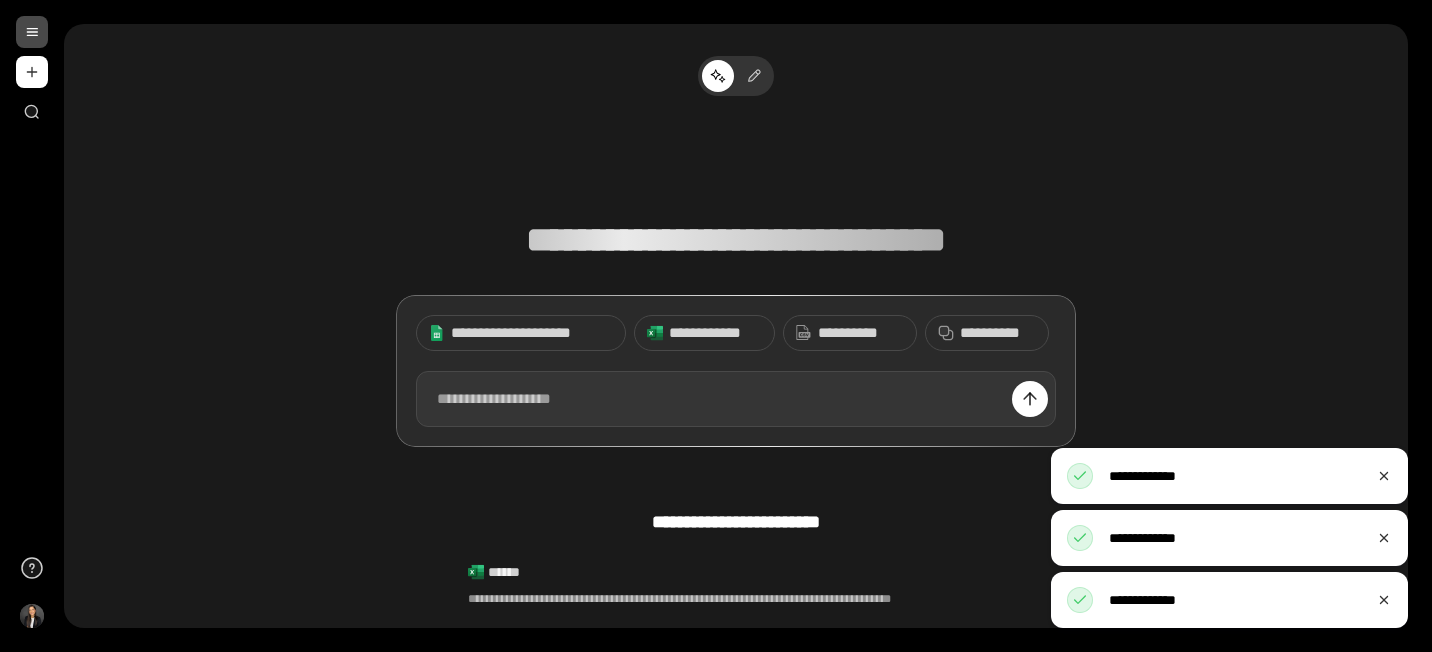 click at bounding box center (736, 399) 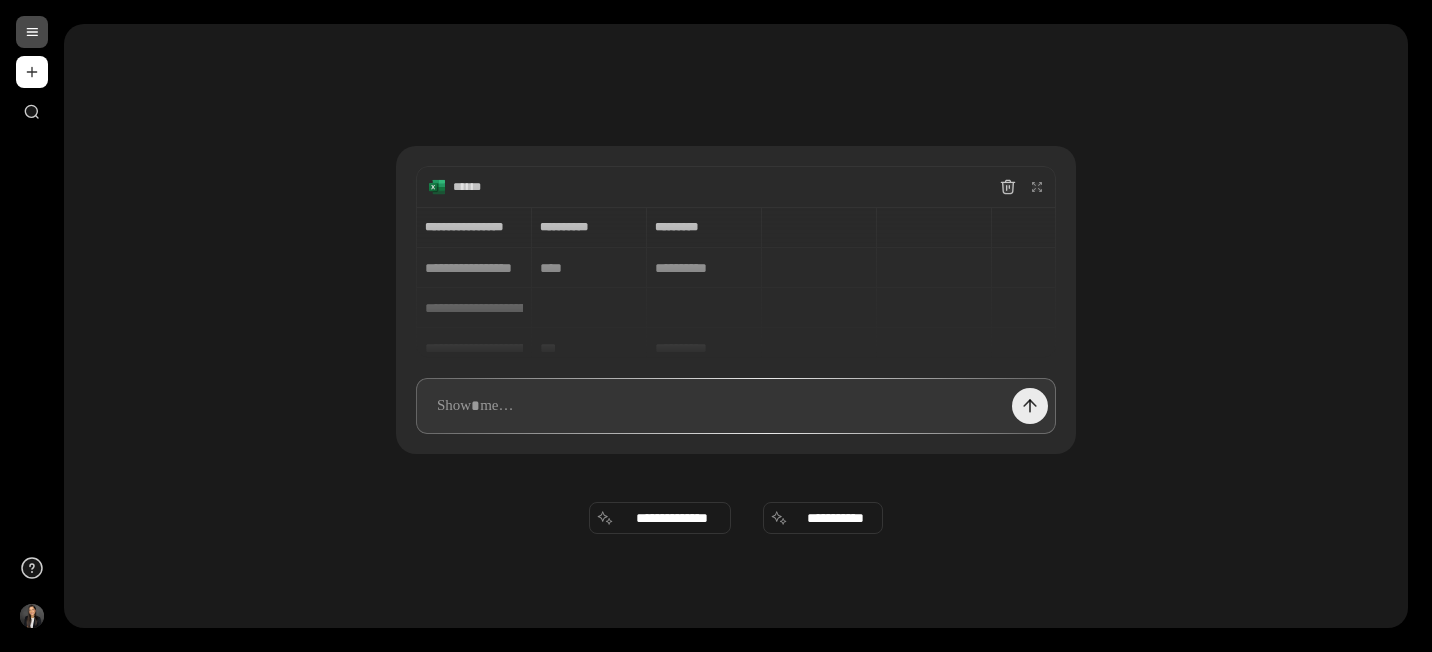 click at bounding box center (1030, 406) 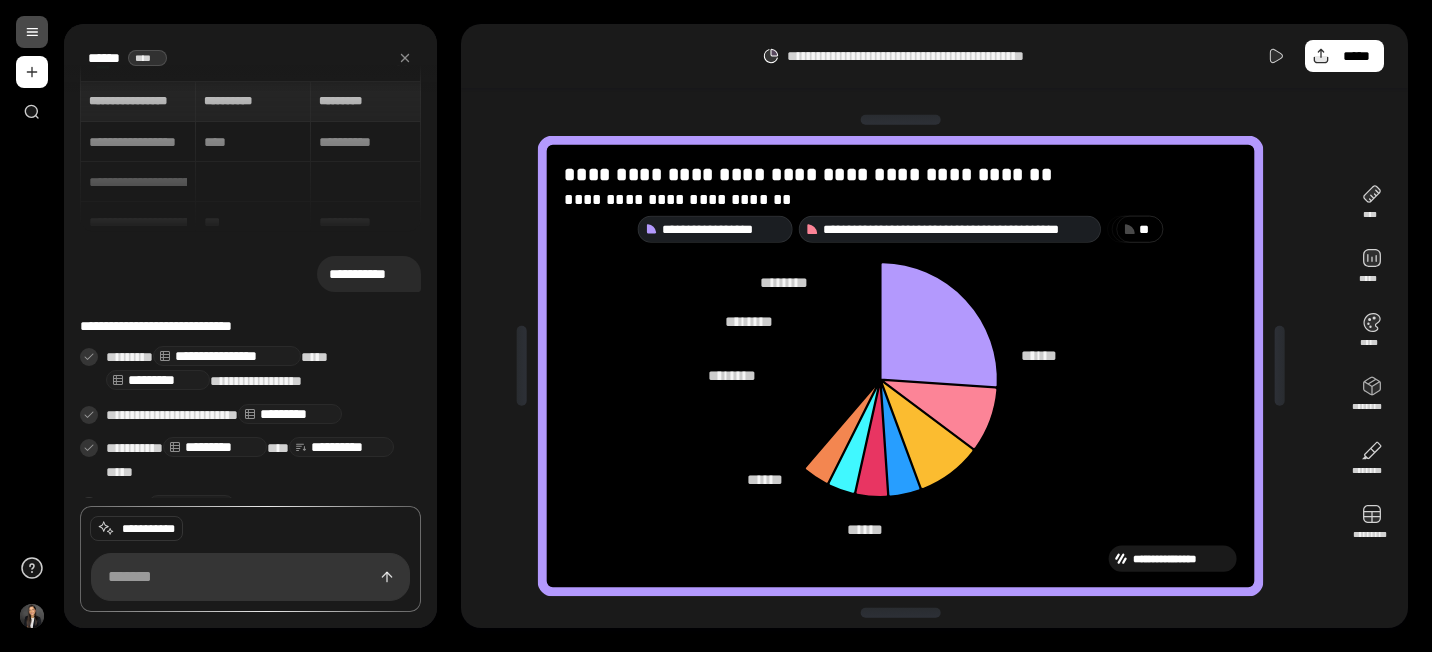 scroll, scrollTop: 26, scrollLeft: 0, axis: vertical 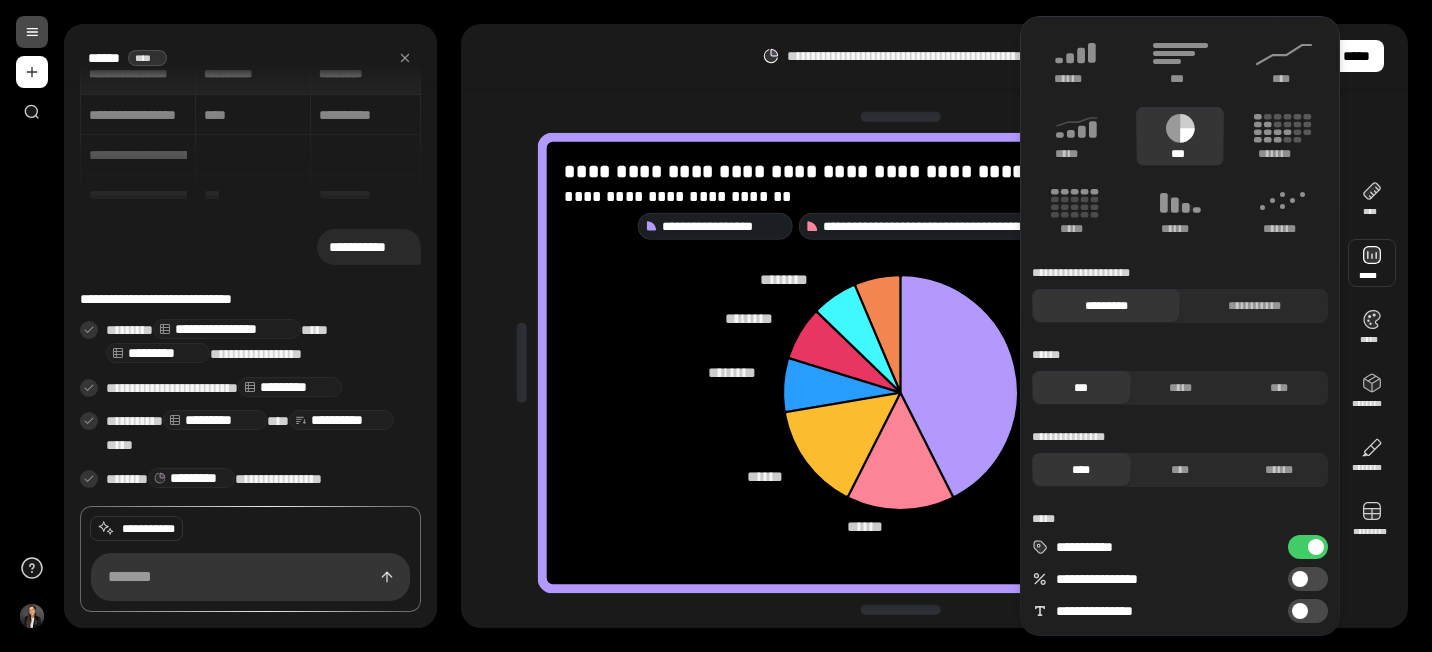 click at bounding box center [1372, 199] 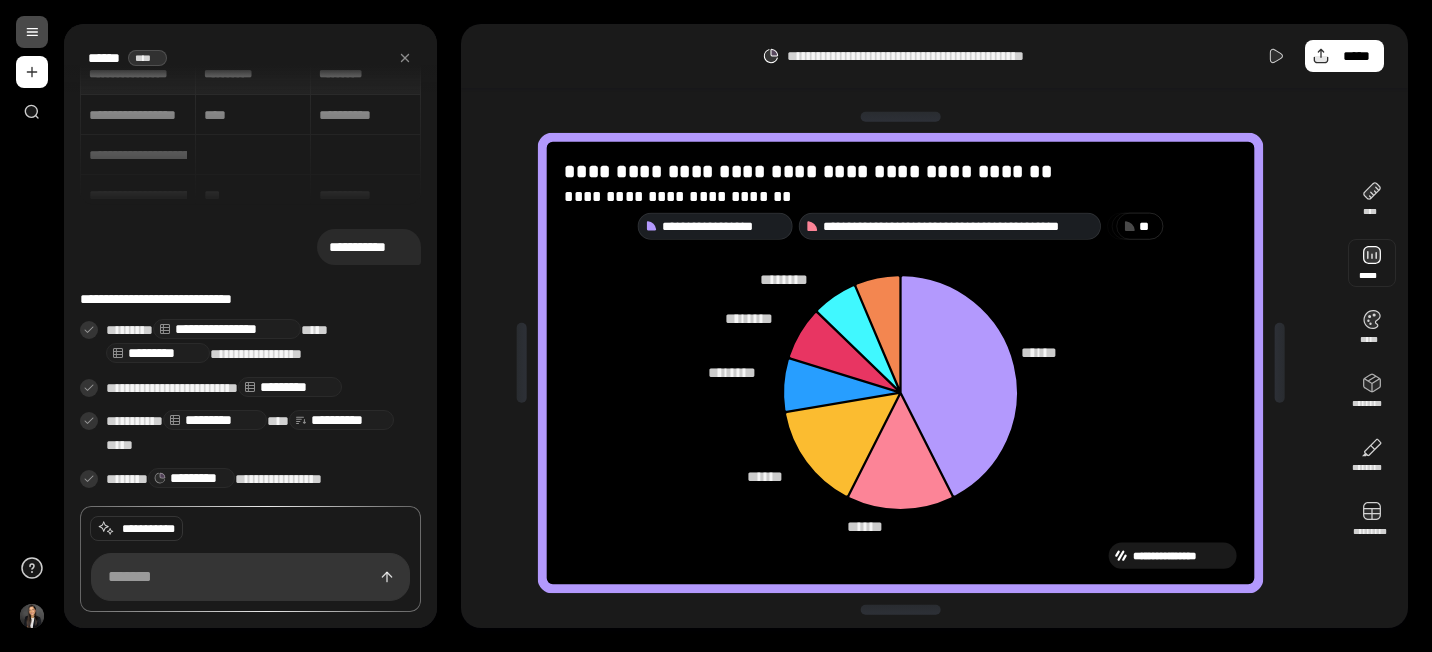 click at bounding box center (1372, 199) 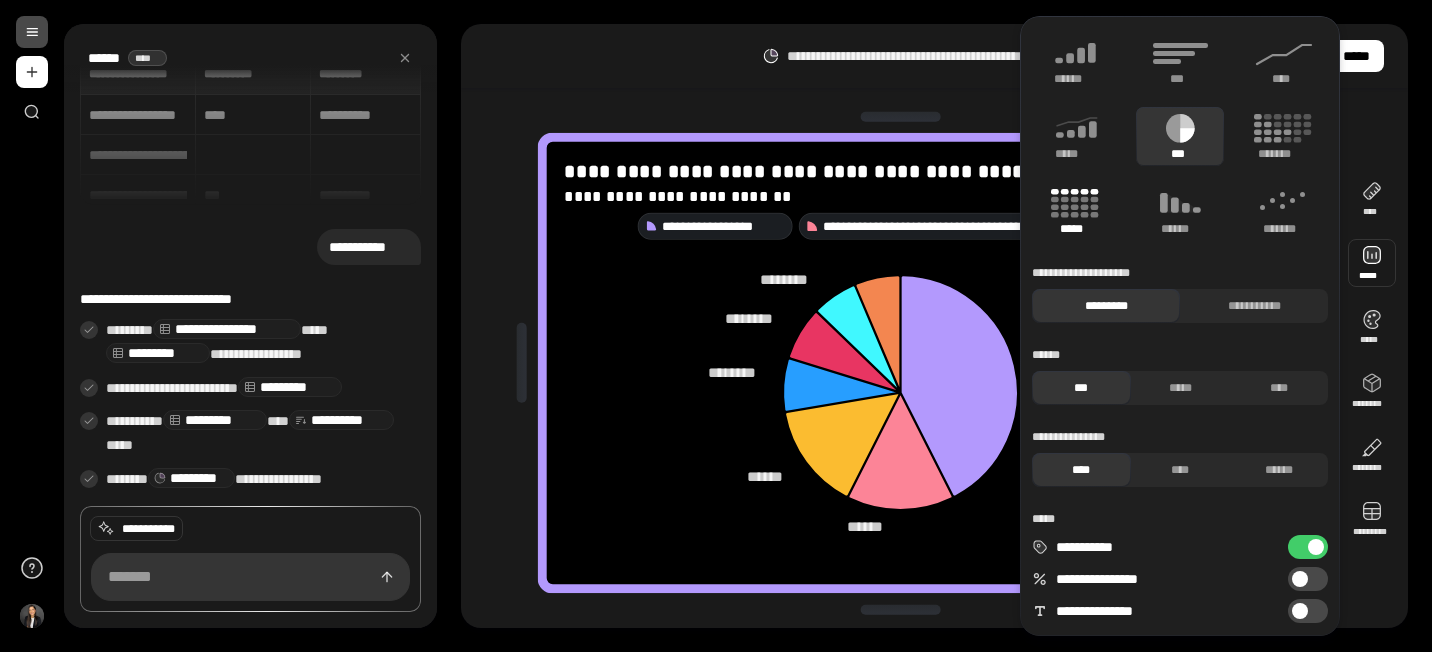 click at bounding box center [1268, 125] 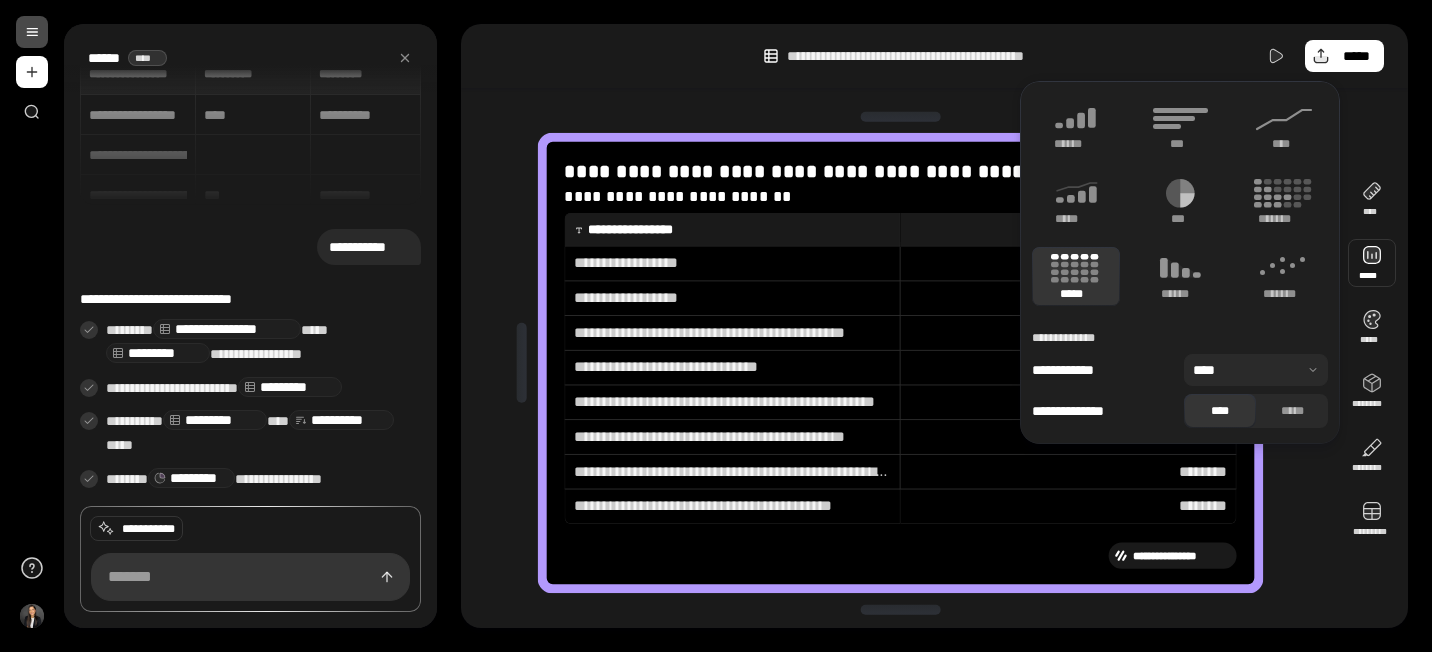 scroll, scrollTop: 4, scrollLeft: 0, axis: vertical 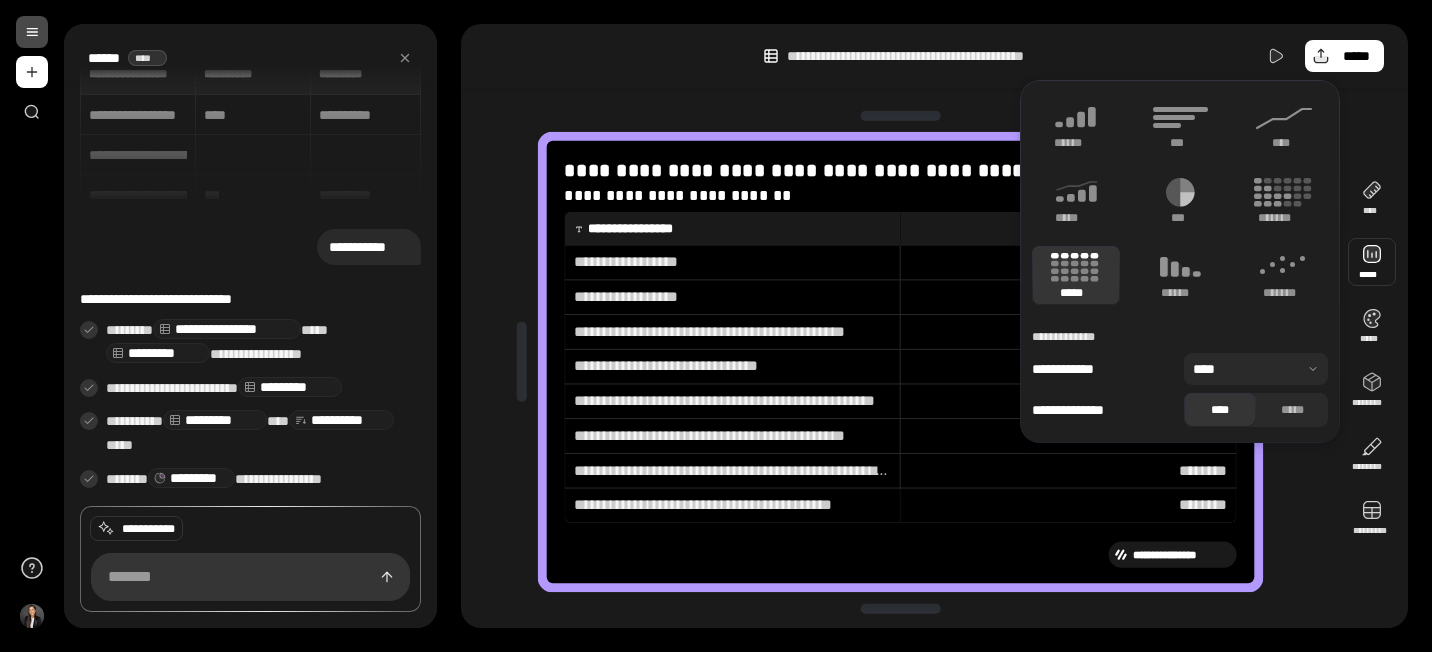 click on "**********" at bounding box center (732, 262) 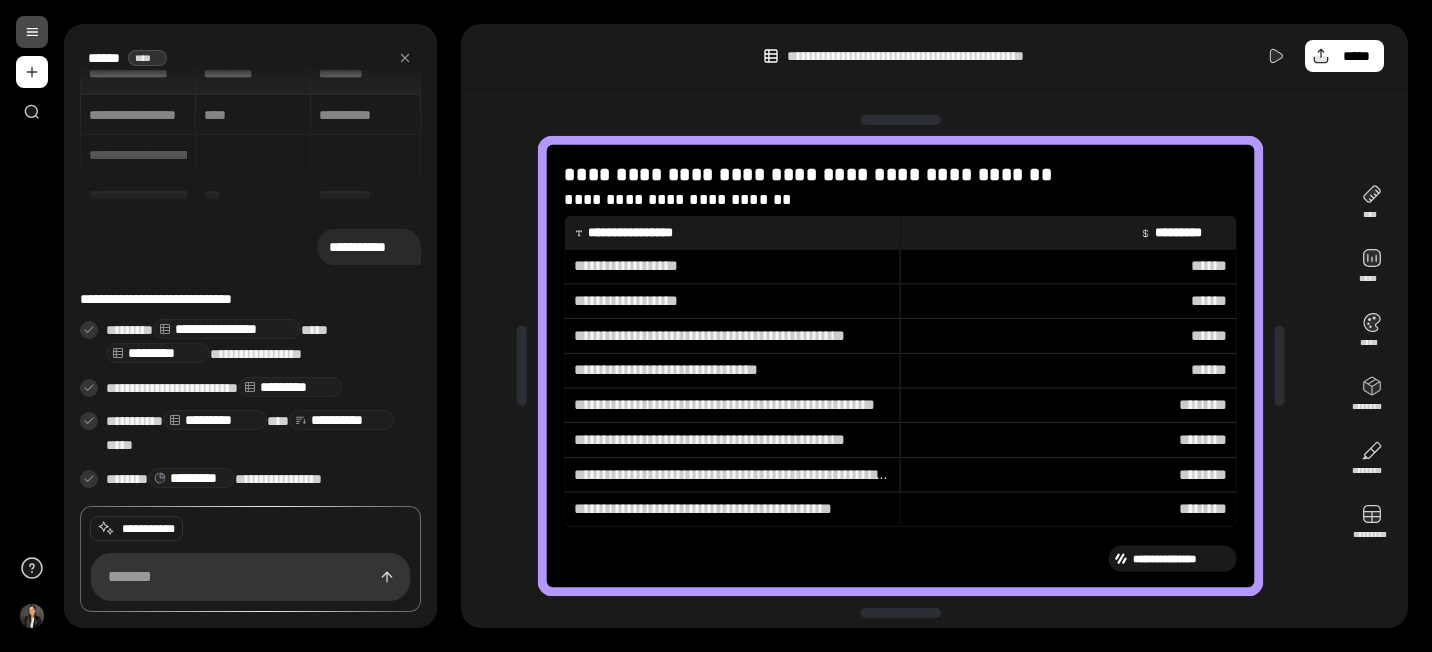 scroll, scrollTop: 4, scrollLeft: 0, axis: vertical 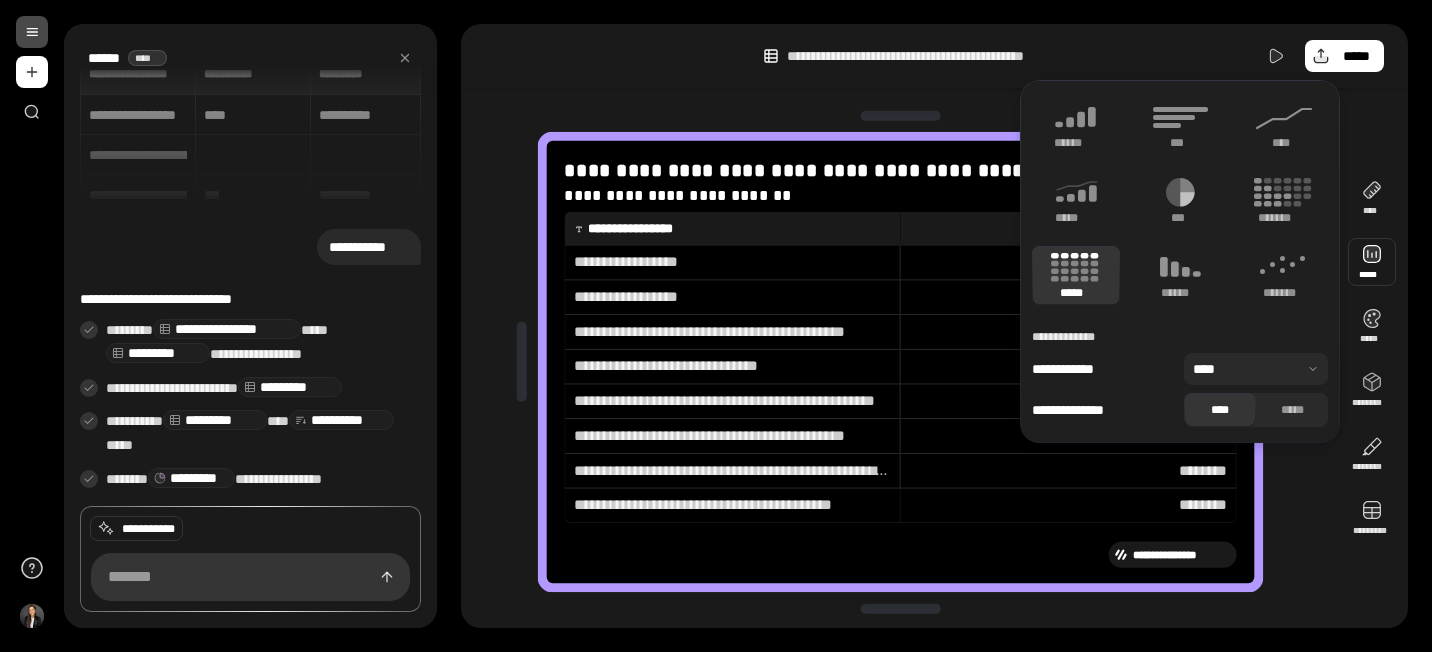 click at bounding box center [1372, 198] 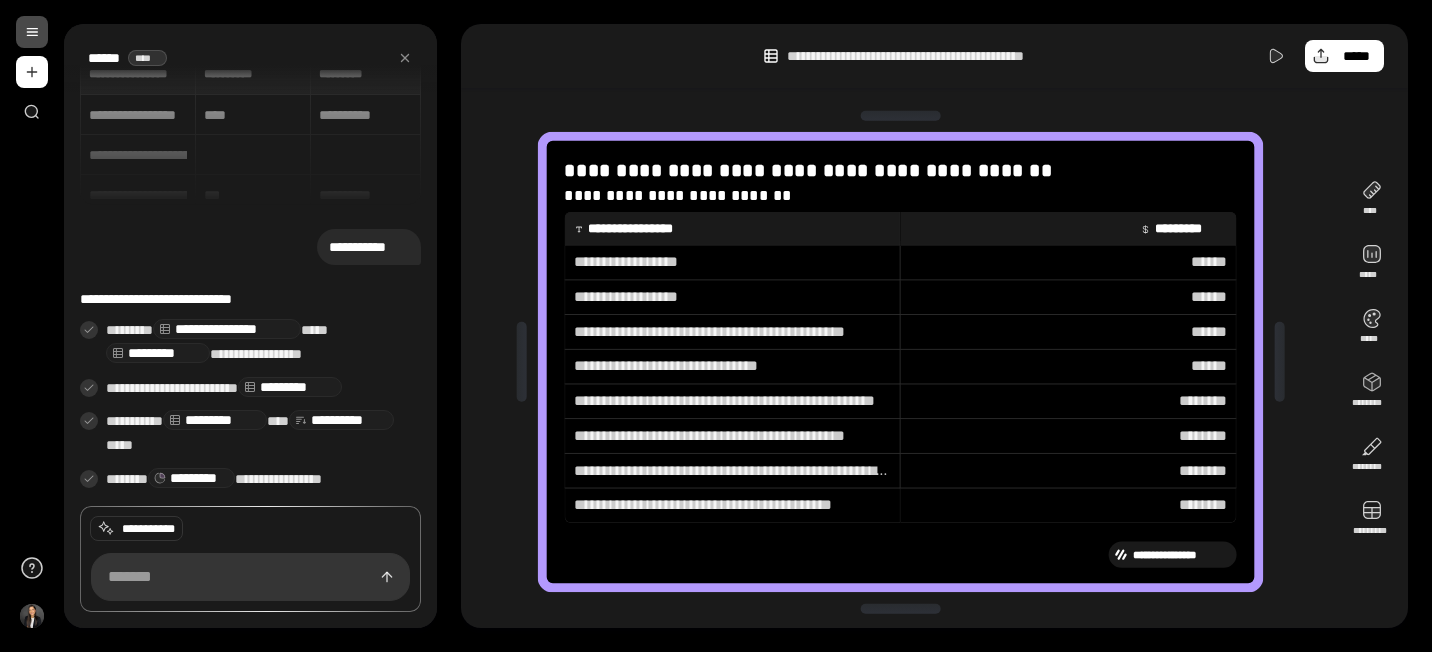 click on "**********" at bounding box center [732, 262] 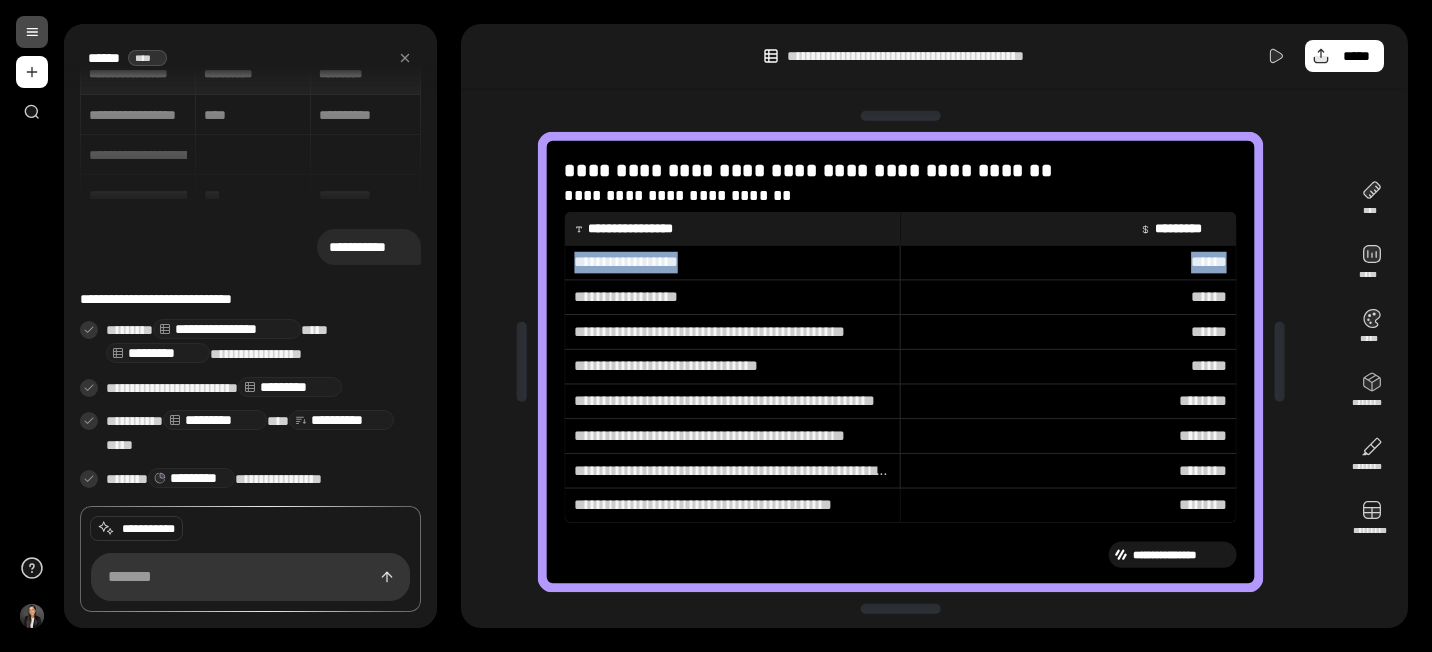 drag, startPoint x: 573, startPoint y: 261, endPoint x: 1229, endPoint y: 256, distance: 656.01904 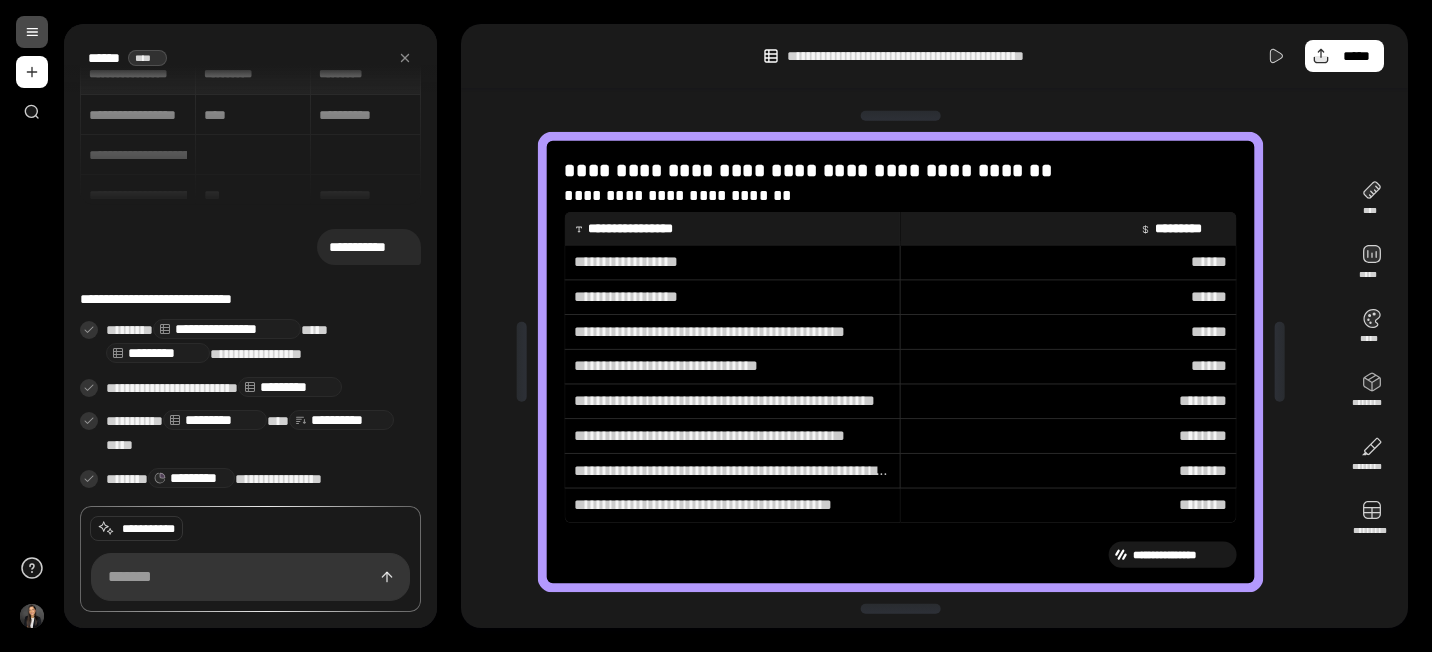 click on "**********" at bounding box center [732, 262] 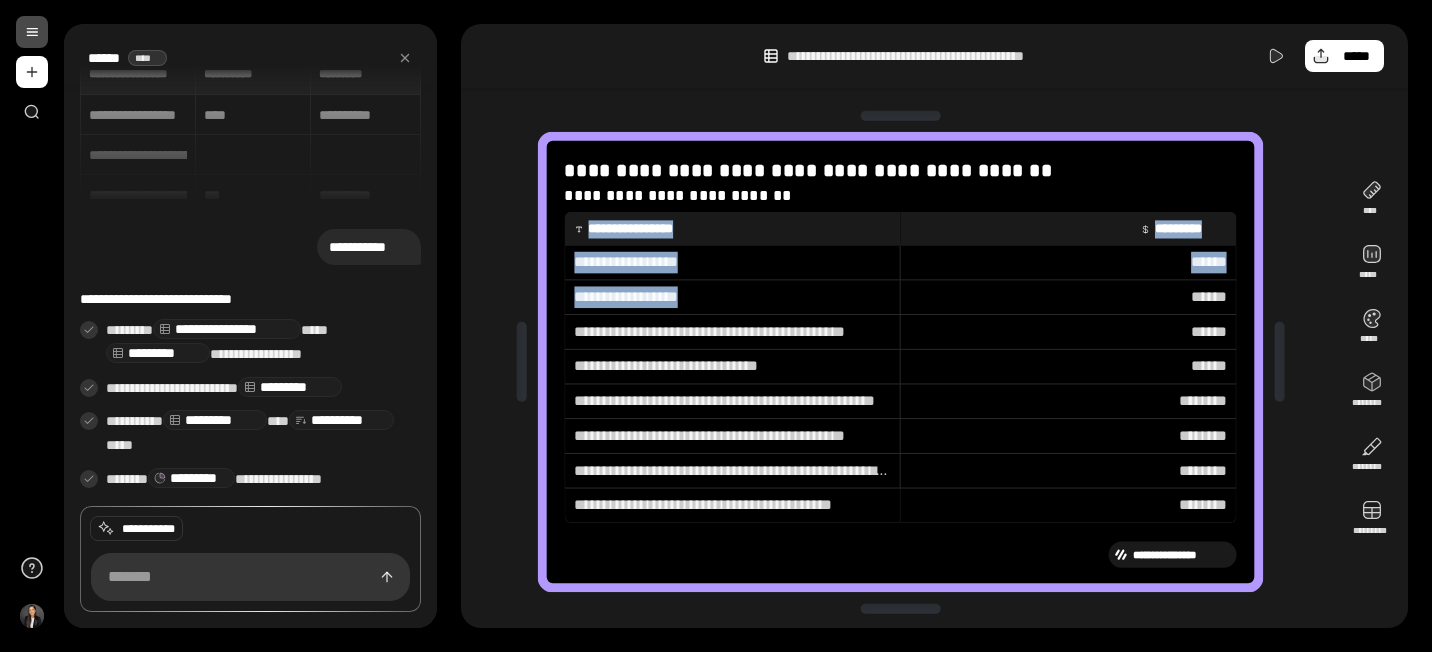 drag, startPoint x: 762, startPoint y: 298, endPoint x: 524, endPoint y: 305, distance: 238.10292 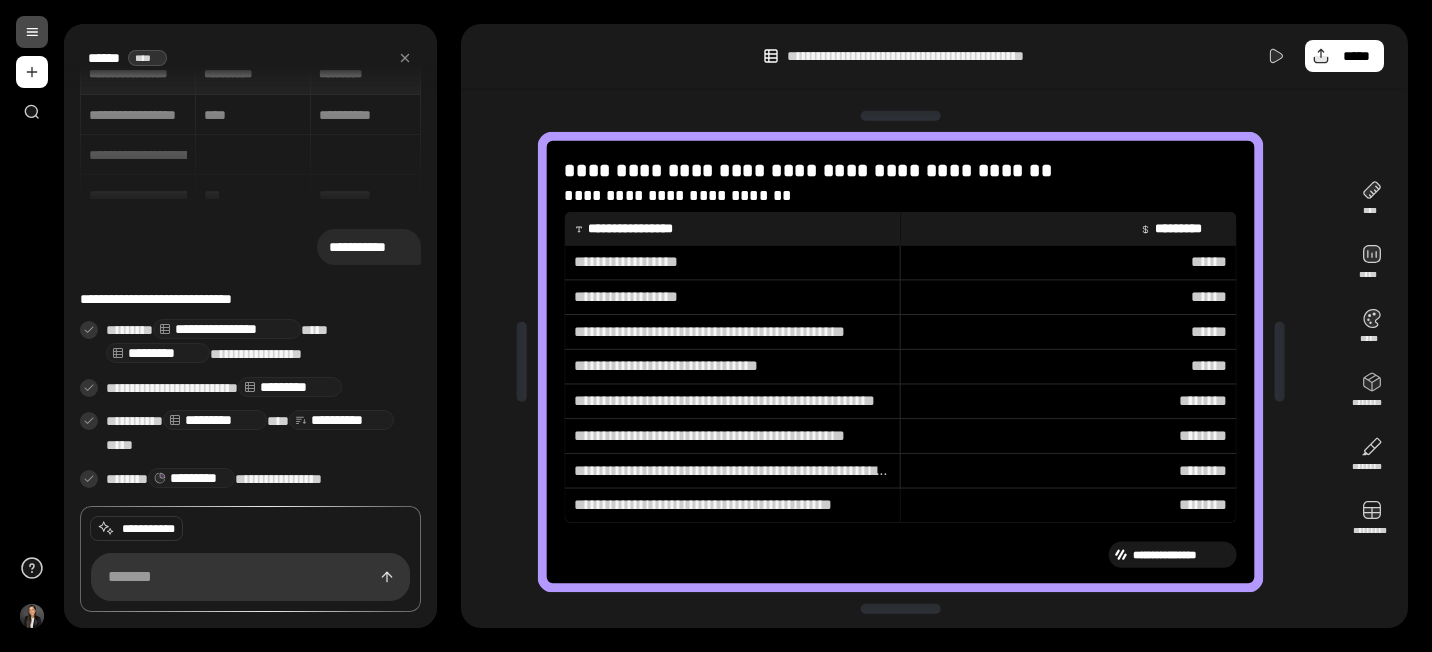 click on "**********" at bounding box center [732, 262] 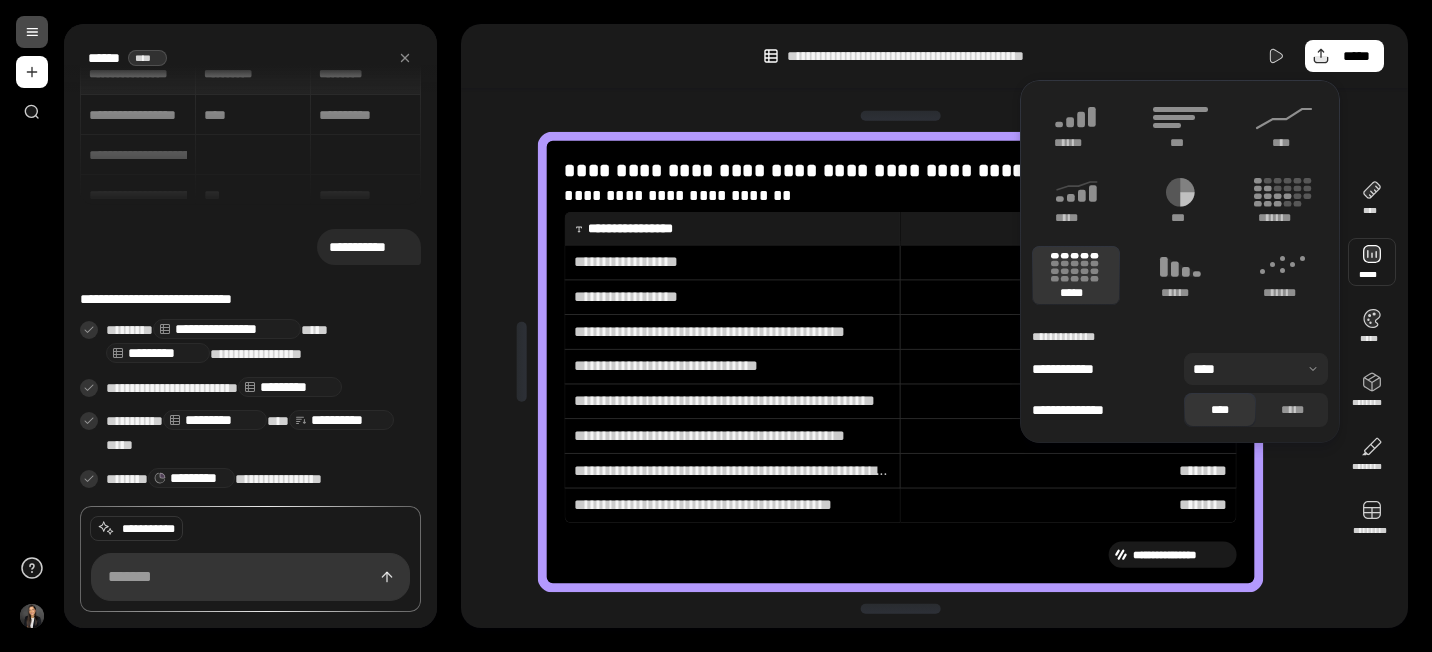 click on "**********" at bounding box center (900, 362) 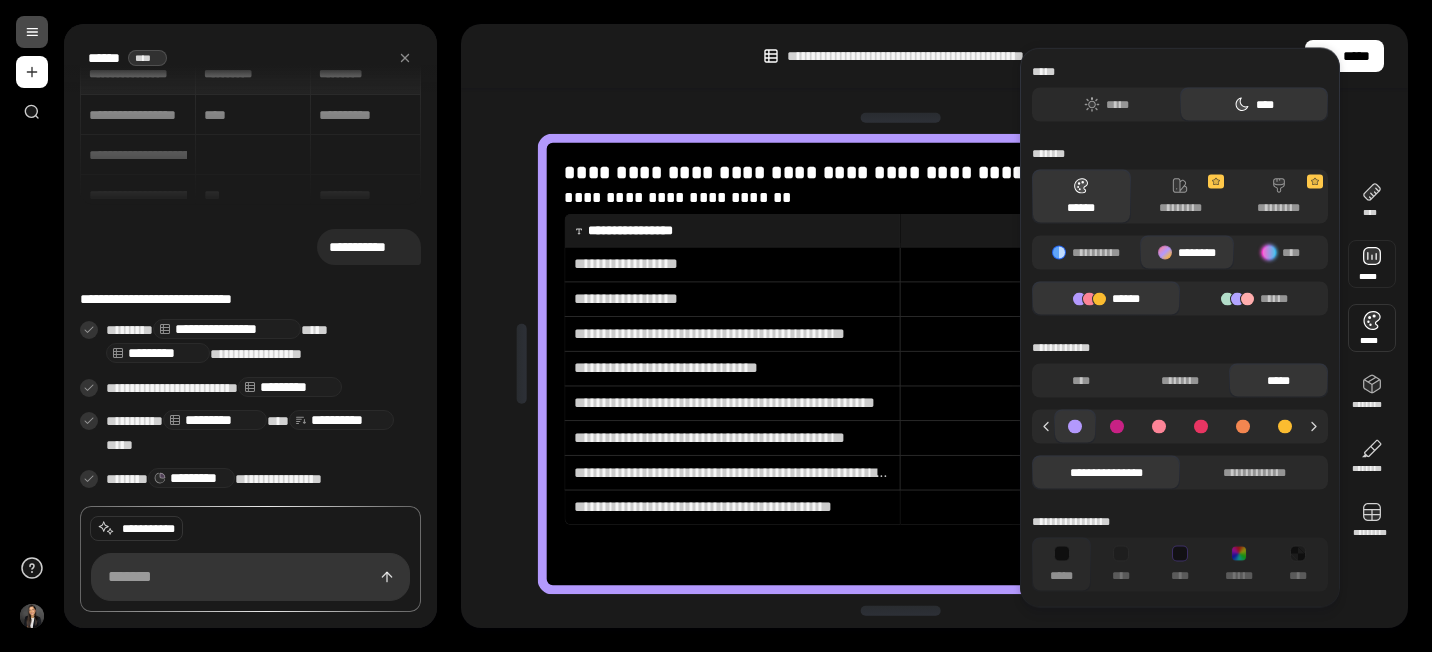 scroll, scrollTop: 4, scrollLeft: 0, axis: vertical 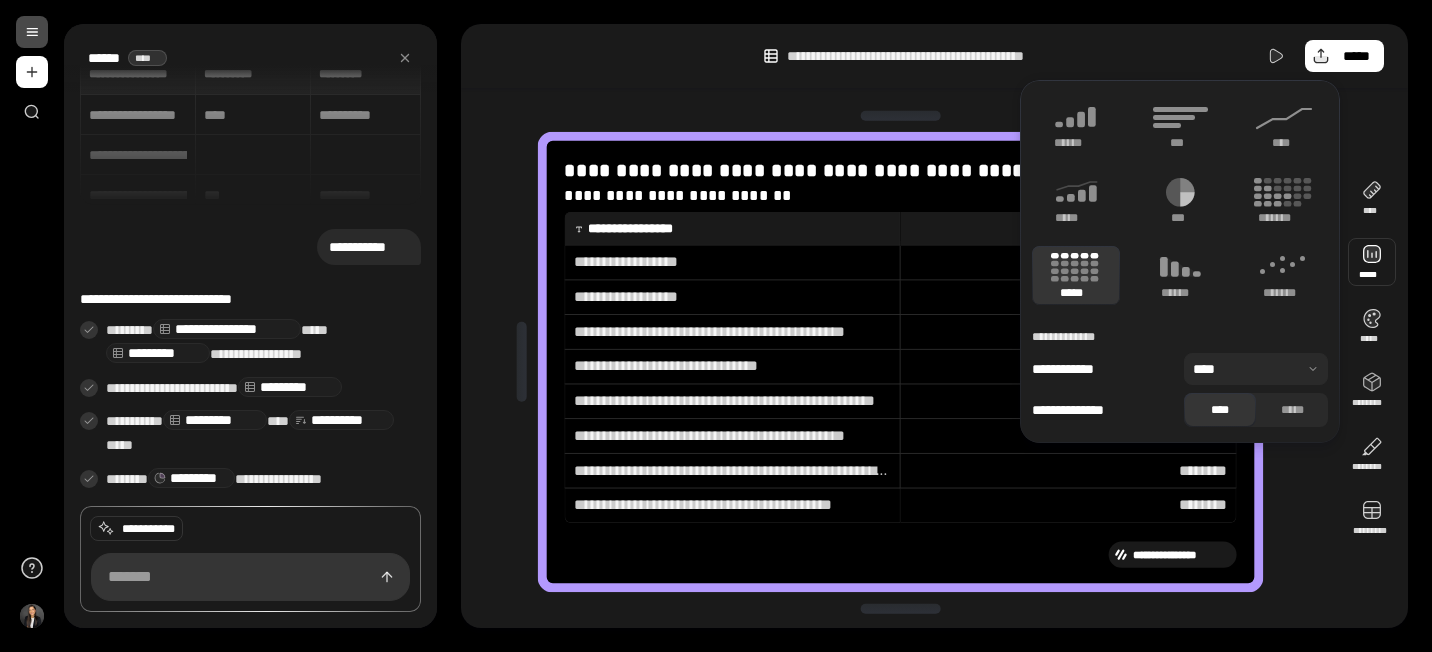 click on "**********" at bounding box center (739, 229) 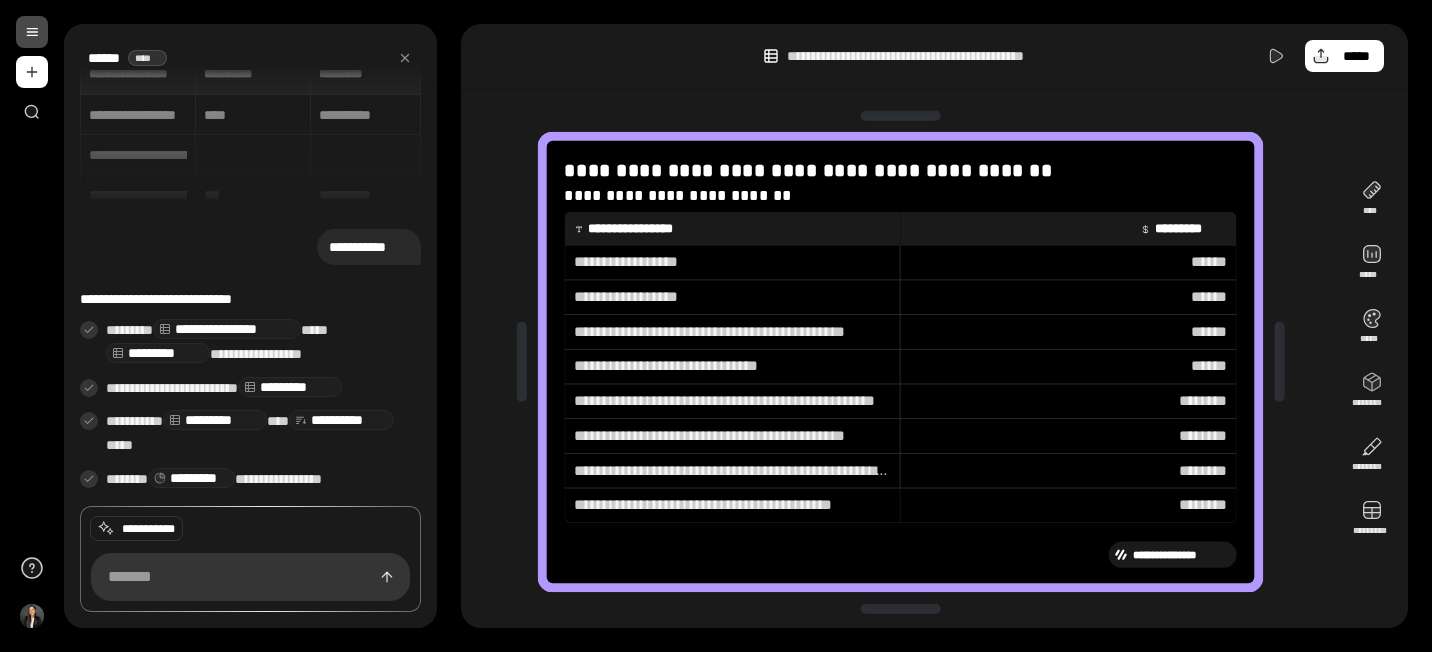 click on "**********" at bounding box center [732, 262] 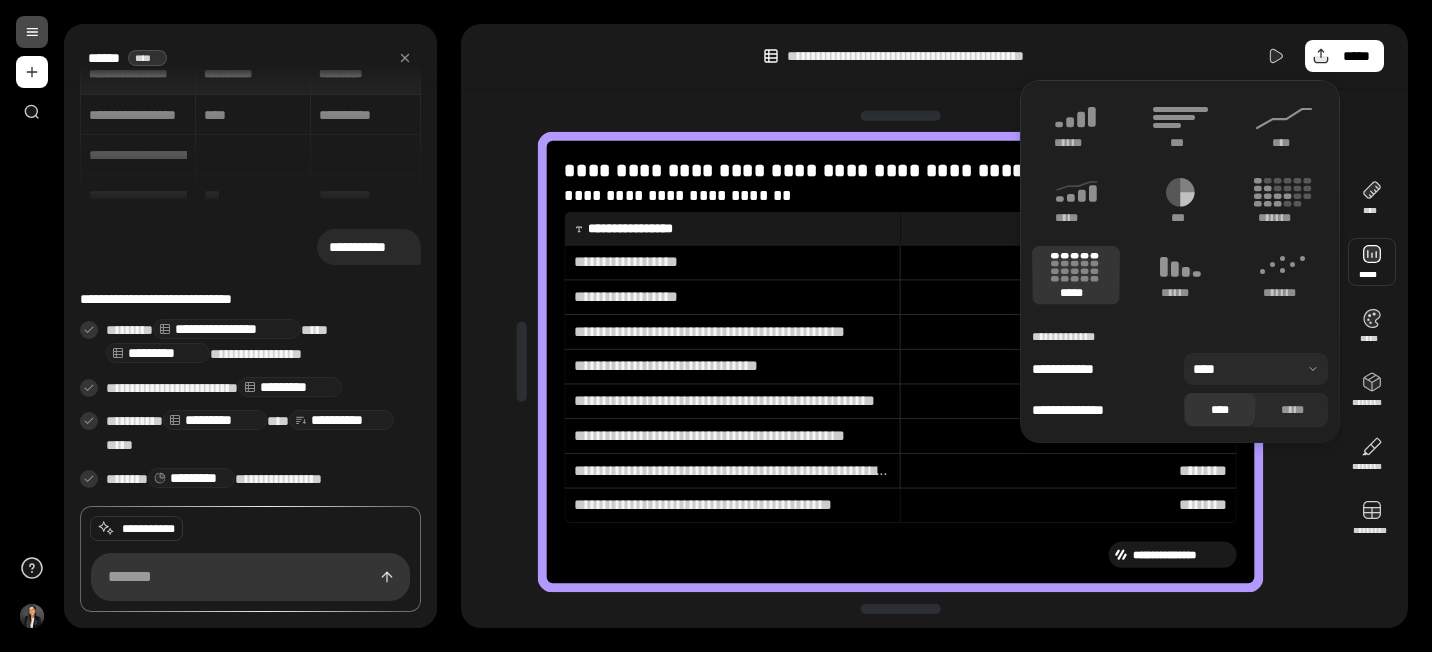 click at bounding box center [1372, 198] 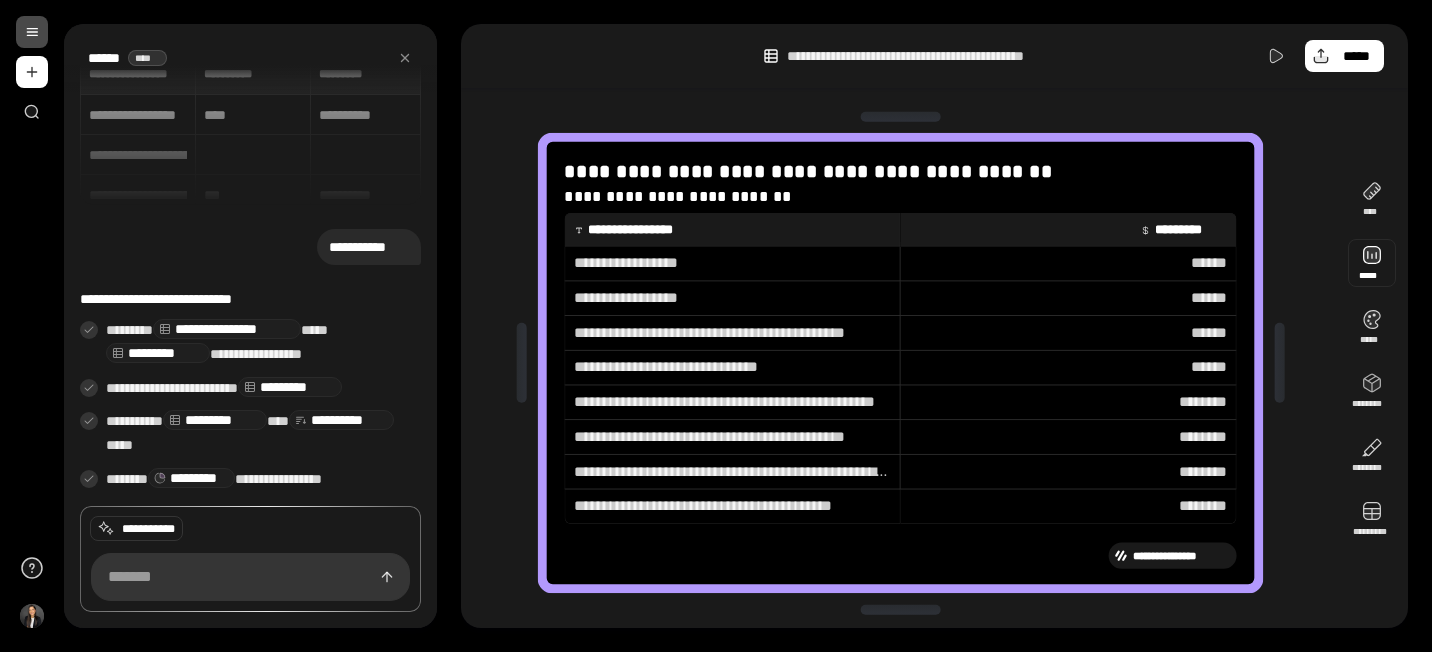 scroll, scrollTop: 4, scrollLeft: 0, axis: vertical 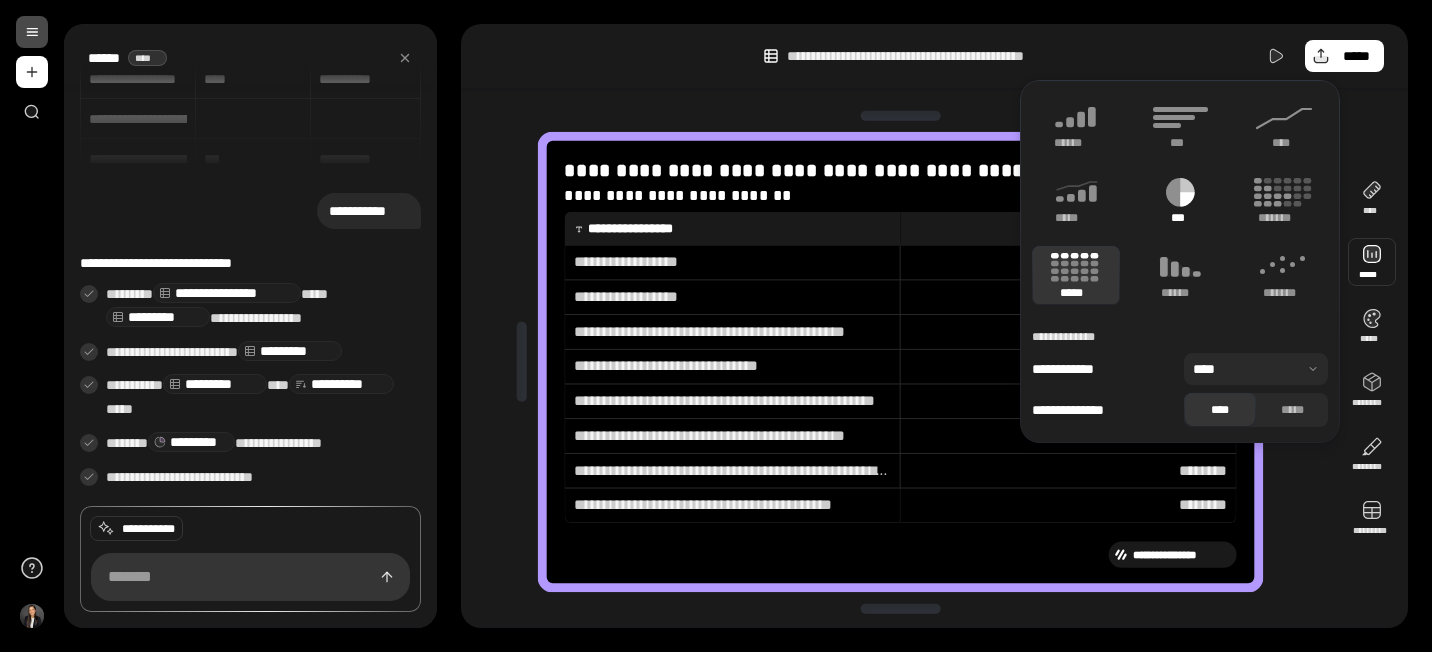 click at bounding box center [1187, 199] 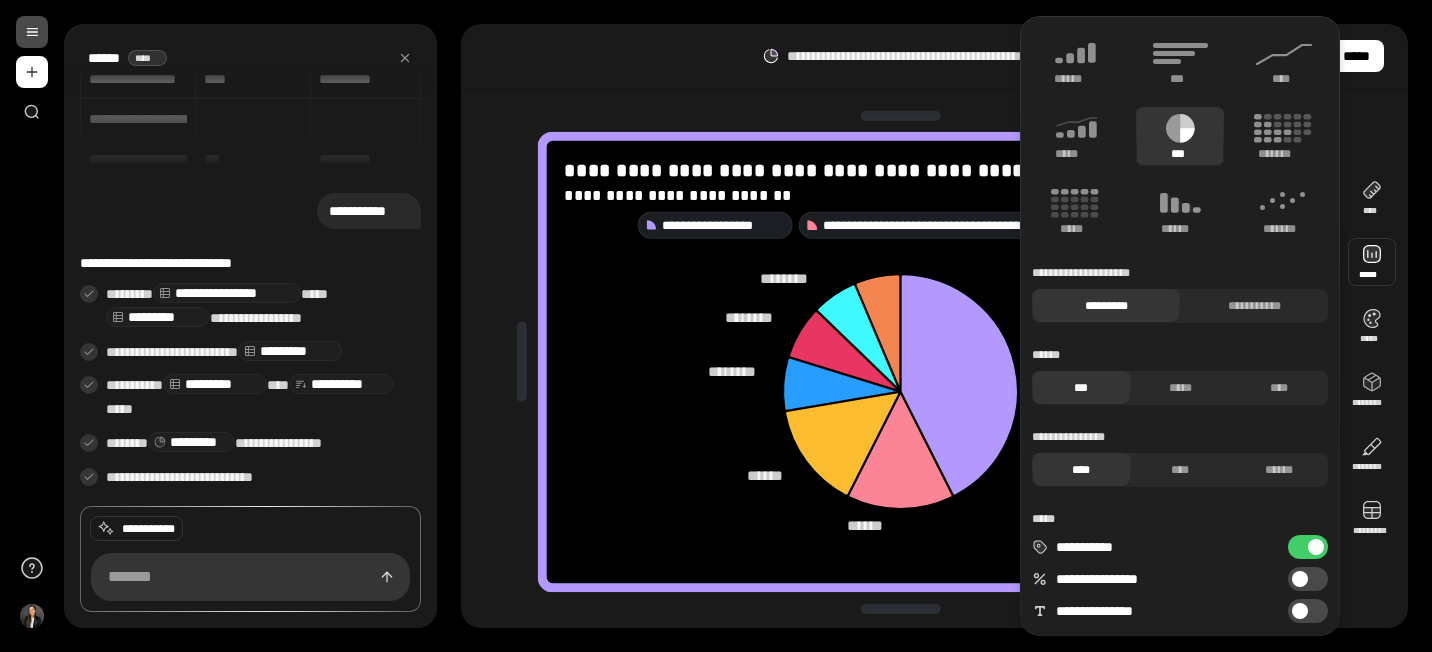 click at bounding box center [900, 392] 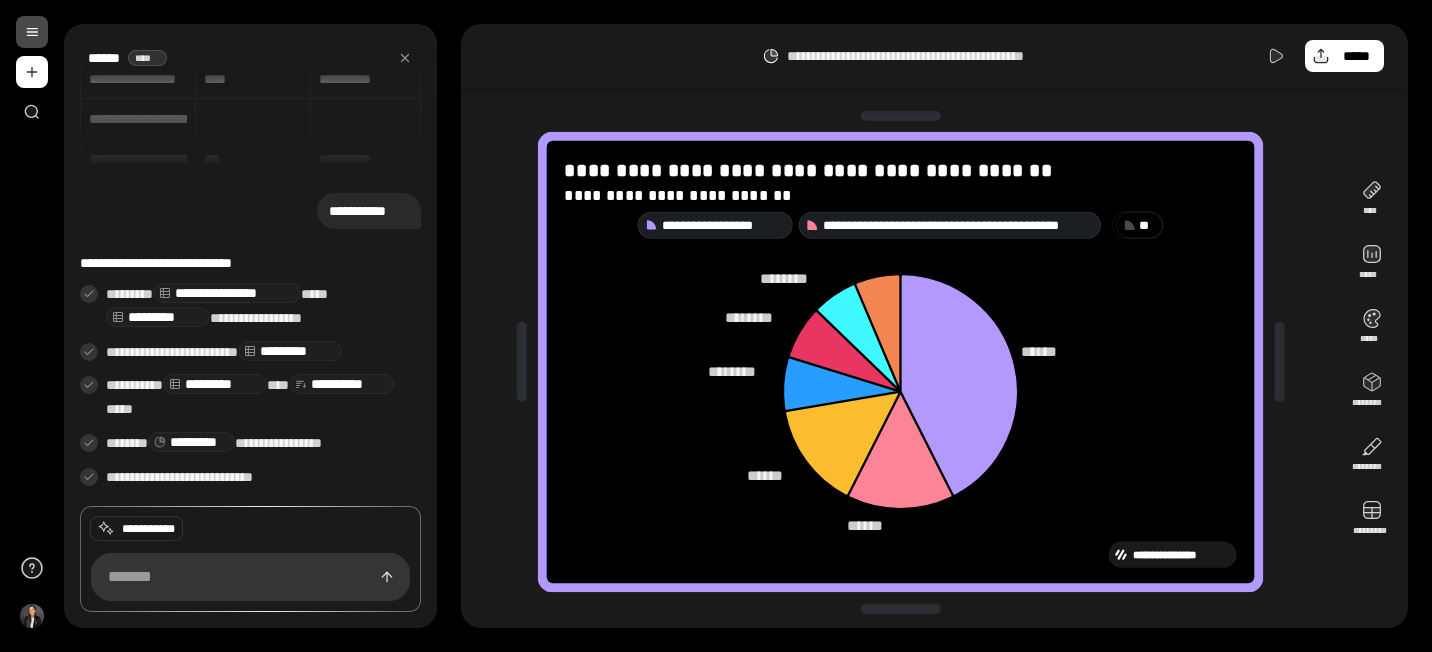 click on "* *" at bounding box center (1147, 225) 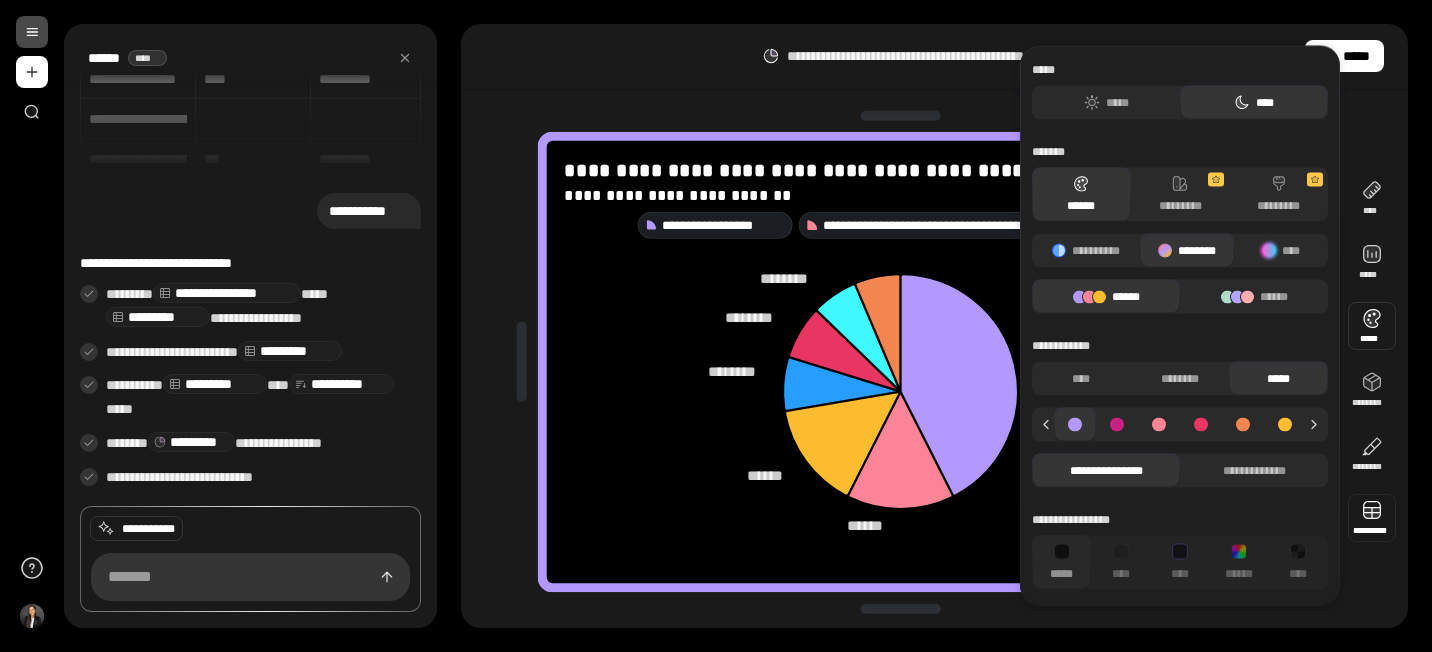click at bounding box center (1372, 198) 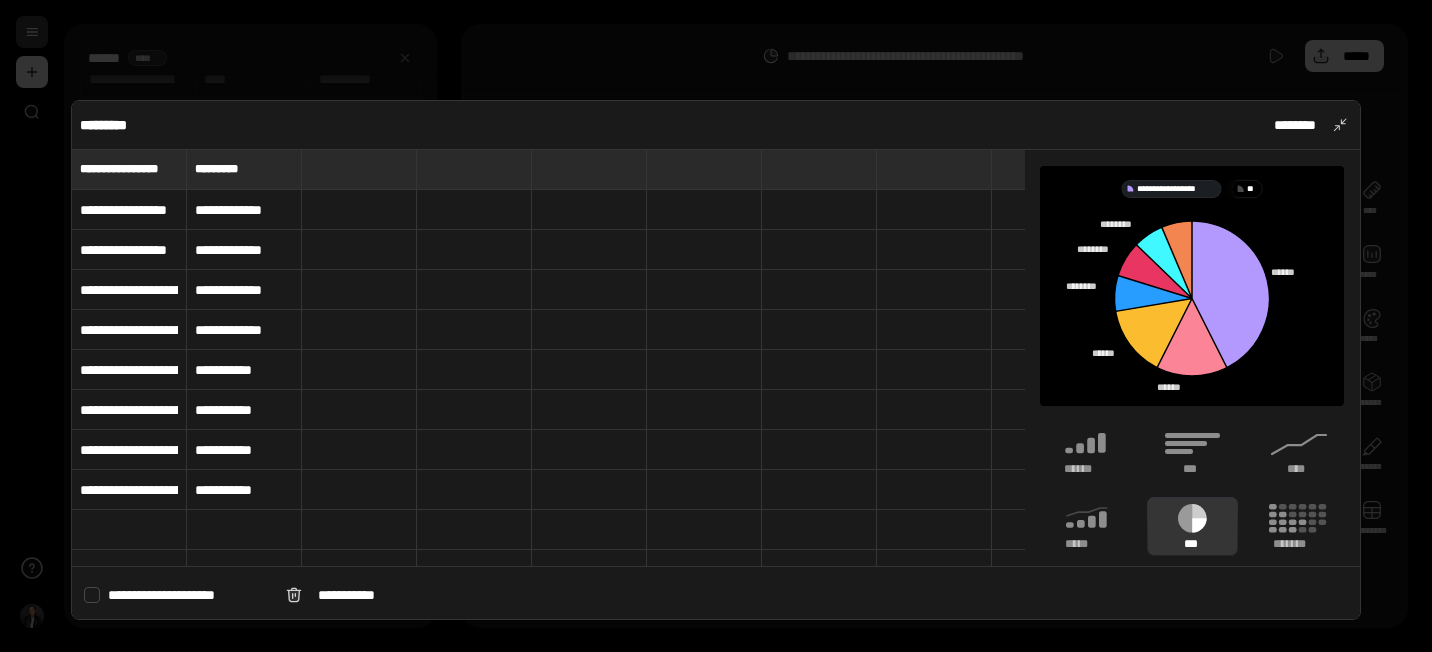 click on "**********" at bounding box center [129, 210] 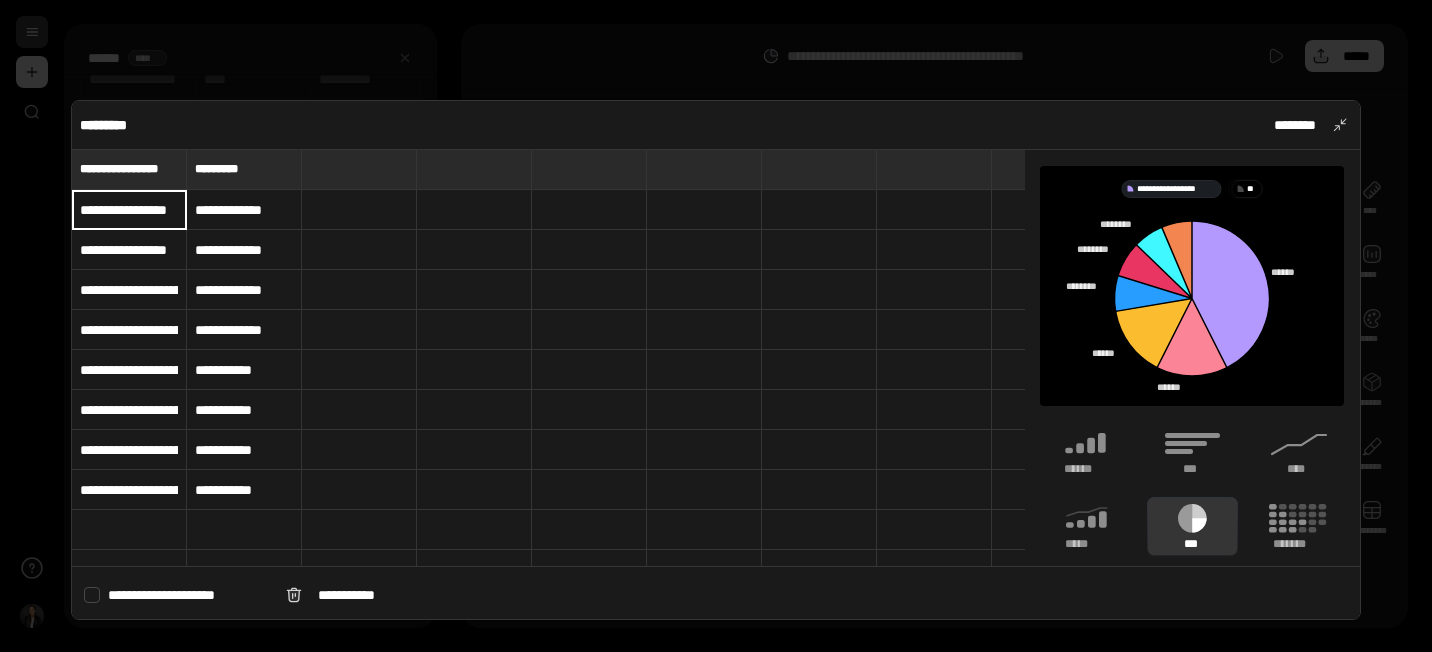 click on "**********" at bounding box center [129, 330] 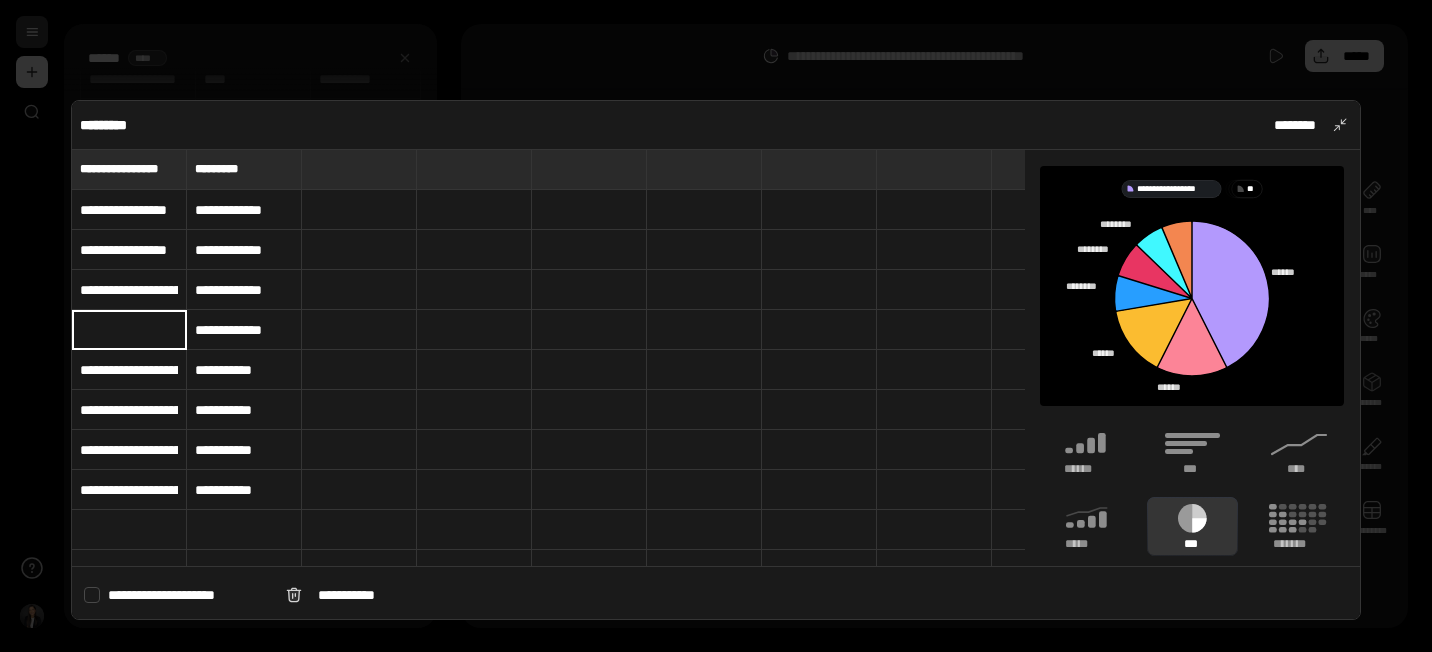 click on "**********" at bounding box center (129, 210) 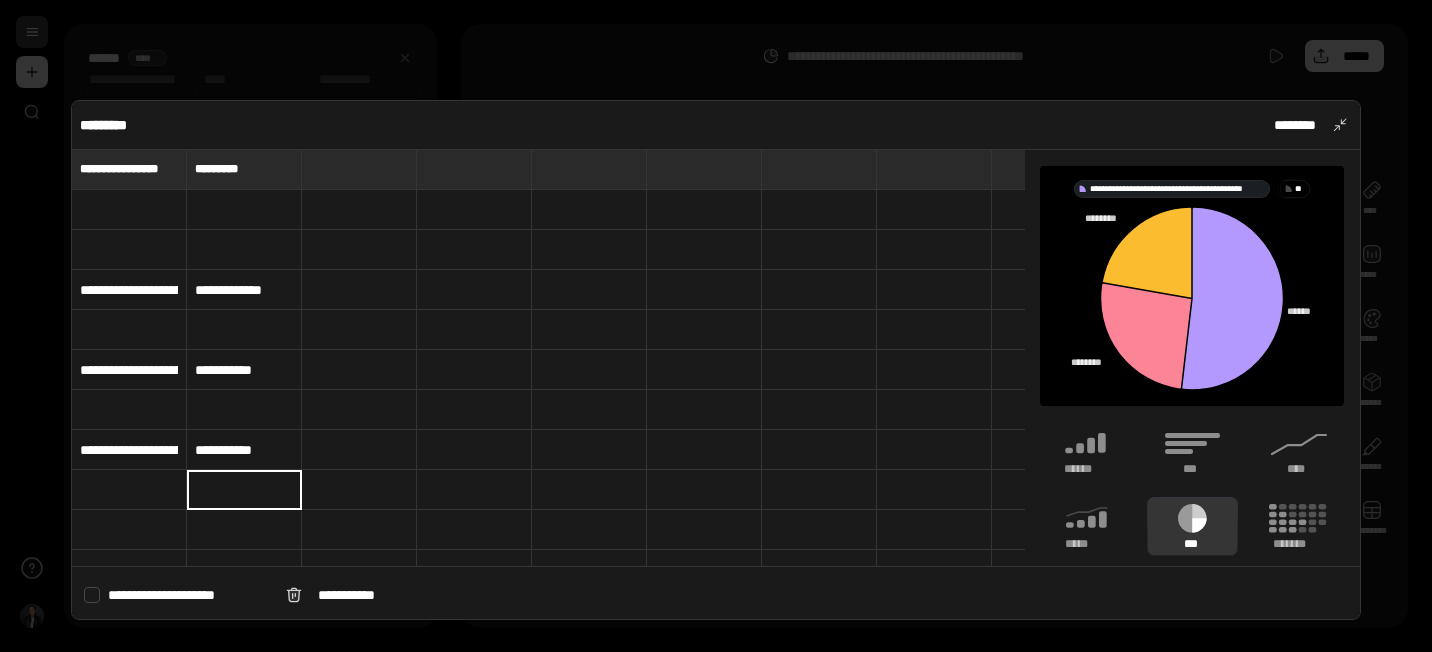 click on "**********" at bounding box center (129, 290) 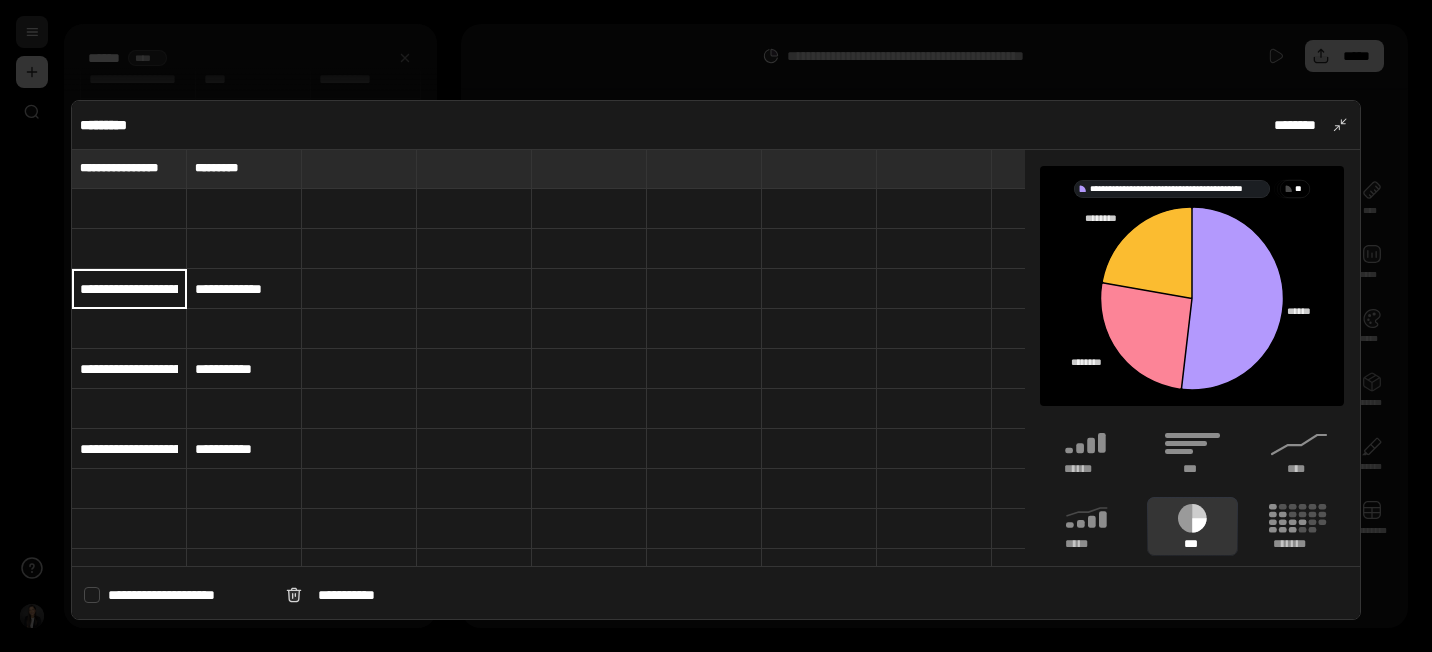 scroll, scrollTop: 0, scrollLeft: 0, axis: both 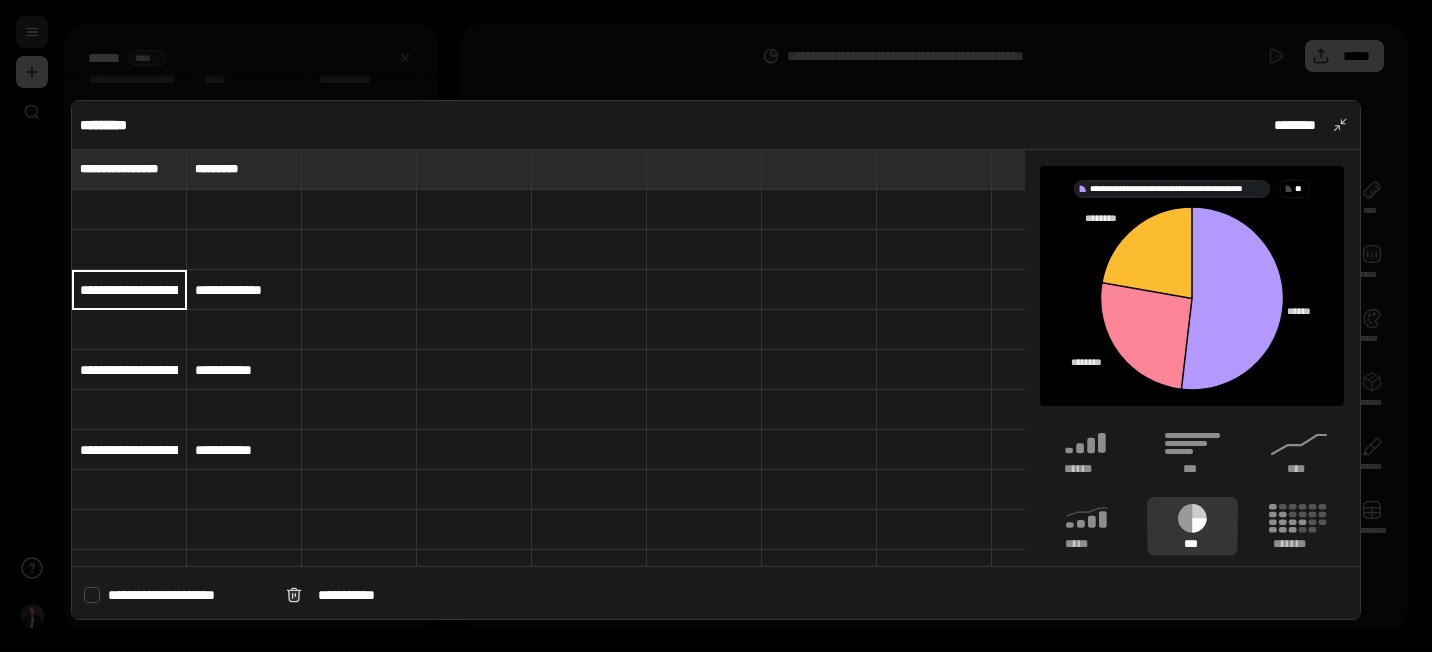 click on "**********" at bounding box center [129, 290] 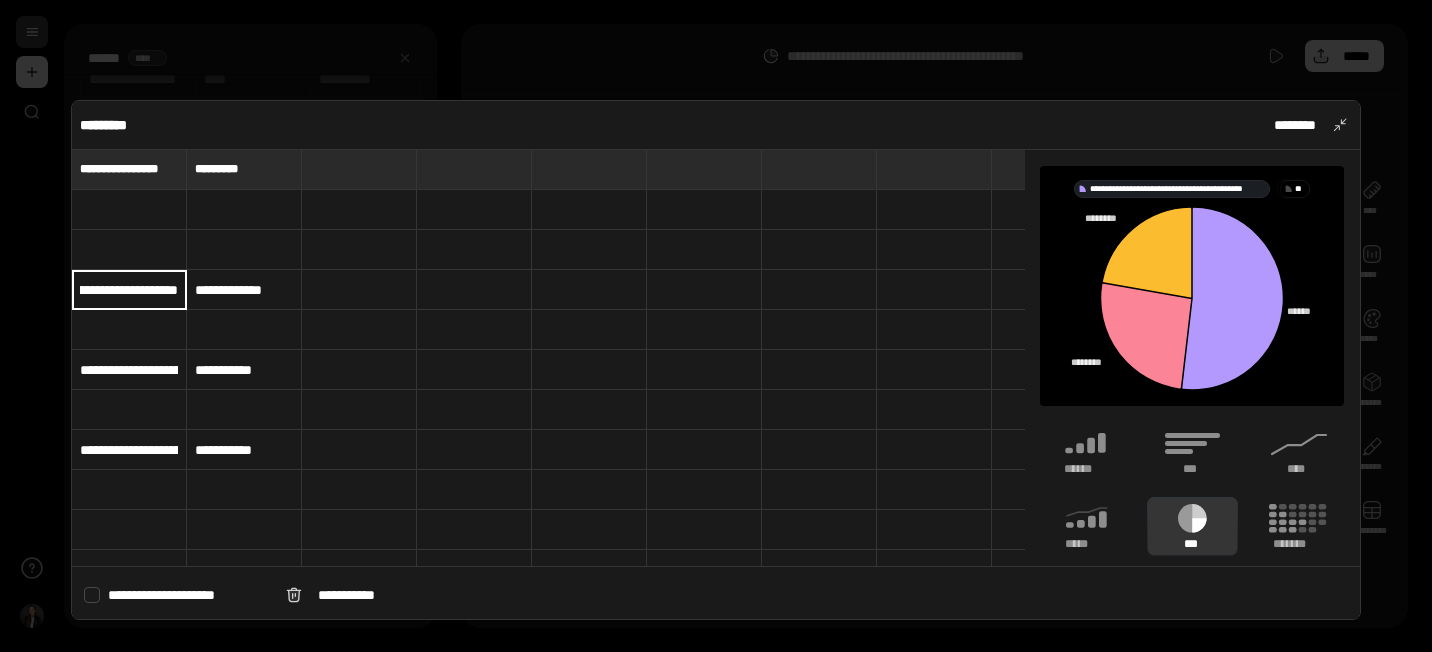 click on "**********" at bounding box center (129, 289) 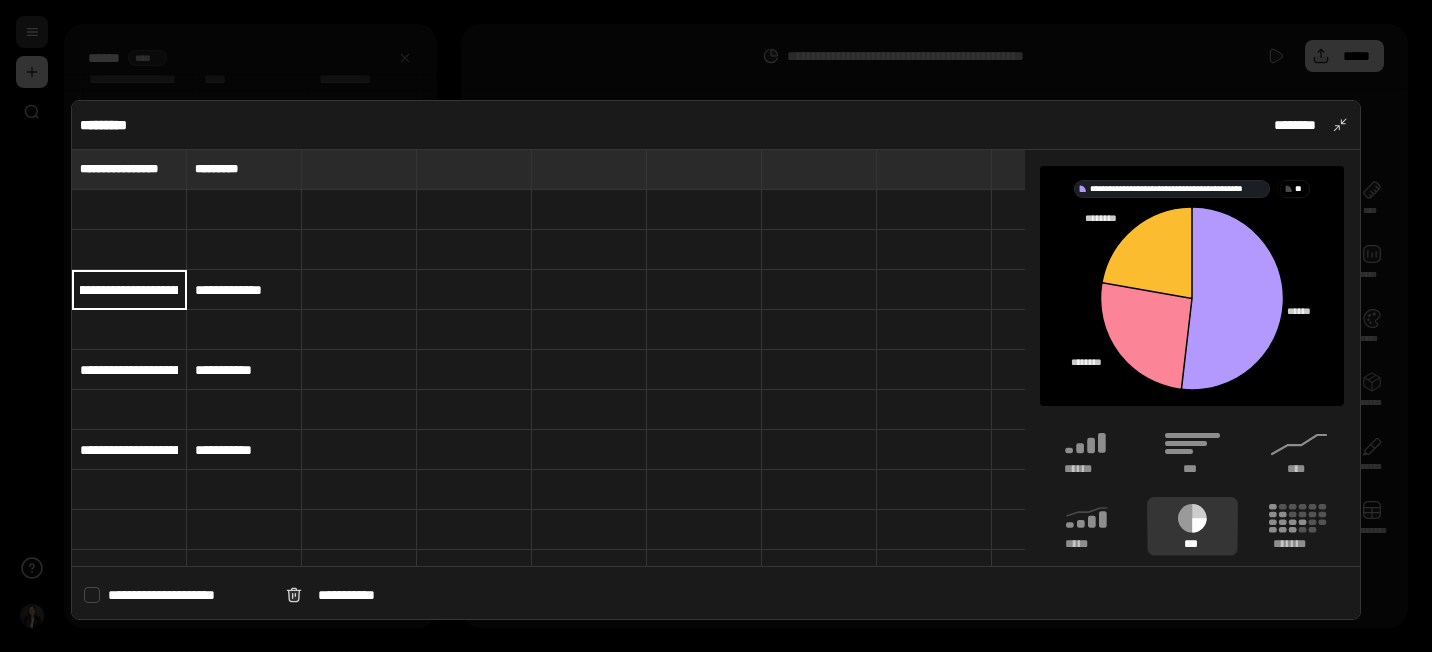 scroll, scrollTop: 0, scrollLeft: 0, axis: both 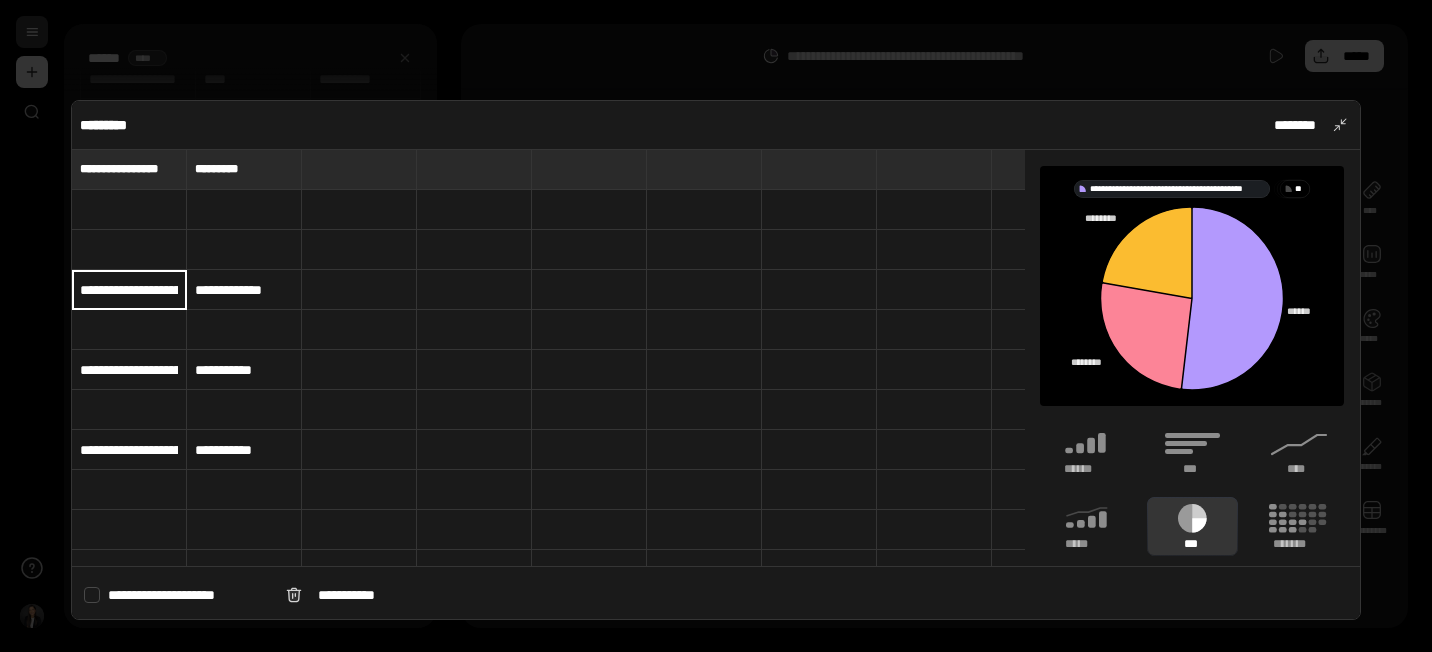 type on "**********" 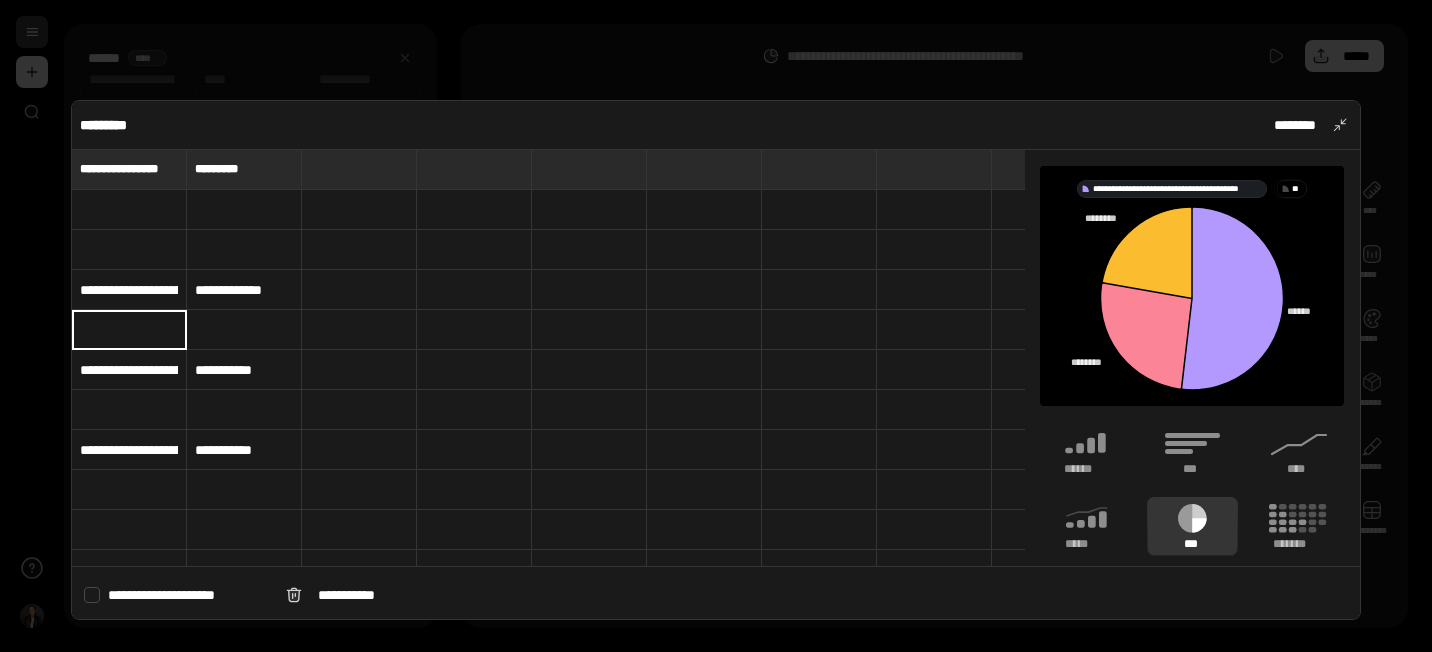 click on "**********" at bounding box center [129, 370] 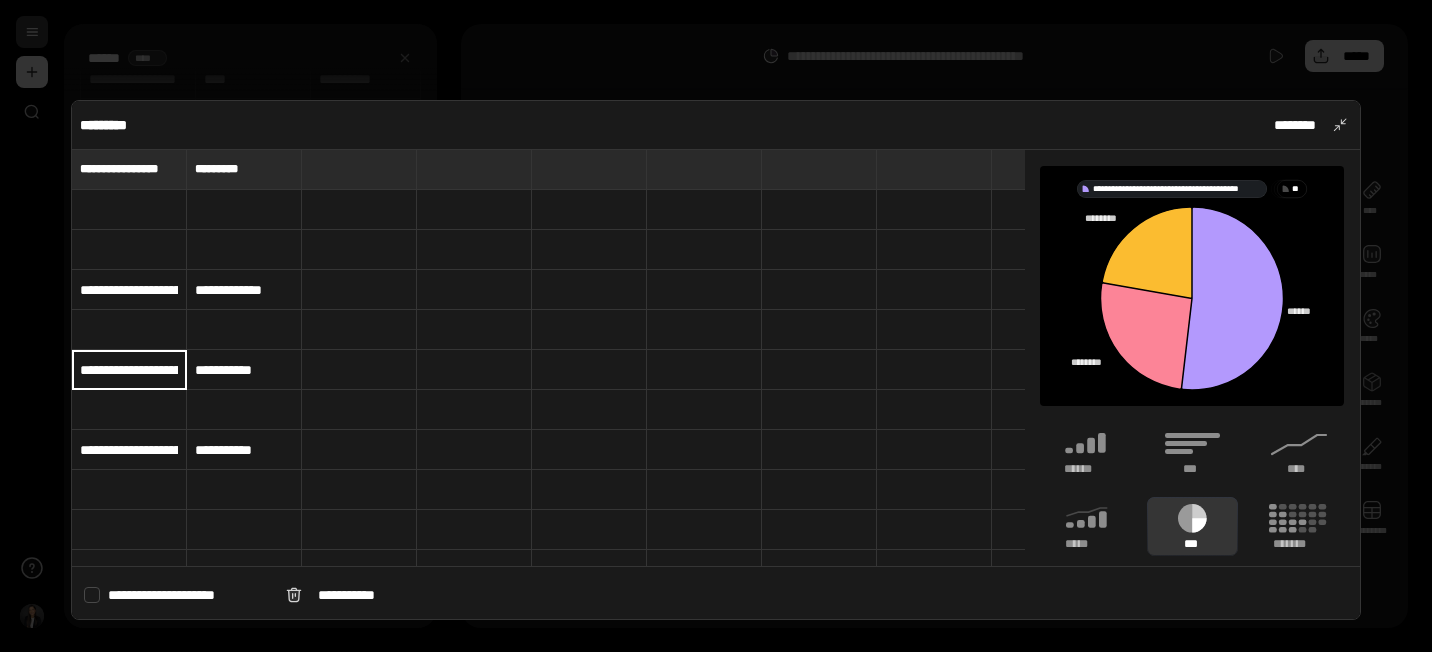 click on "**********" at bounding box center [129, 370] 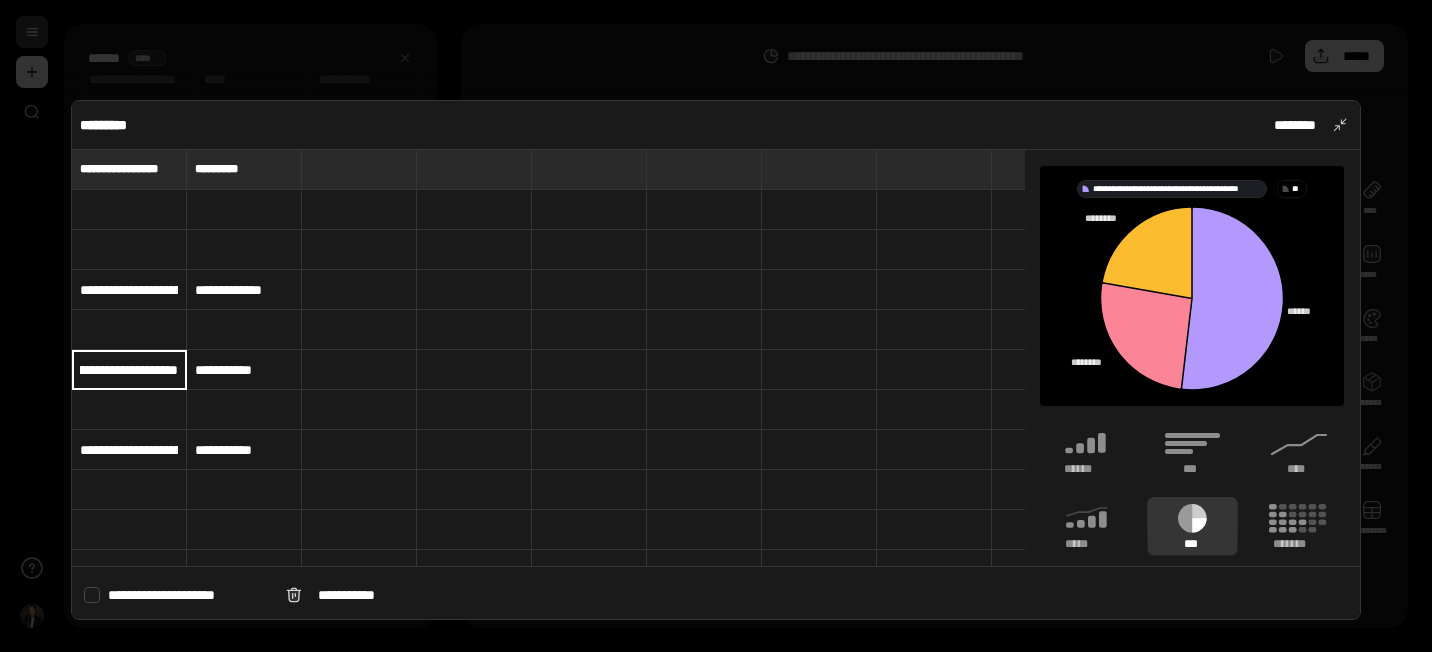 click on "**********" at bounding box center (129, 369) 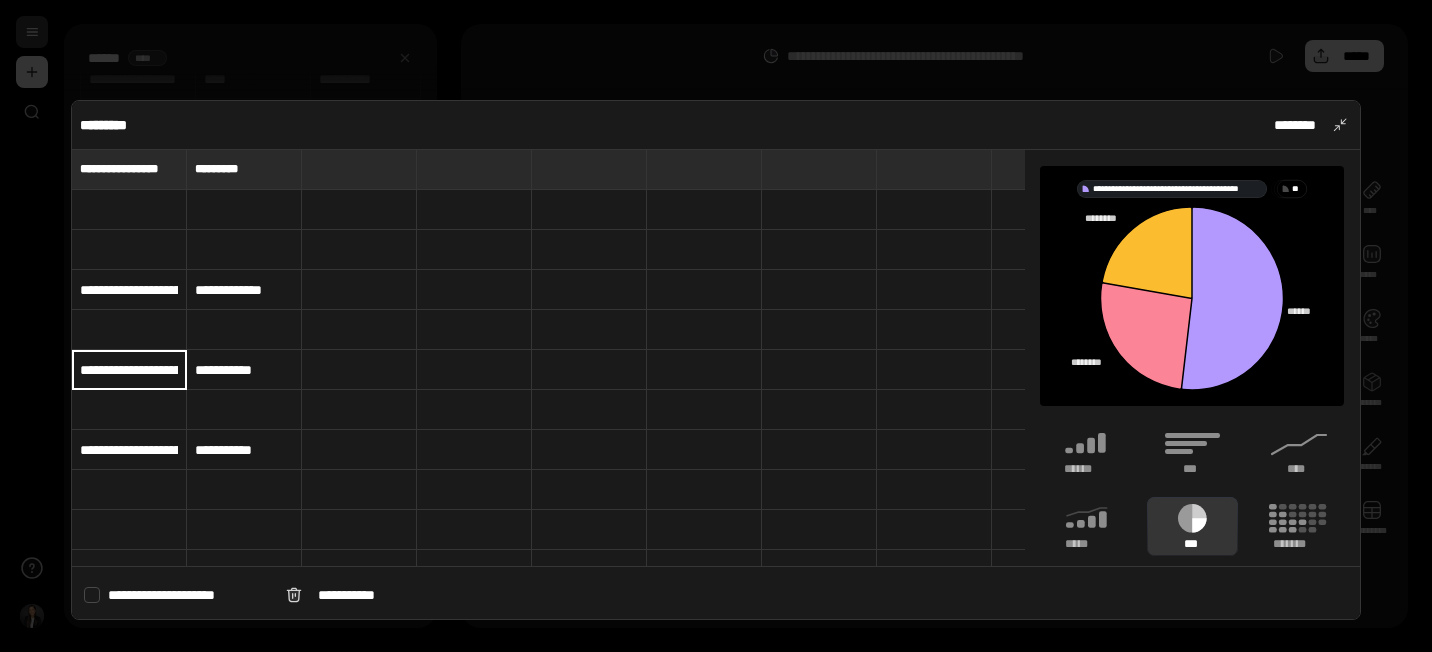 type on "**********" 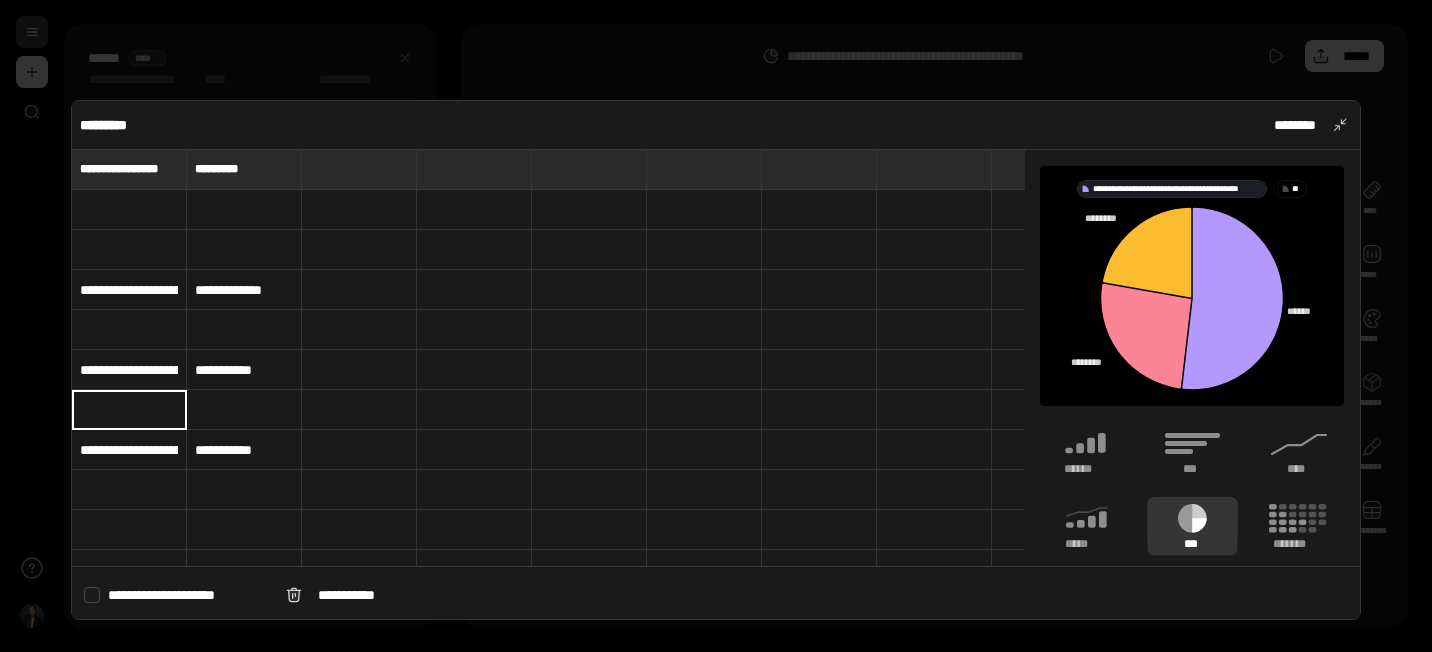 click on "**********" at bounding box center [129, 450] 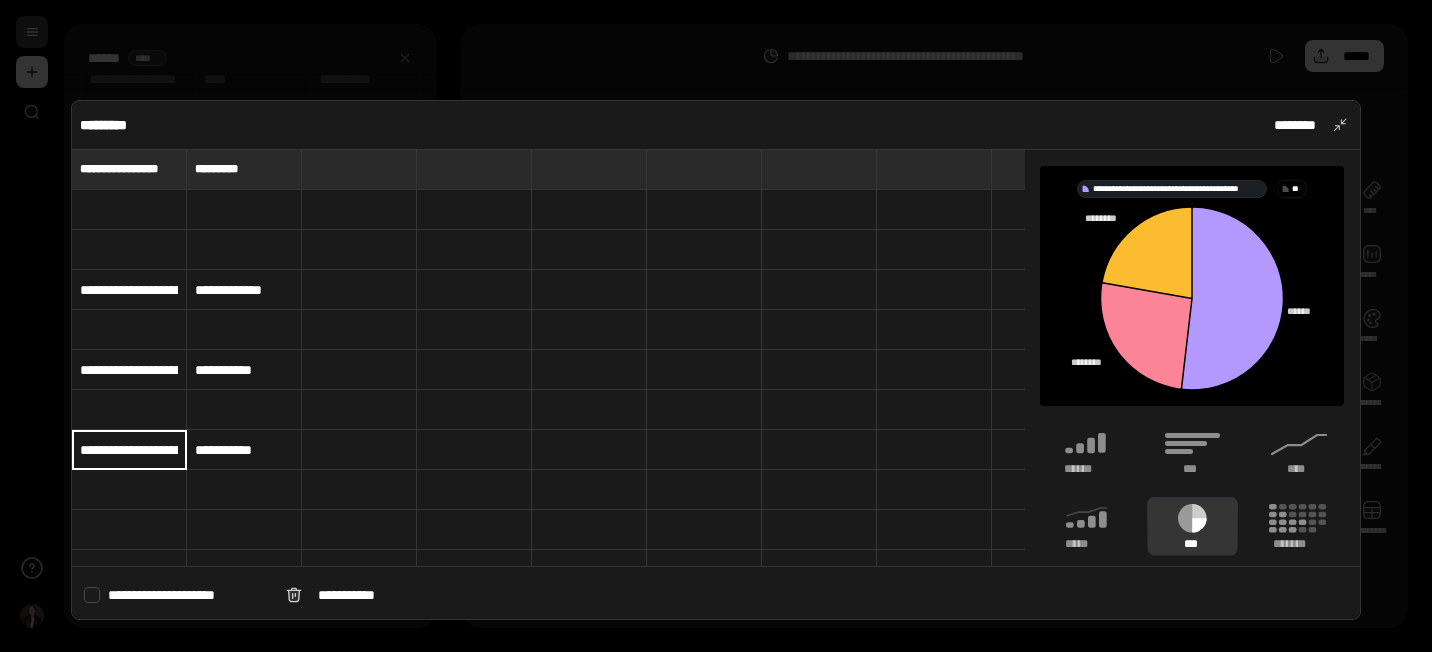 click on "**********" at bounding box center [129, 450] 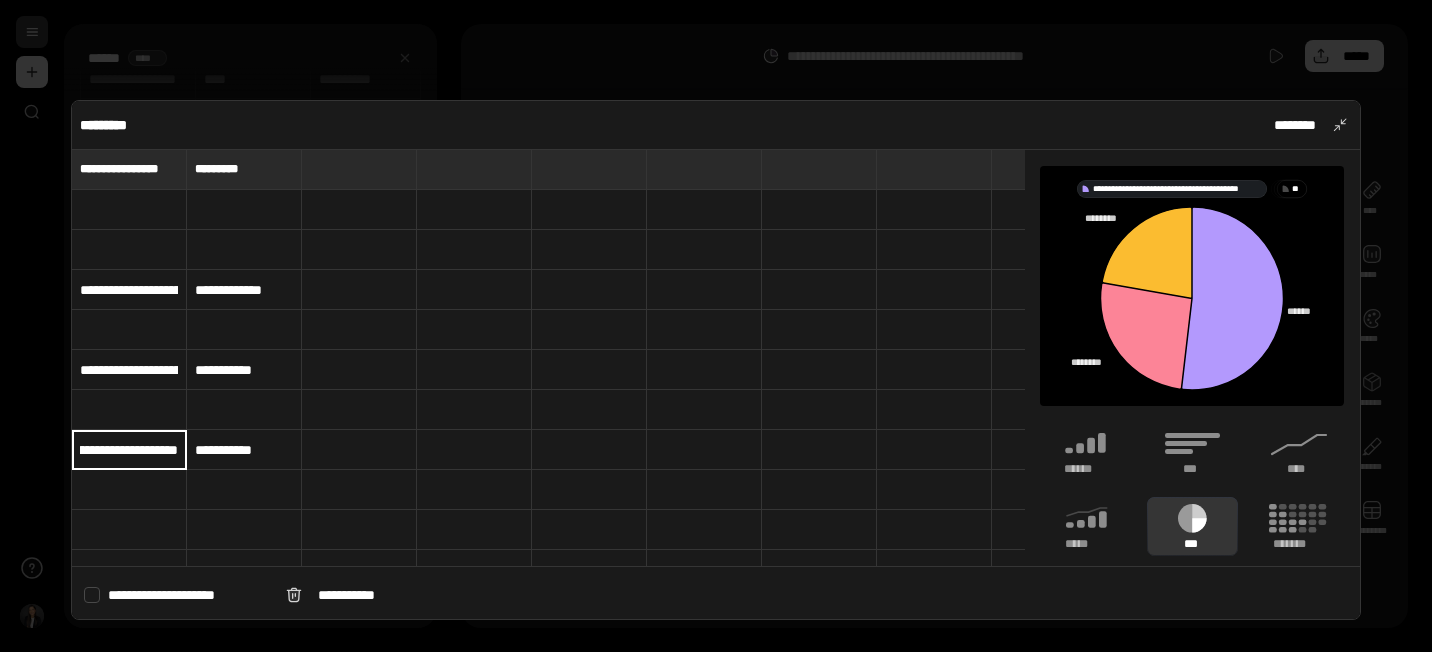 click on "**********" at bounding box center [129, 449] 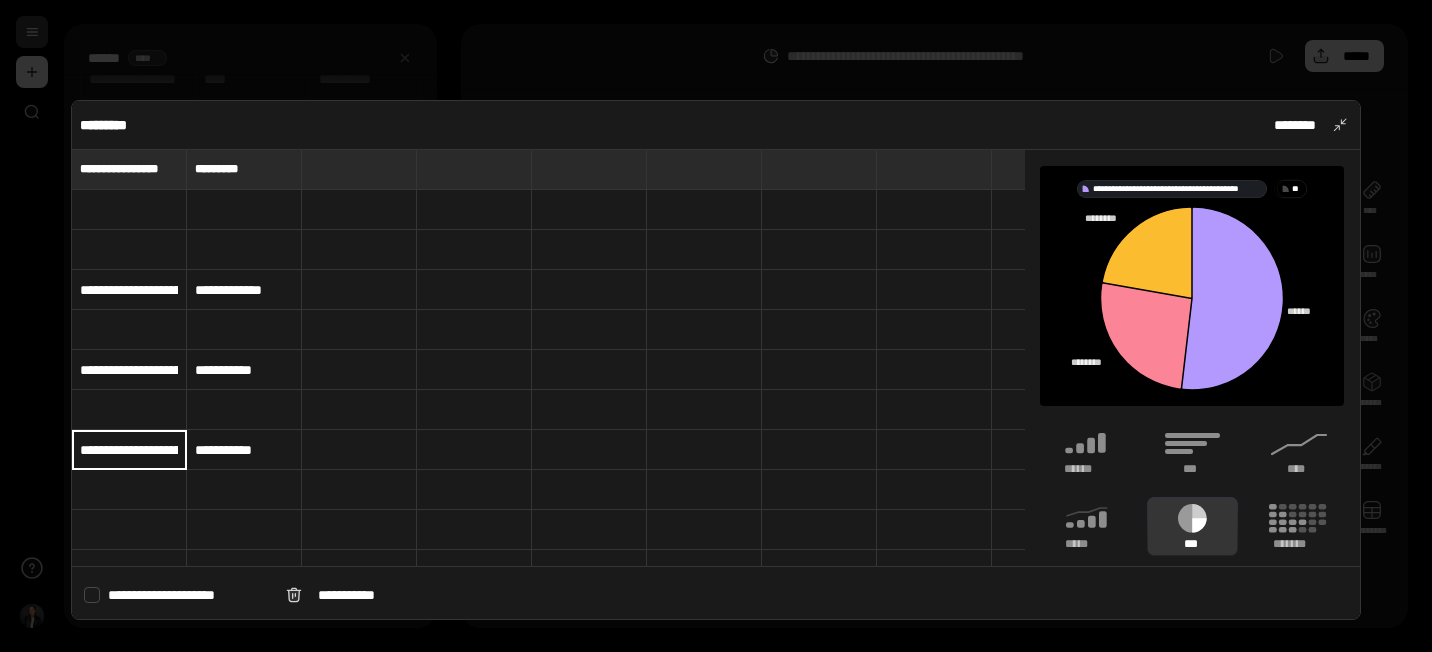 type on "**********" 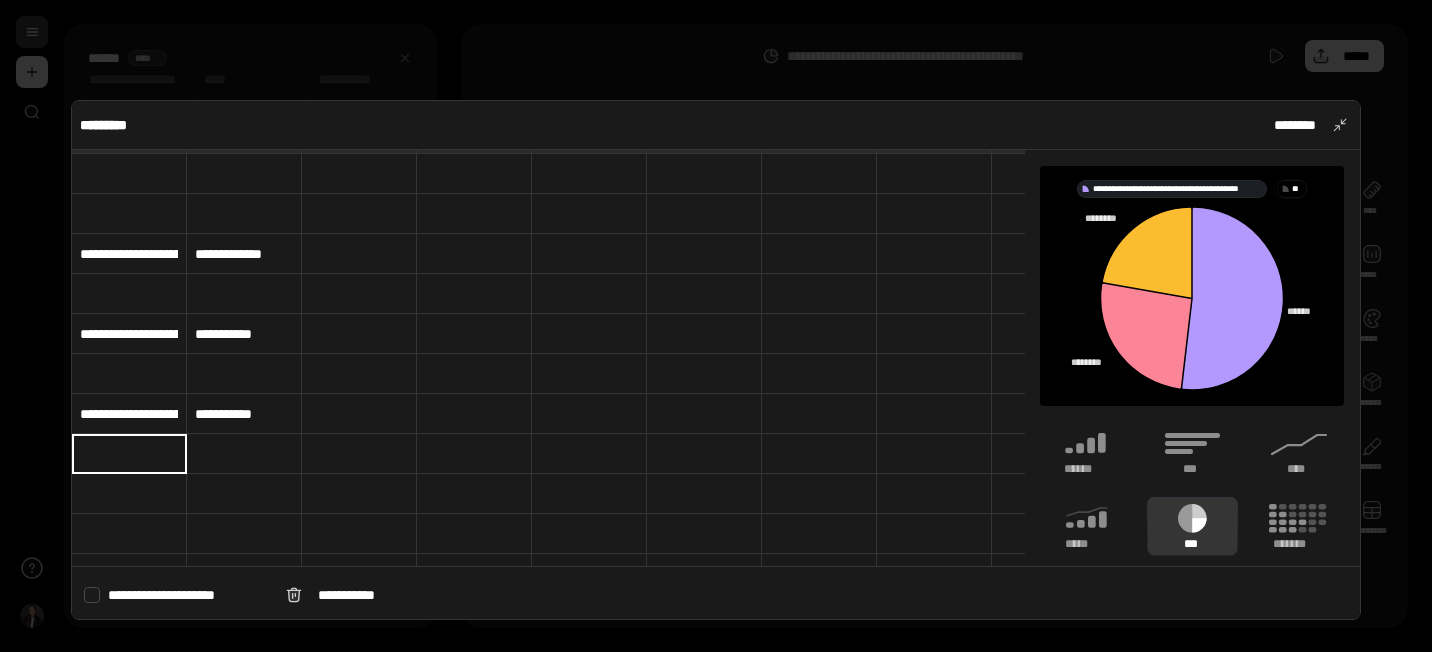scroll, scrollTop: 0, scrollLeft: 0, axis: both 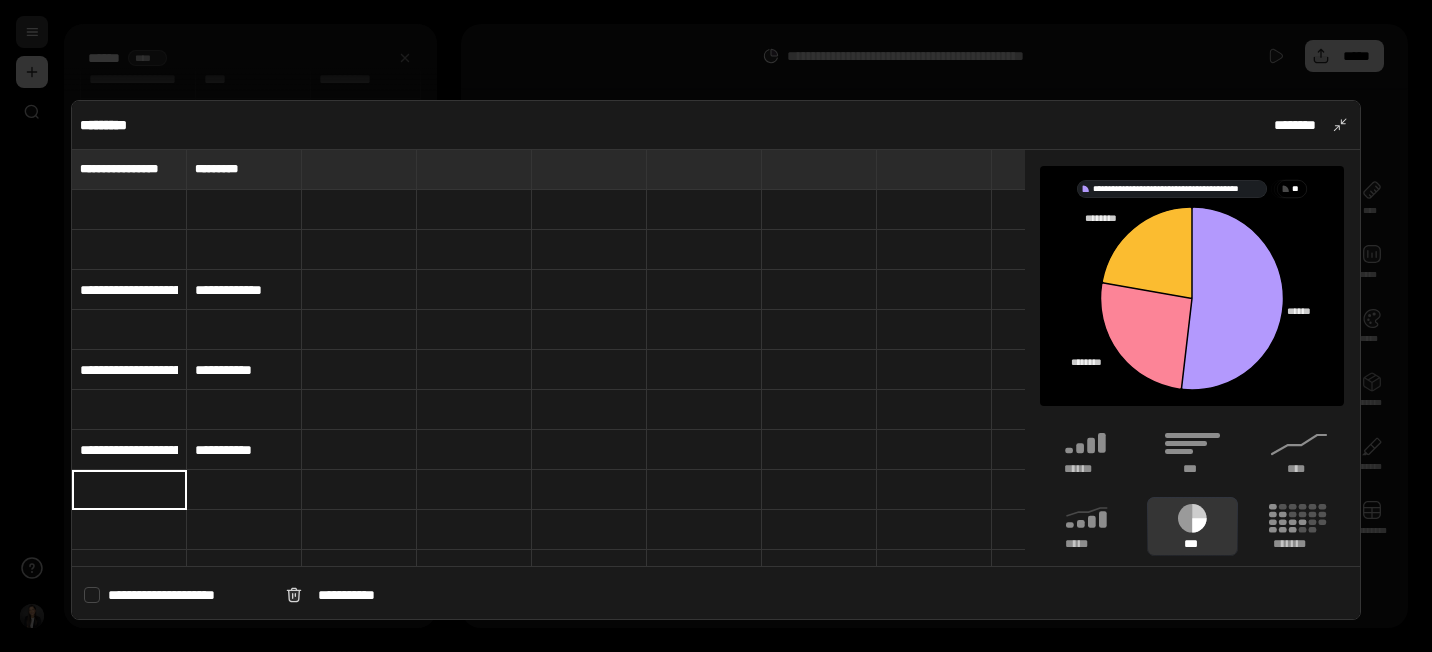 click on "**********" at bounding box center (129, 290) 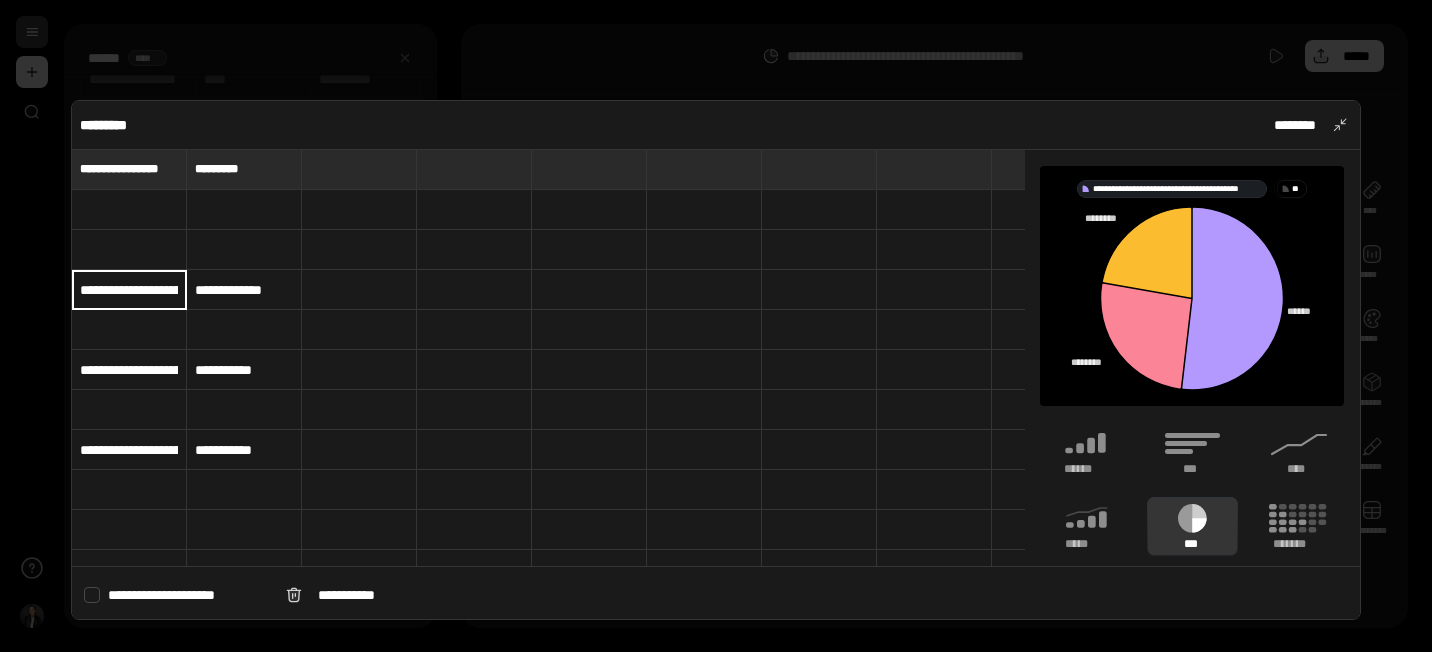click on "**********" at bounding box center (129, 370) 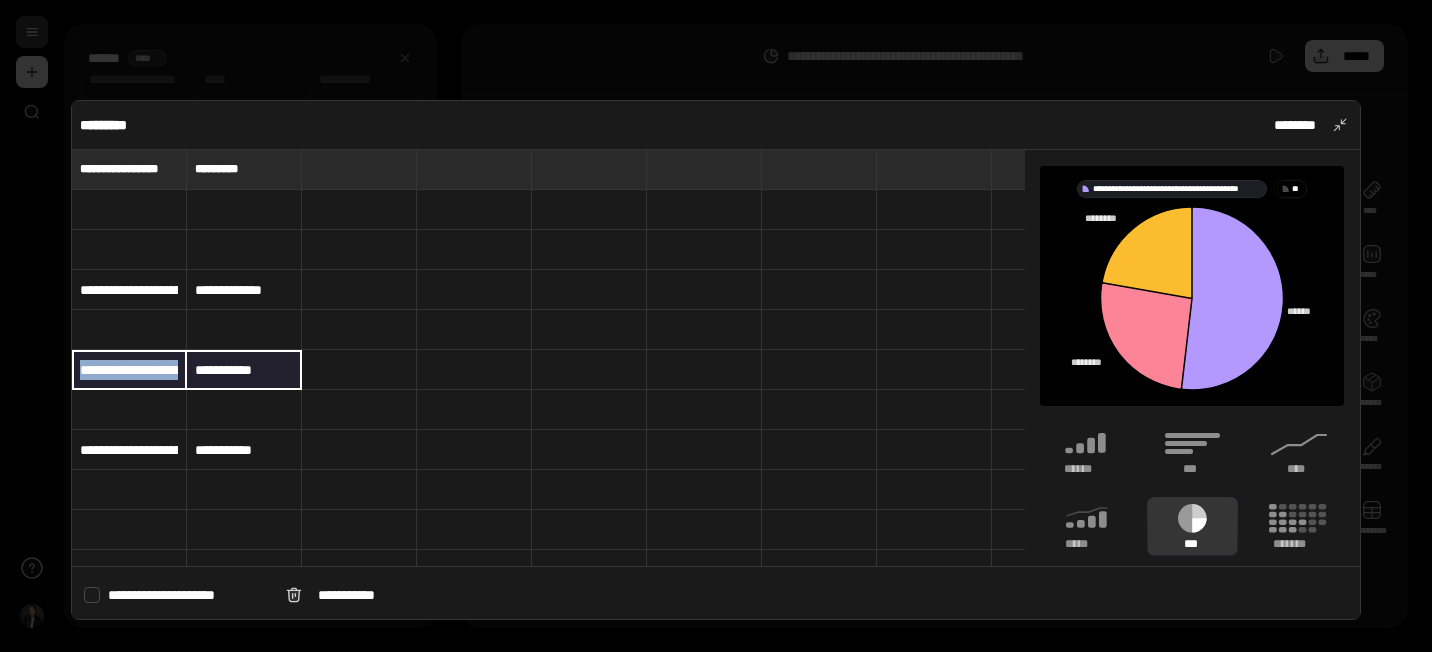 drag, startPoint x: 181, startPoint y: 380, endPoint x: 275, endPoint y: 381, distance: 94.00532 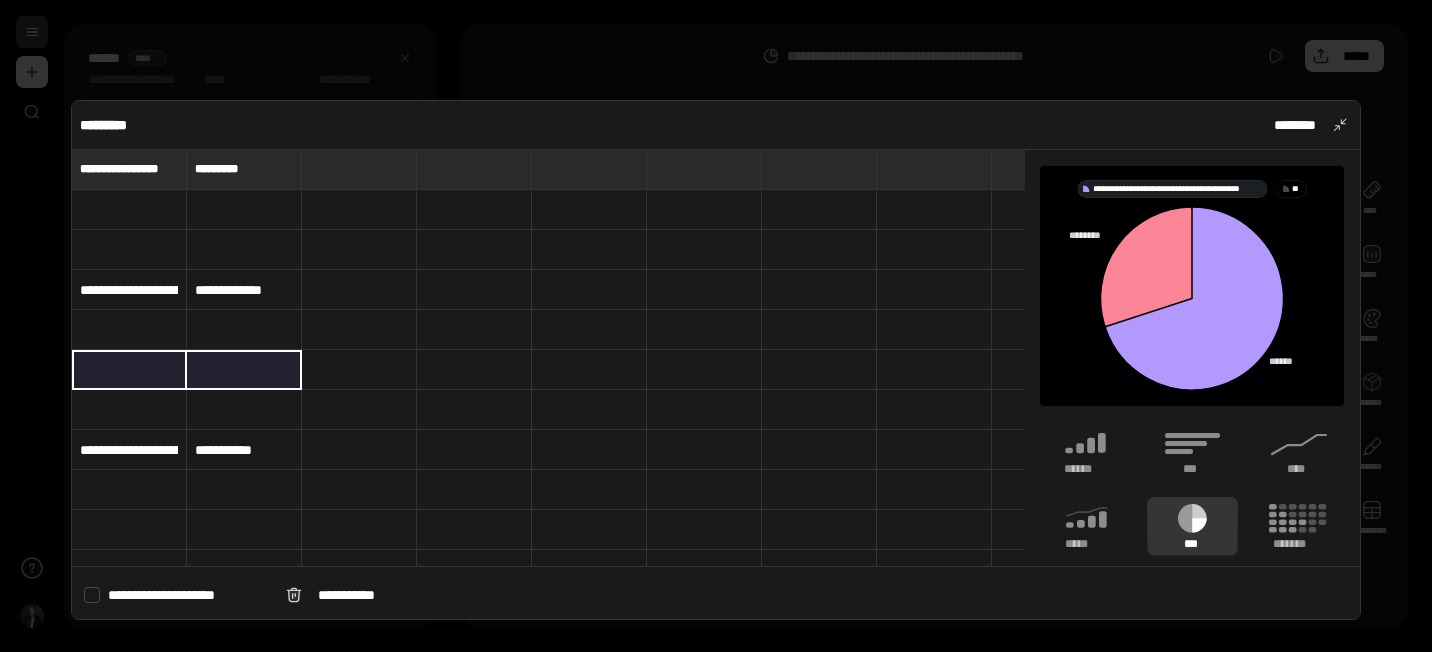 click at bounding box center (129, 330) 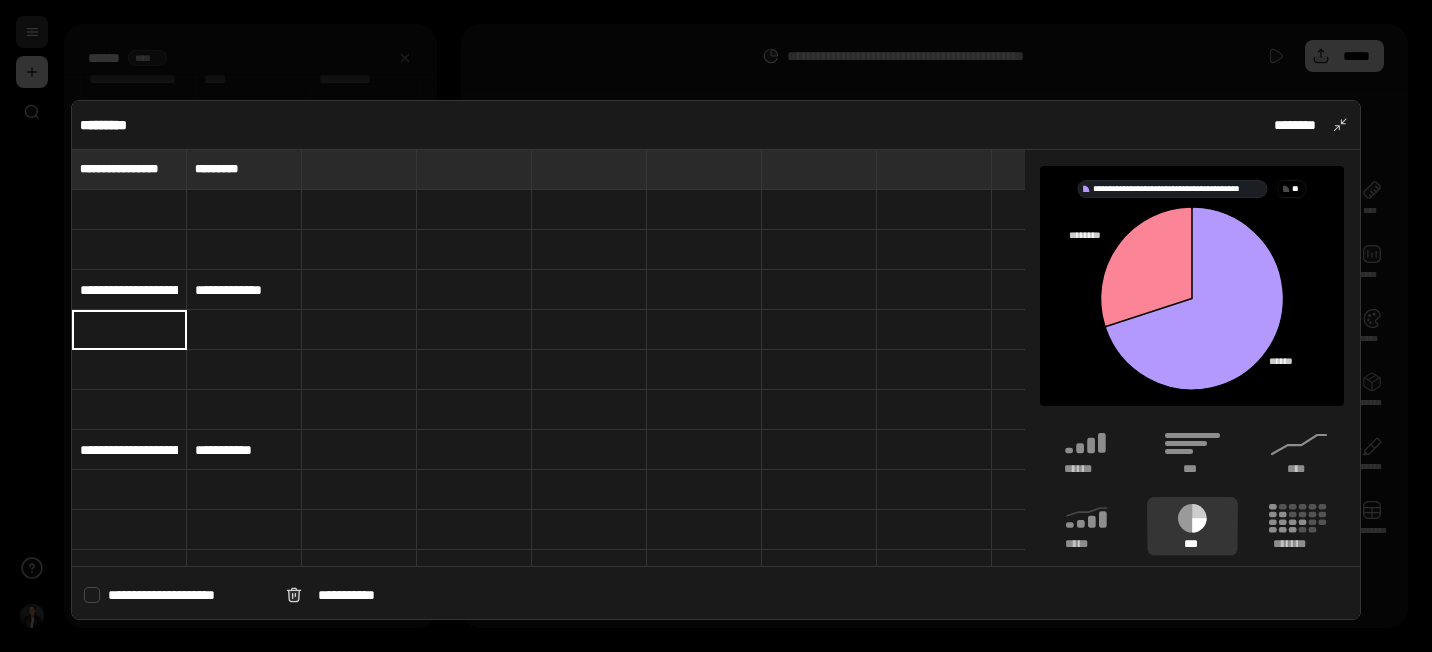 scroll, scrollTop: 7, scrollLeft: 0, axis: vertical 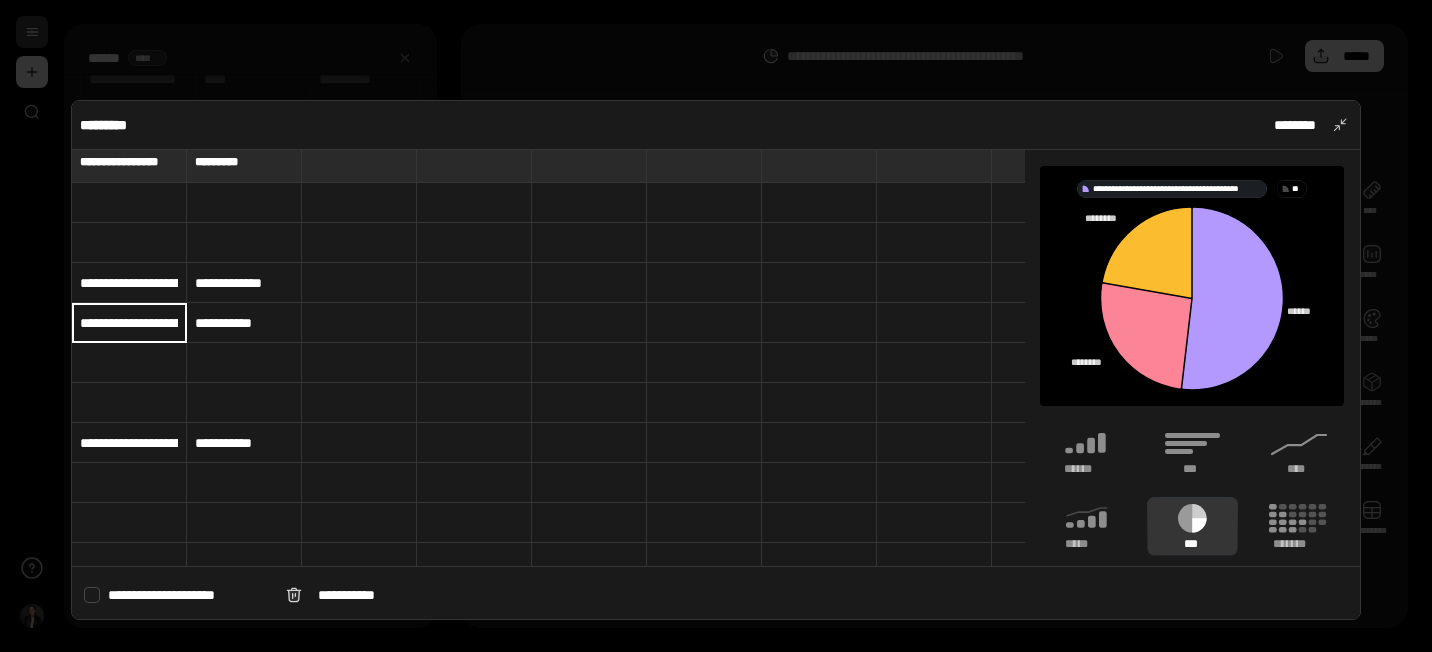click on "**********" at bounding box center [129, 443] 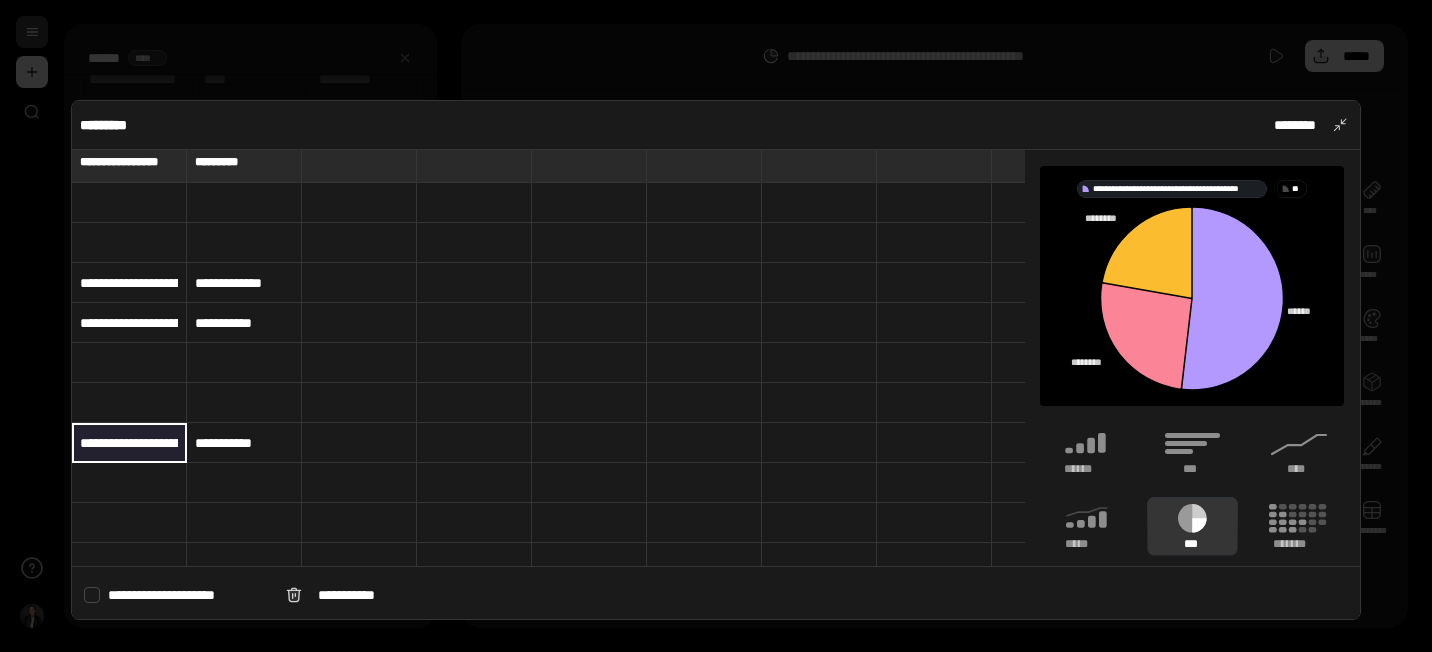 click on "**********" at bounding box center [244, 443] 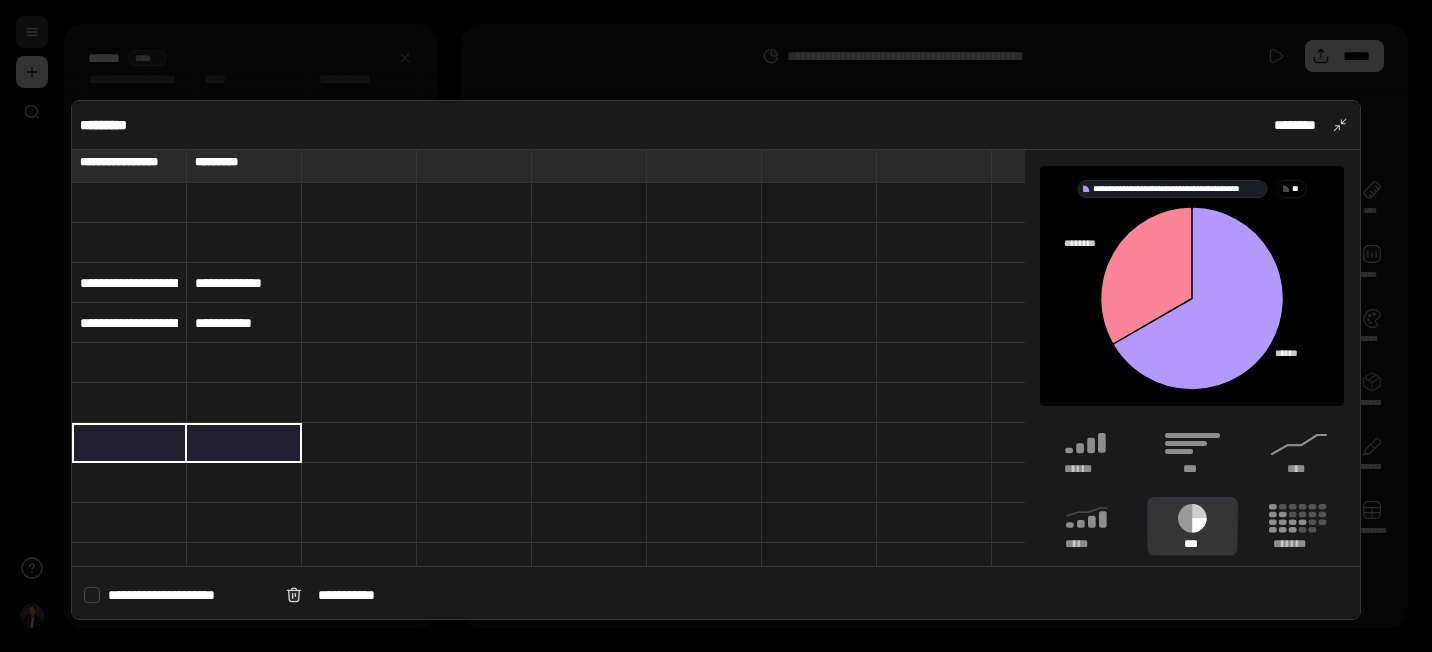 click at bounding box center (129, 363) 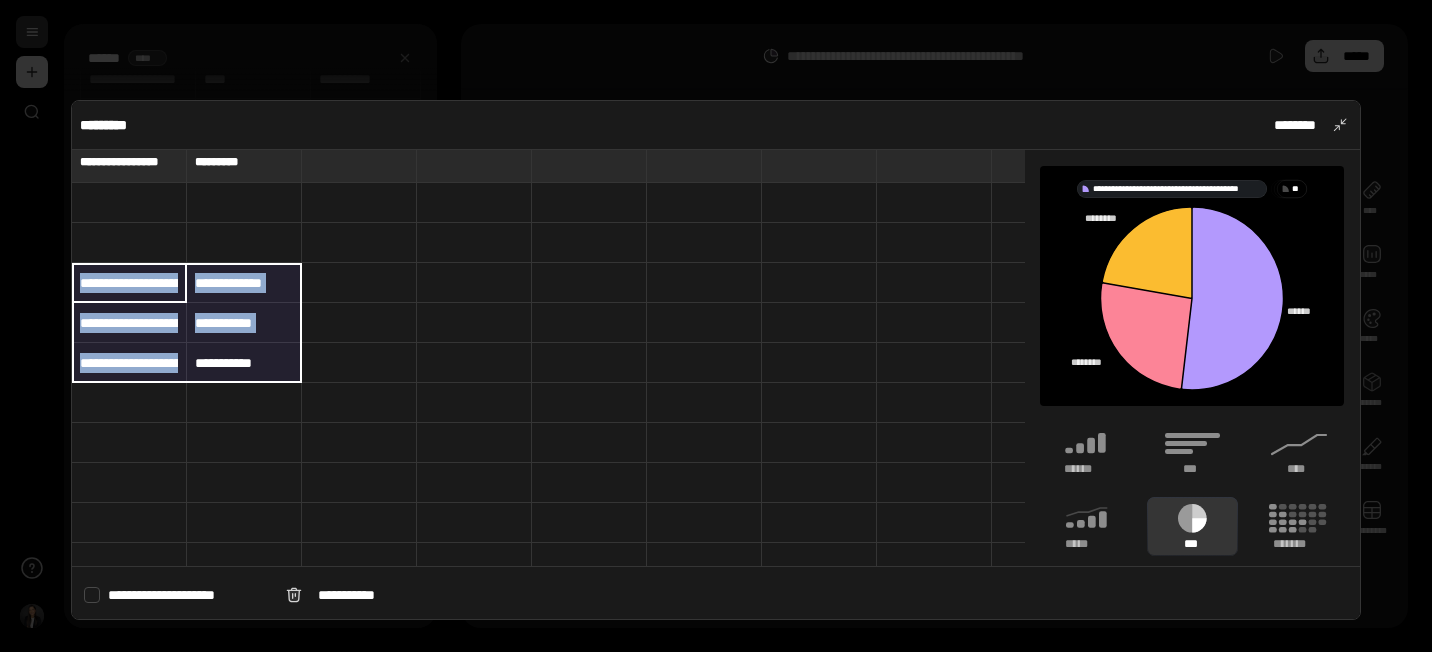 drag, startPoint x: 143, startPoint y: 273, endPoint x: 219, endPoint y: 360, distance: 115.52056 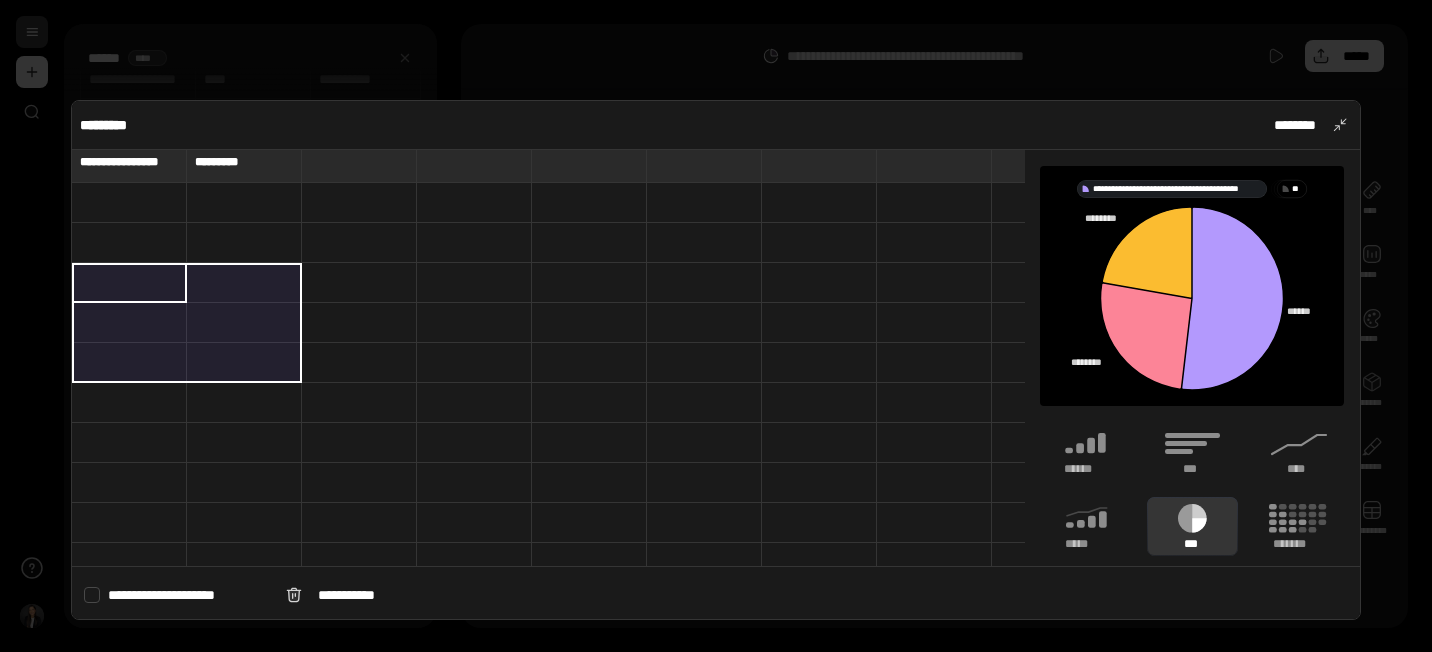 scroll, scrollTop: 26, scrollLeft: 0, axis: vertical 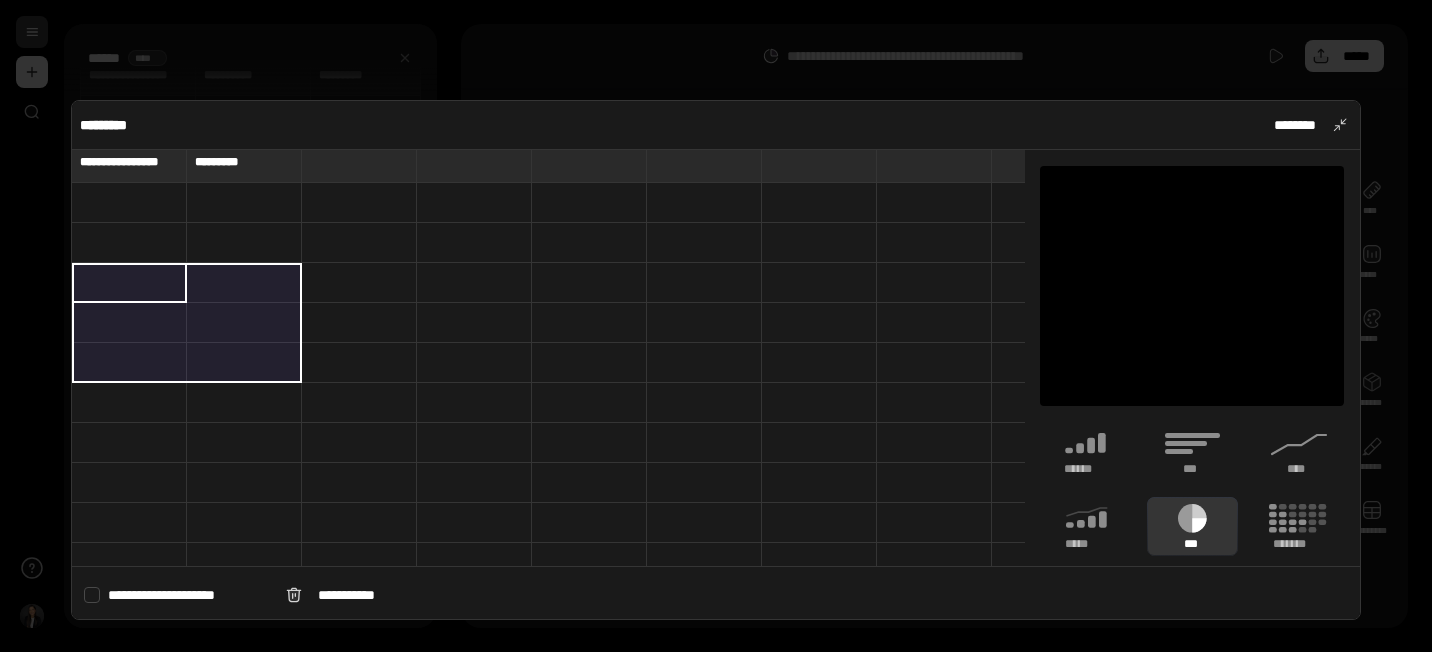 click at bounding box center (129, 203) 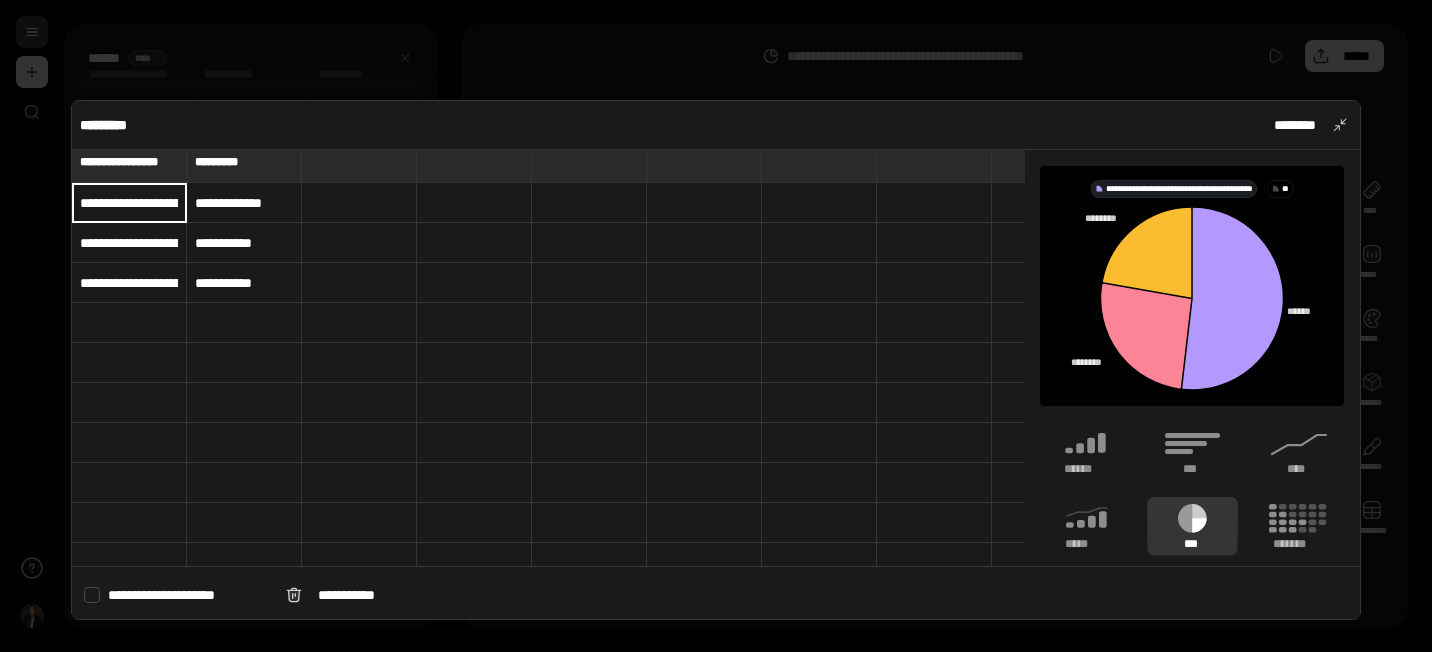 scroll, scrollTop: 62, scrollLeft: 0, axis: vertical 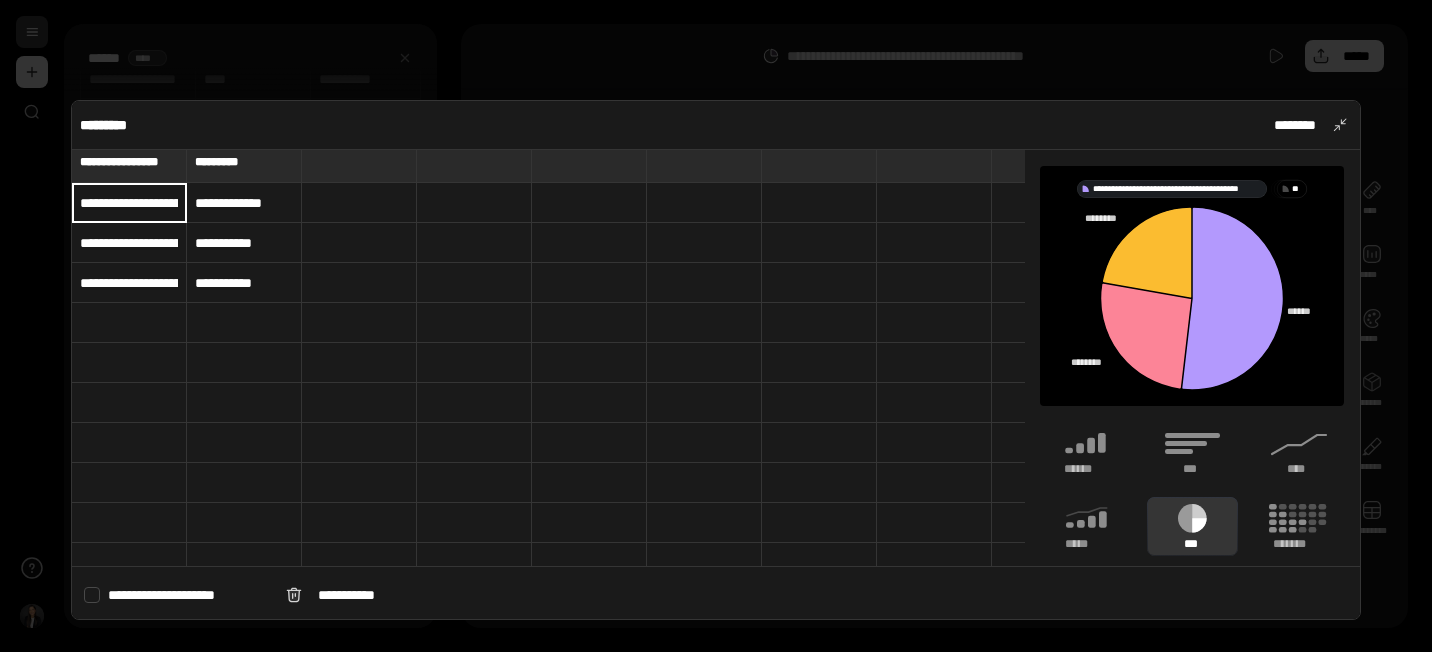 click on "**********" at bounding box center (129, 243) 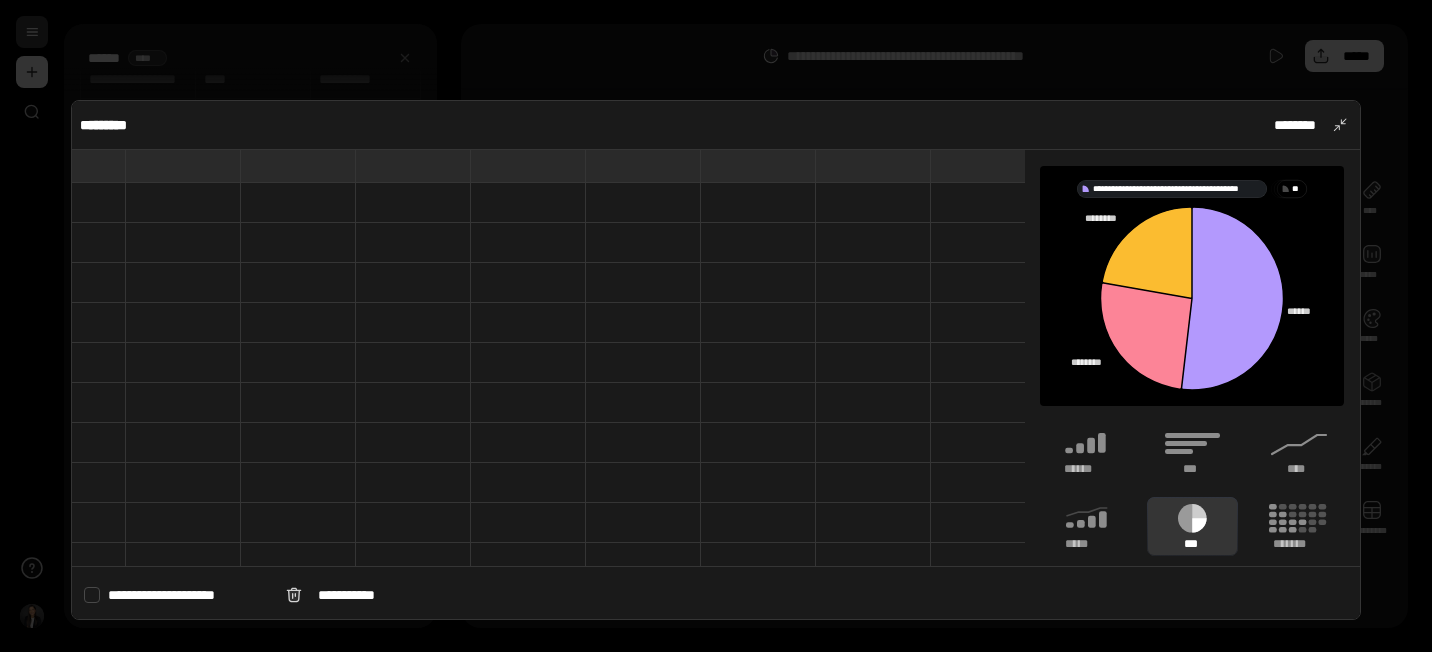 scroll, scrollTop: 7, scrollLeft: 0, axis: vertical 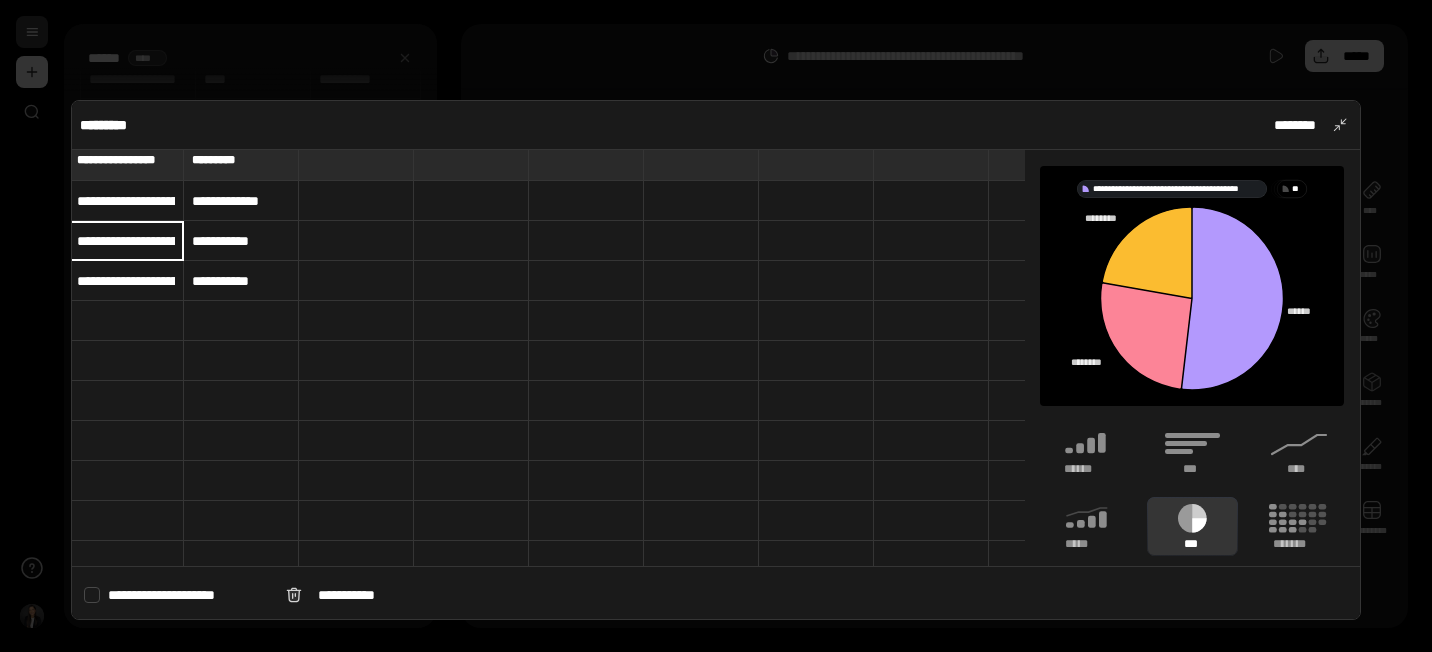 click on "**********" at bounding box center [548, 358] 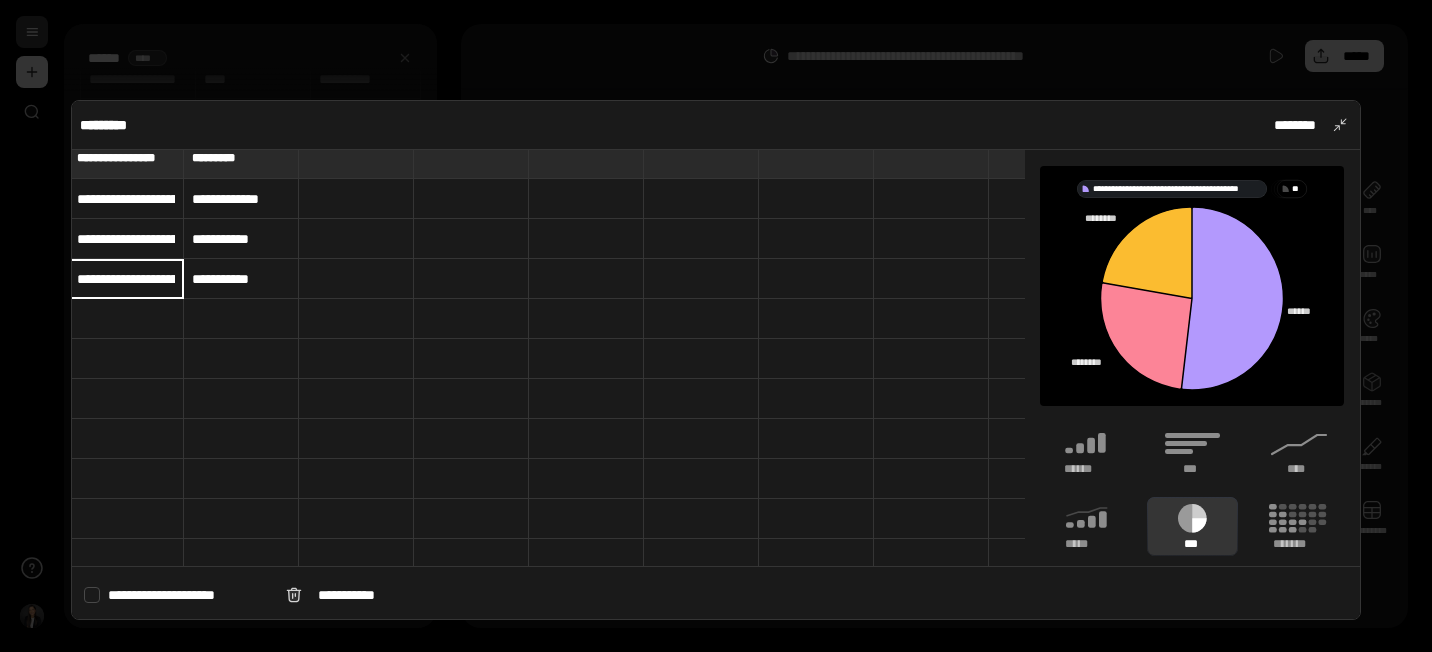 scroll, scrollTop: 0, scrollLeft: 3, axis: horizontal 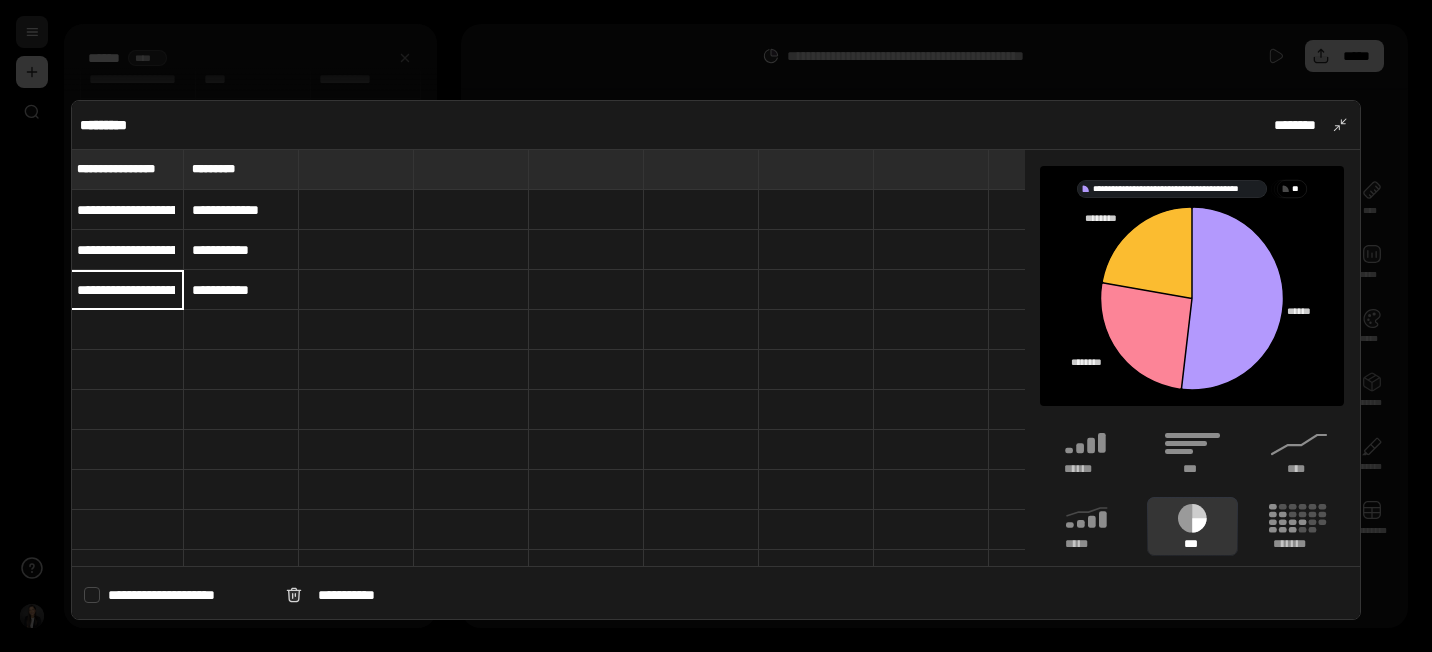 click on "**********" at bounding box center (126, 250) 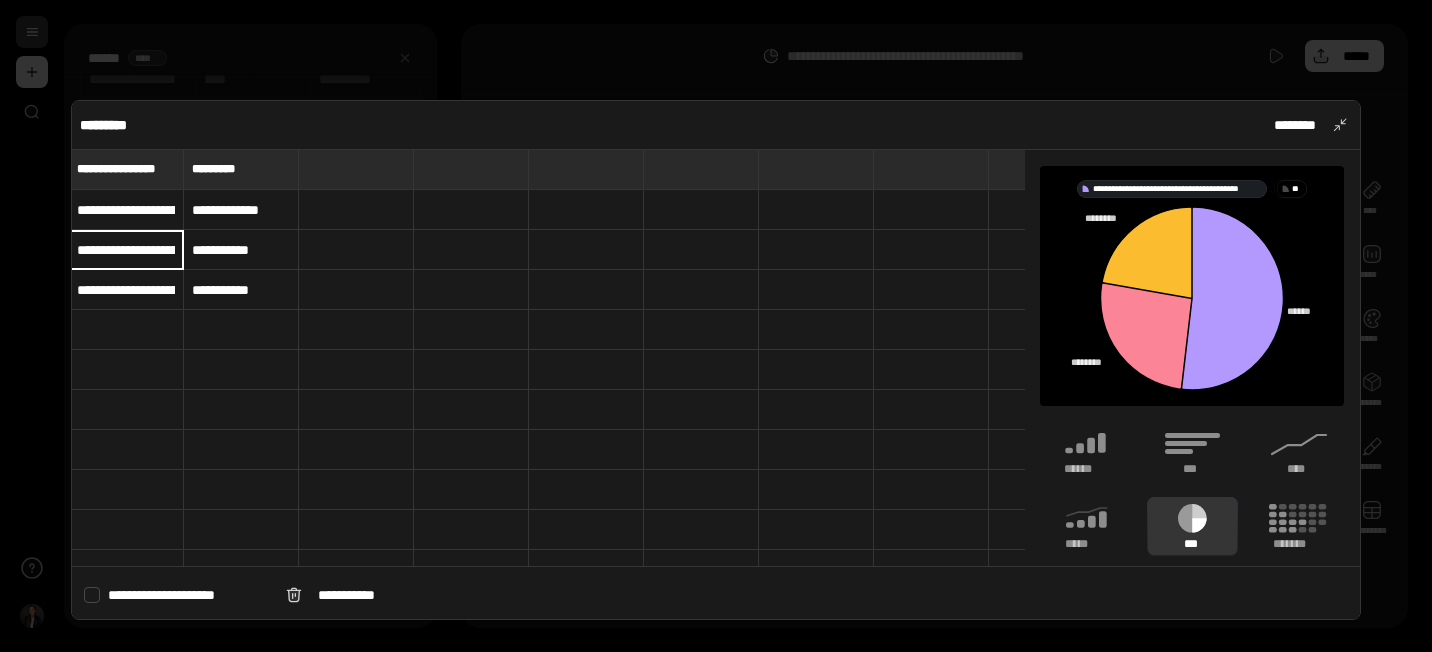 click on "**********" at bounding box center [126, 290] 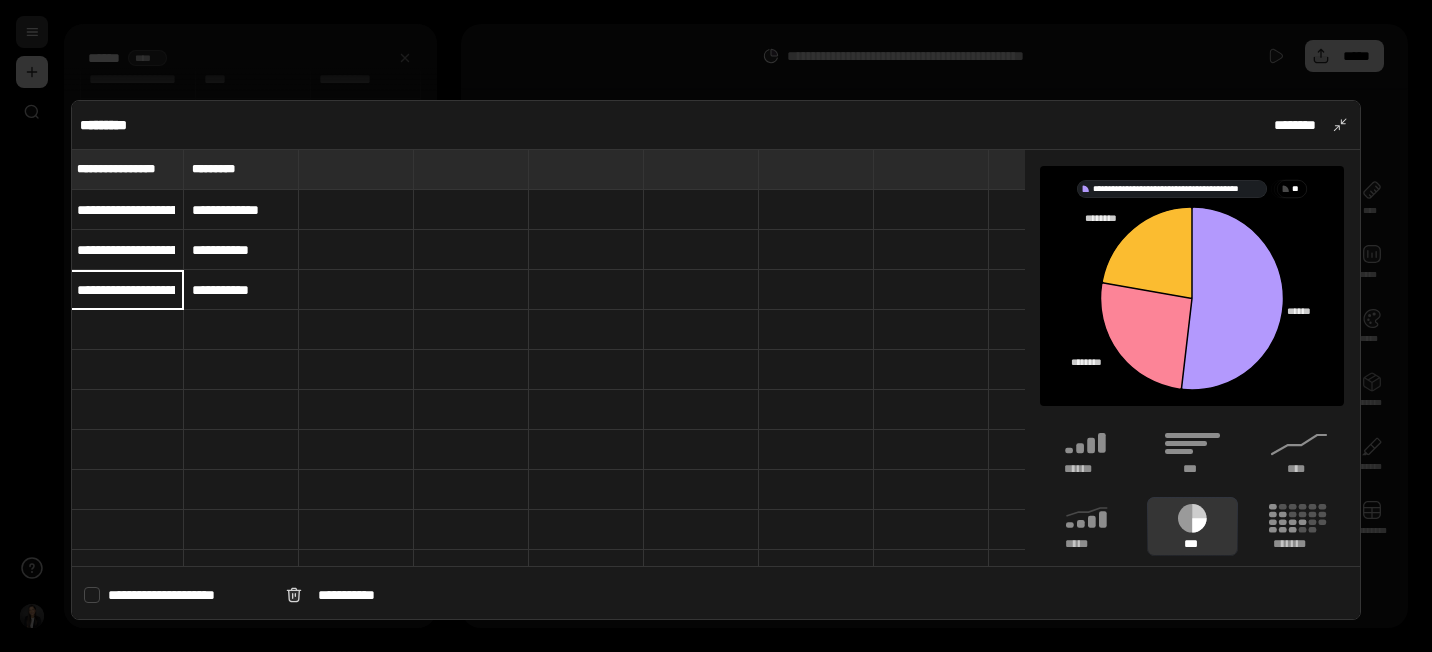 click on "**********" at bounding box center (241, 290) 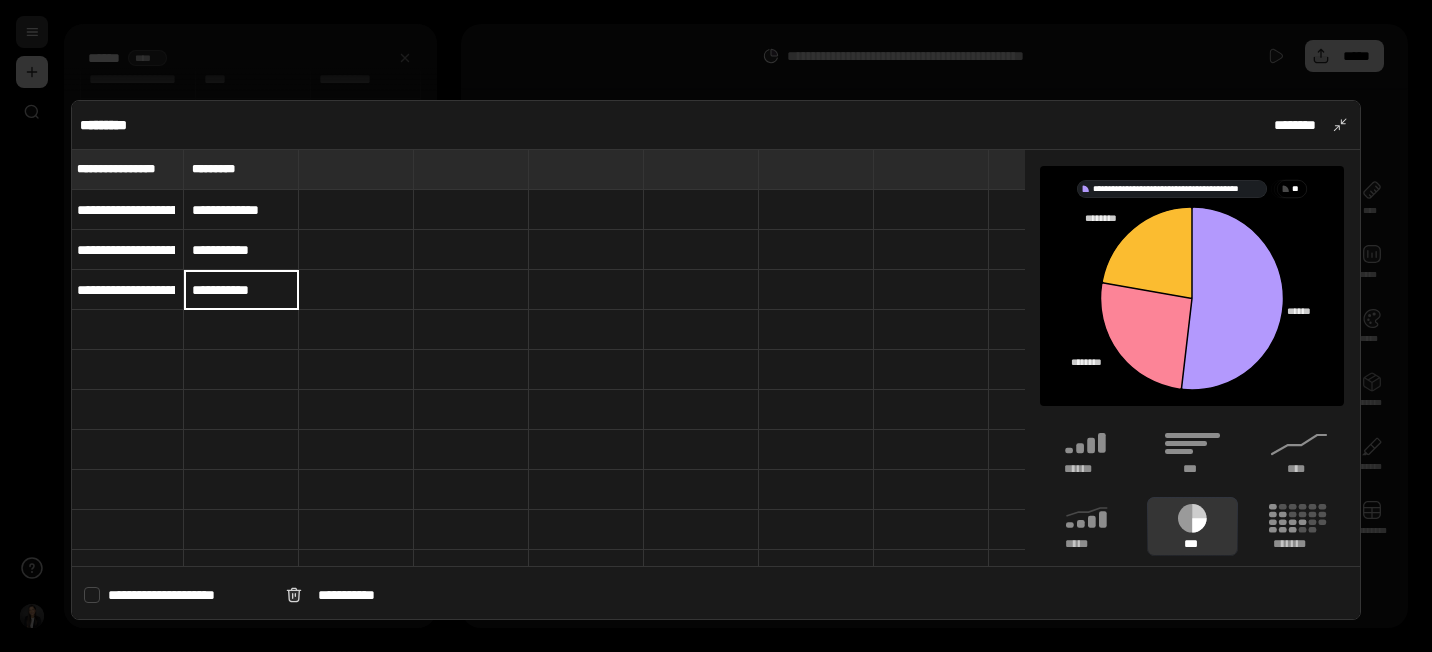 click on "**********" at bounding box center [126, 290] 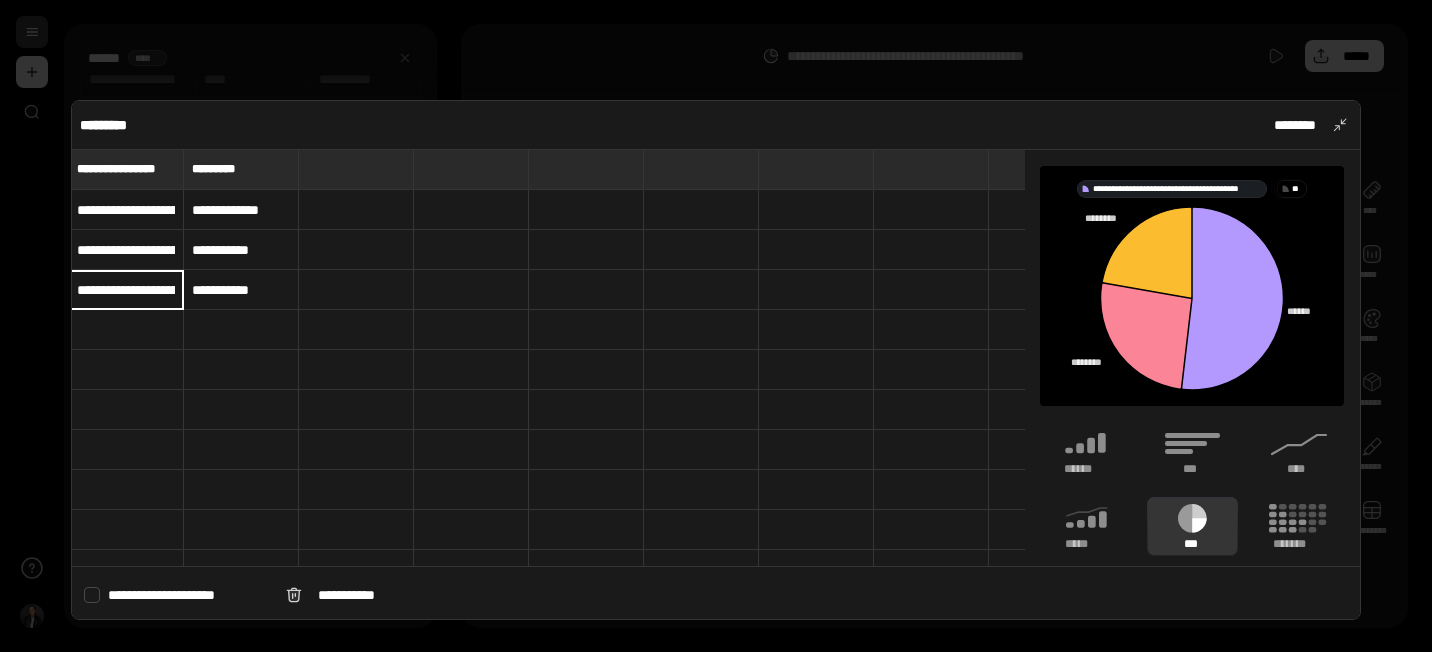 click on "**********" at bounding box center (126, 250) 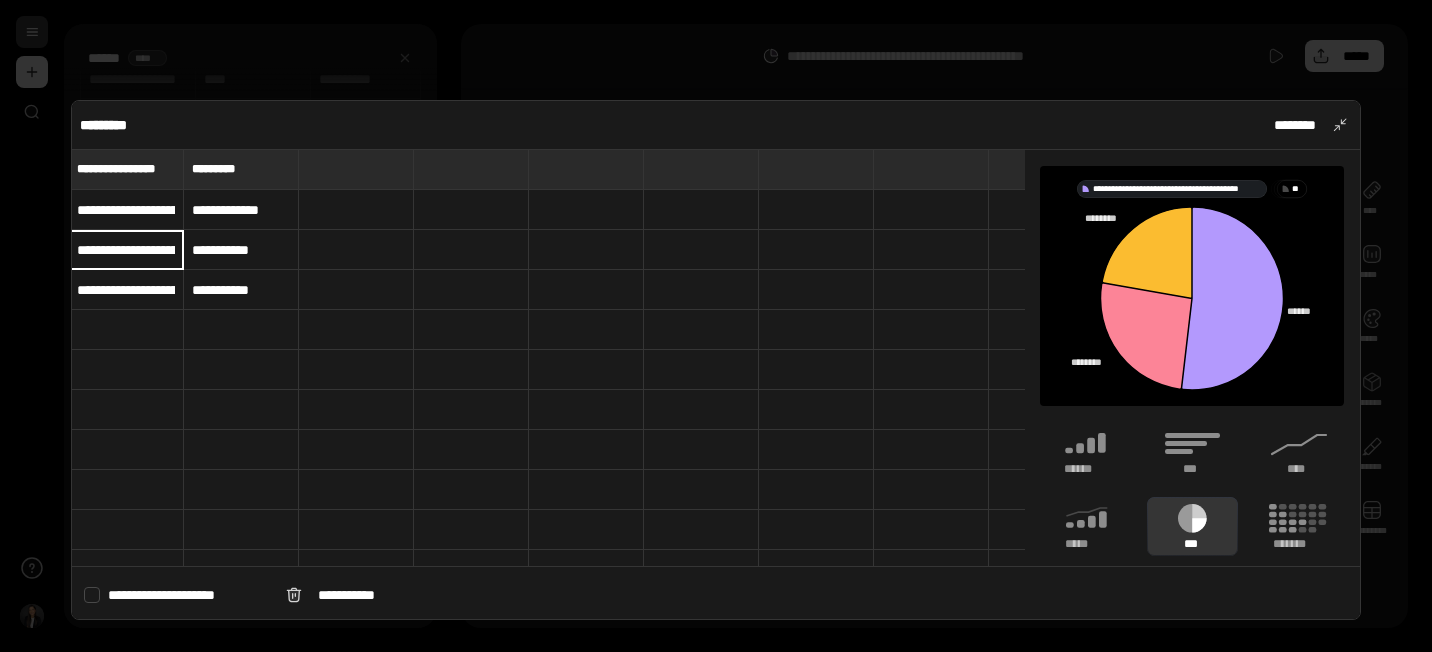 click on "**********" at bounding box center (126, 210) 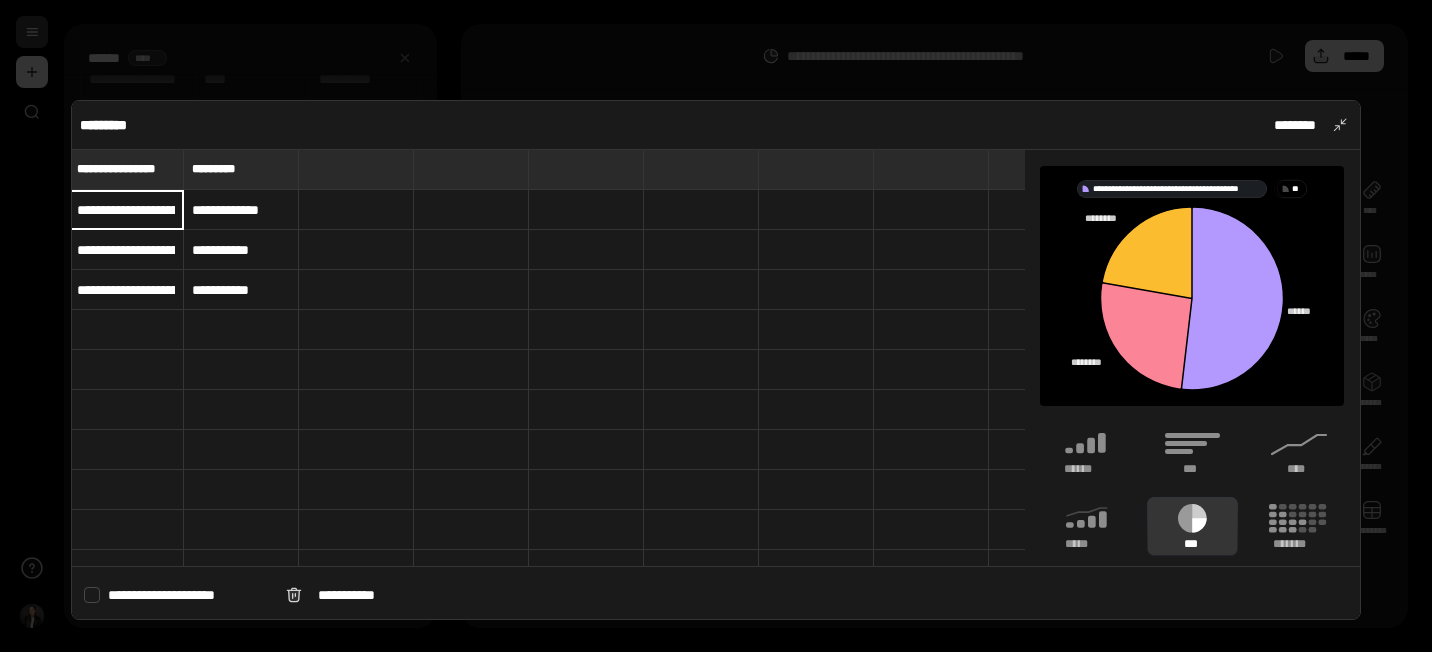 click on "**********" at bounding box center (241, 250) 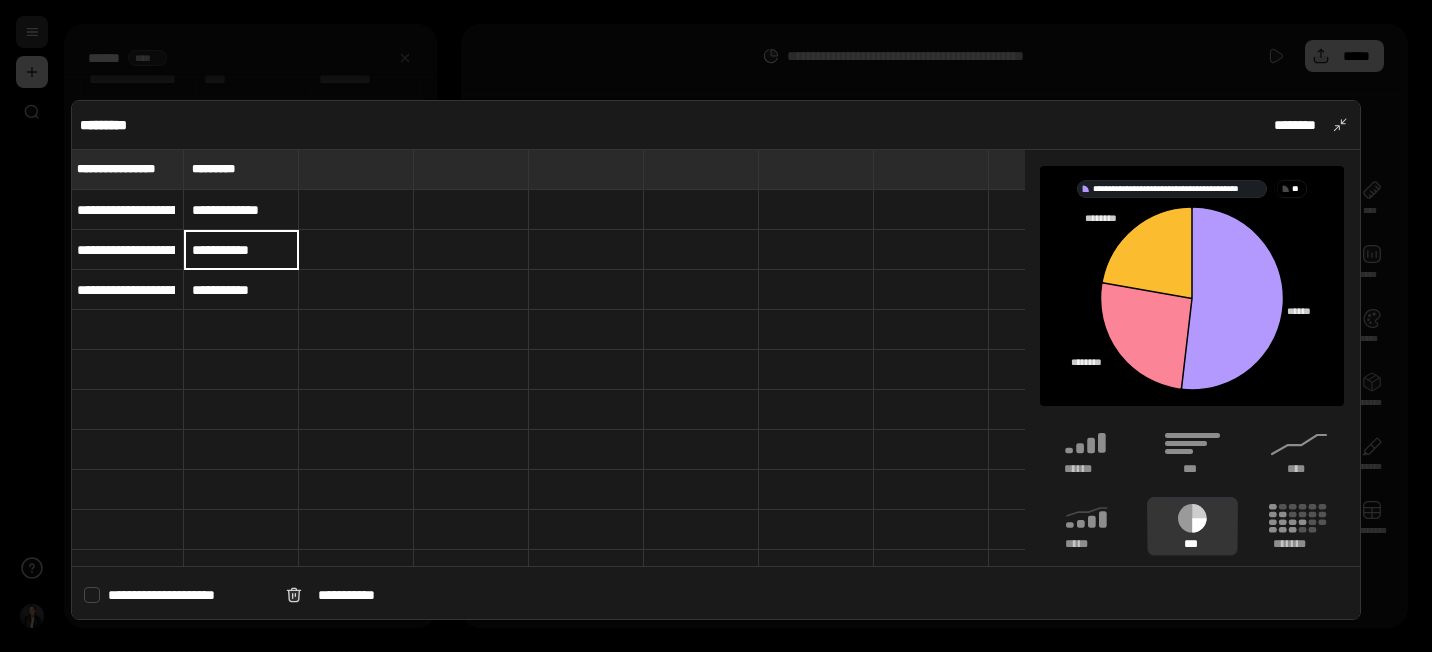 click on "**********" at bounding box center [126, 210] 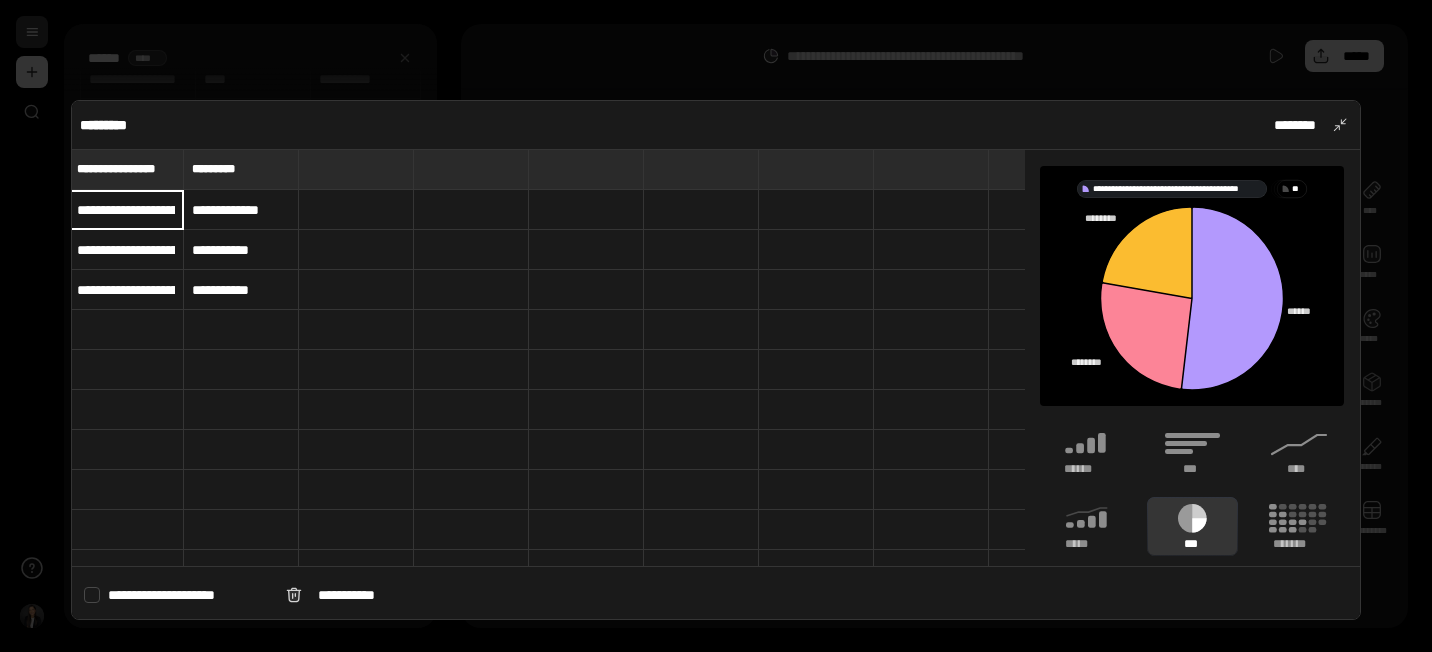 click on "**********" at bounding box center [126, 290] 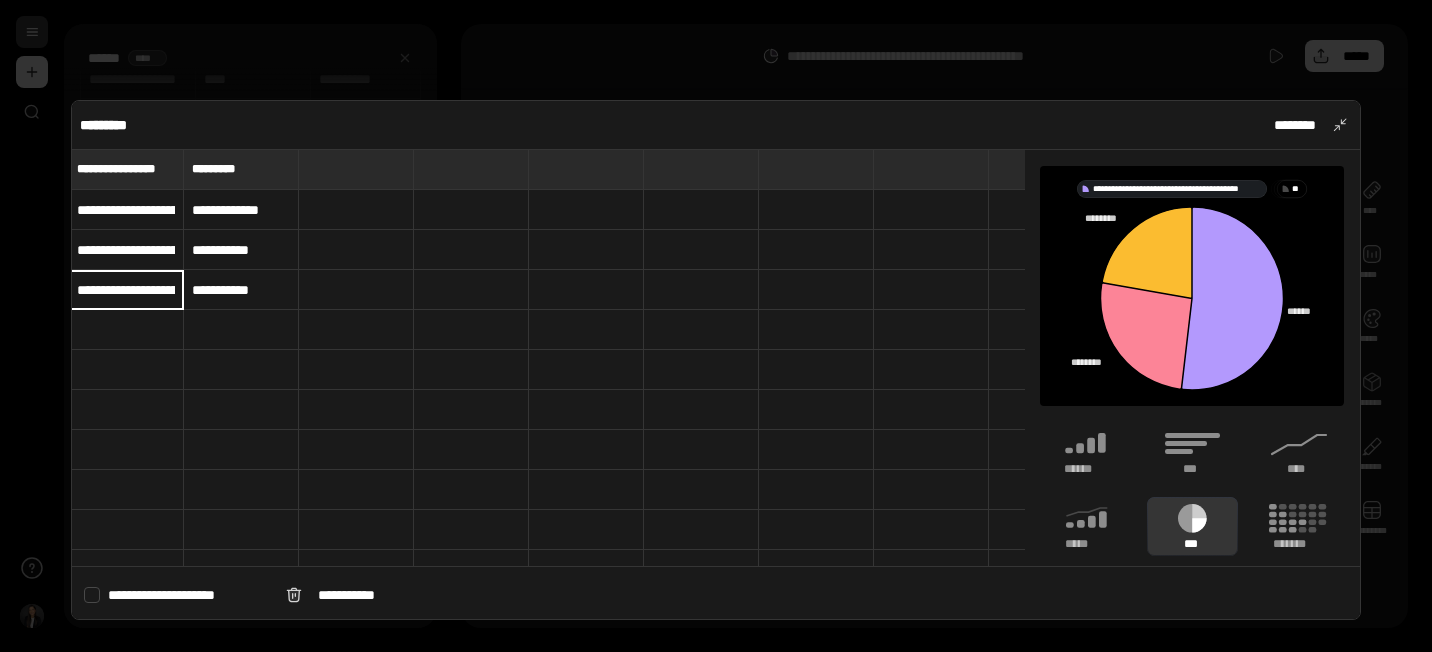 click on "**********" at bounding box center [126, 290] 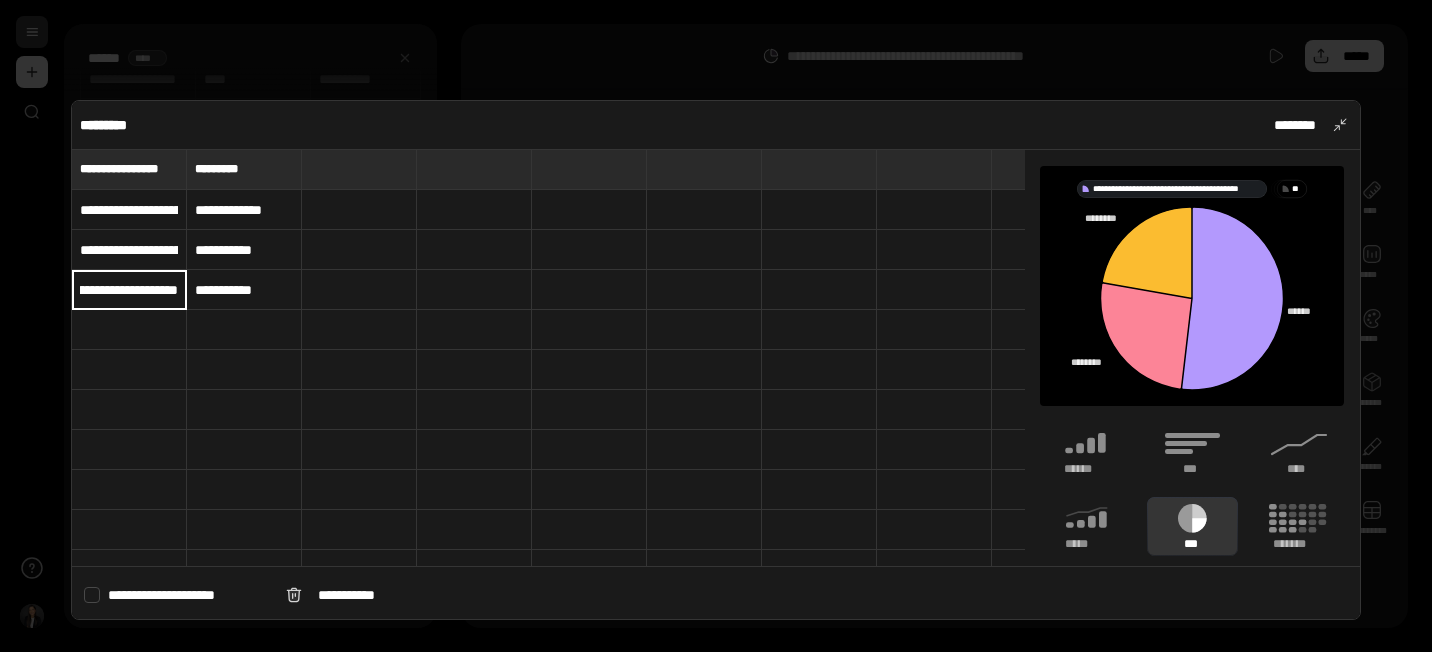 click on "**********" at bounding box center (129, 289) 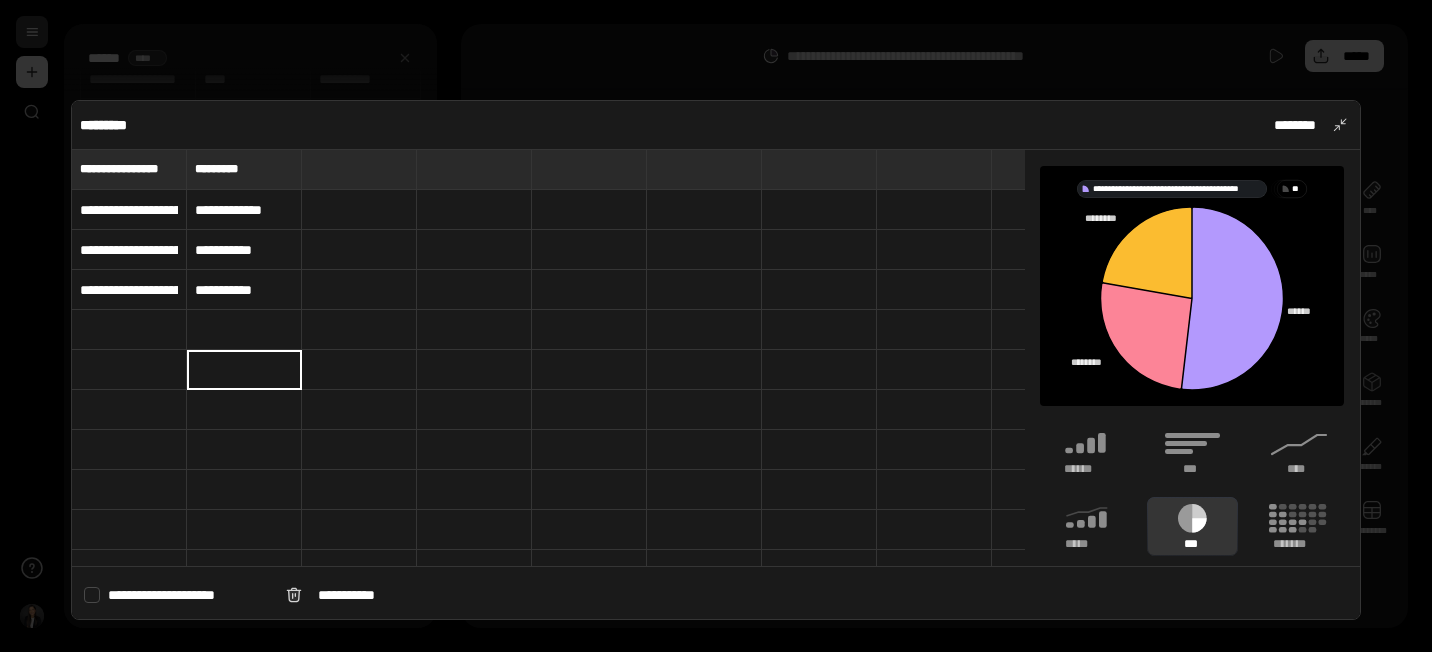 click on "**********" at bounding box center (129, 210) 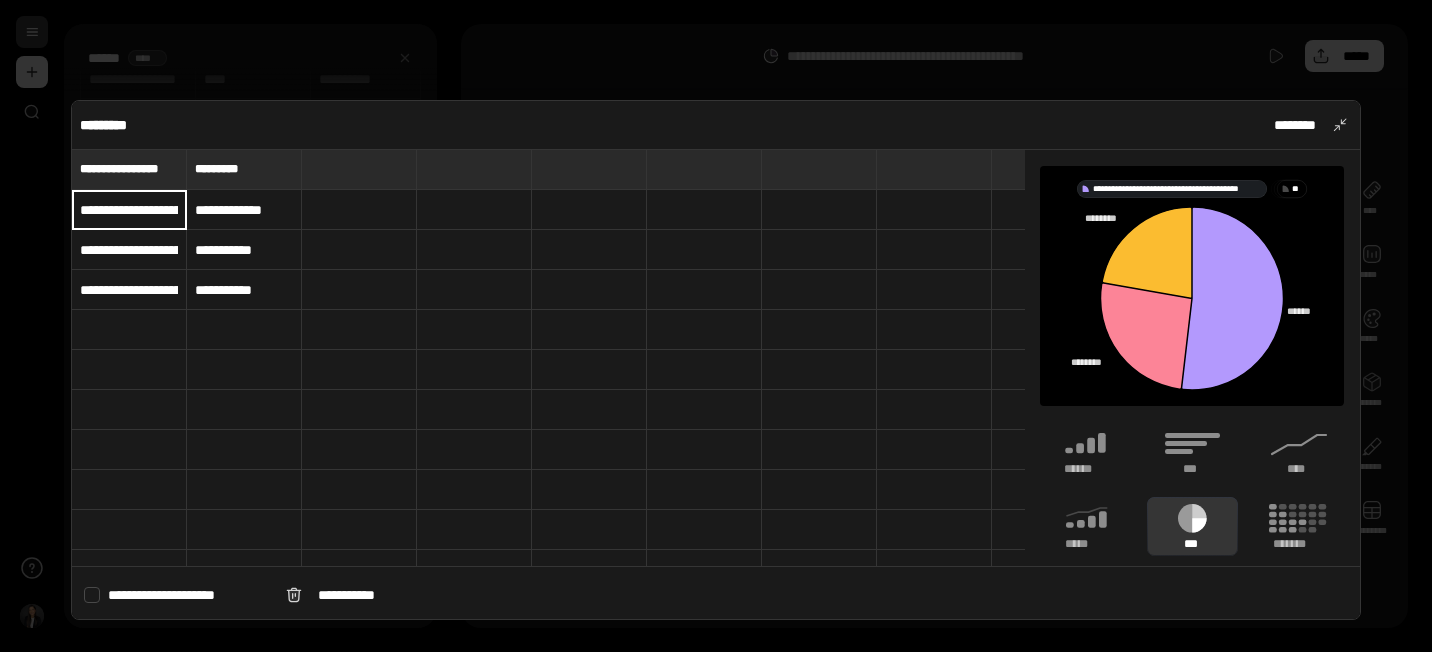 click on "**********" at bounding box center (129, 250) 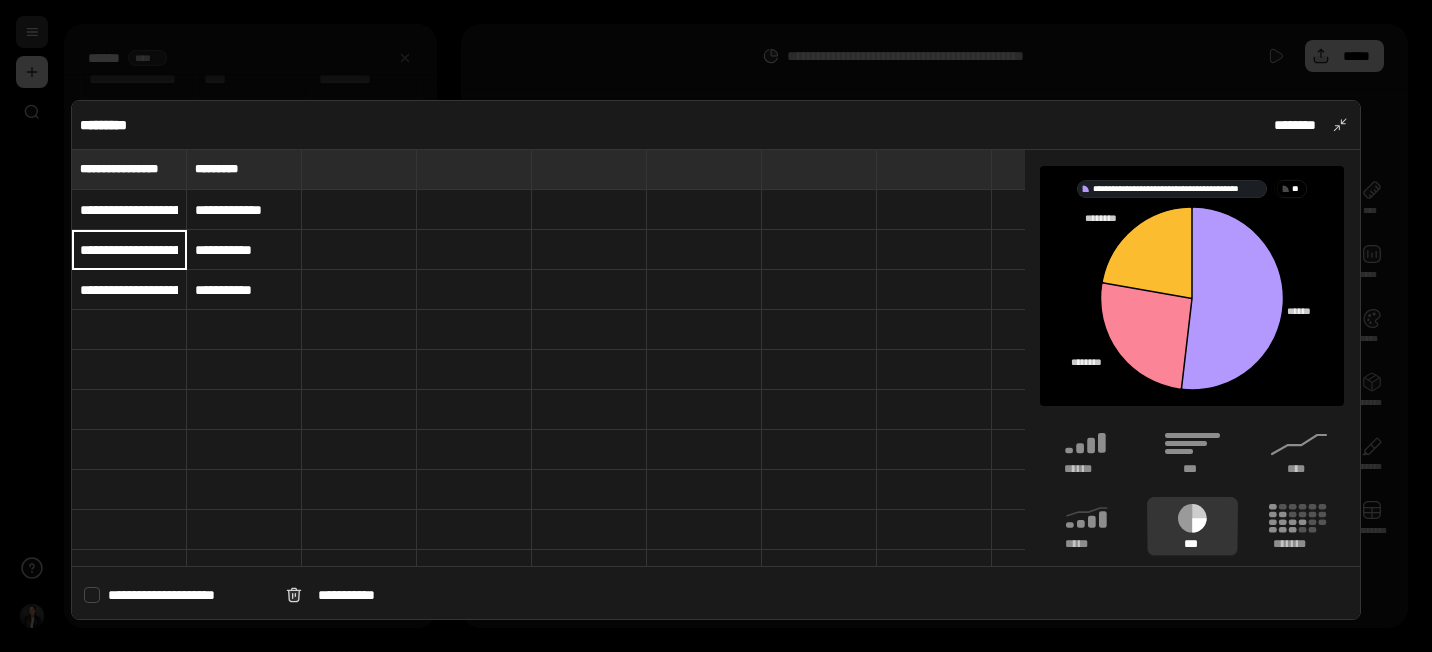 click on "**********" at bounding box center (244, 250) 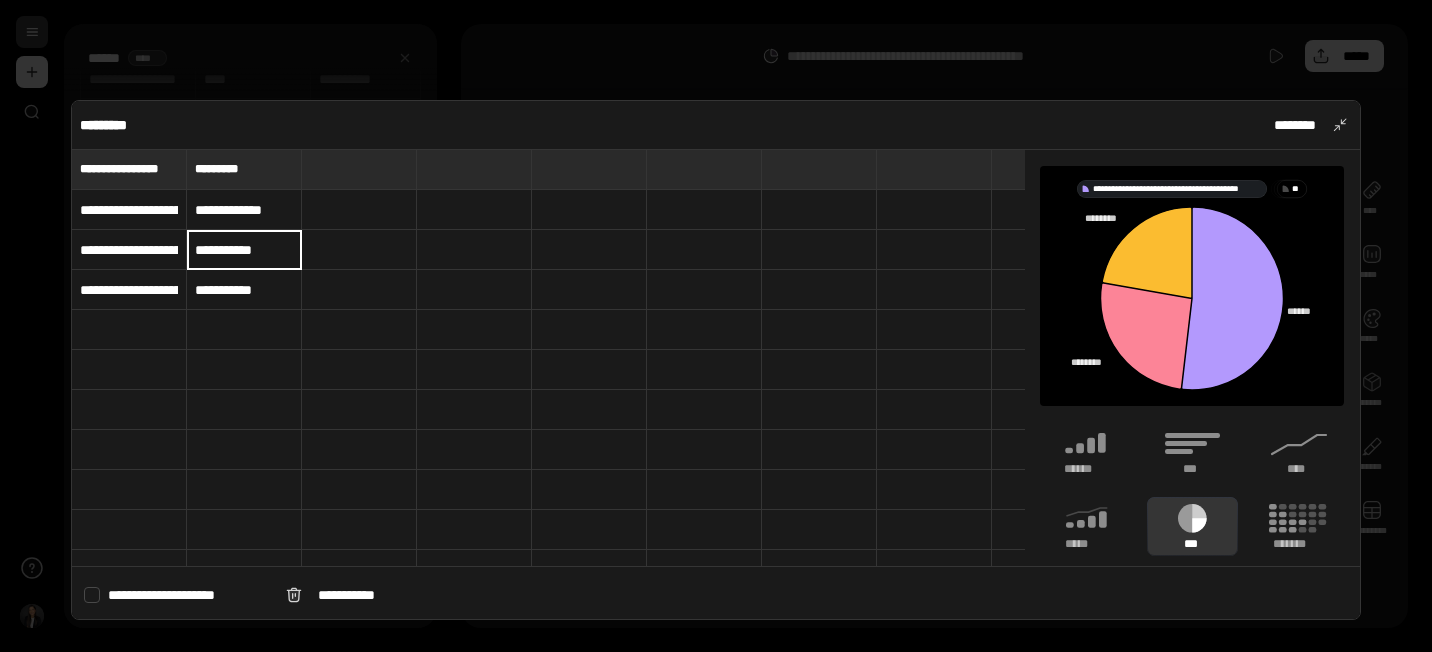 click on "**********" at bounding box center [244, 290] 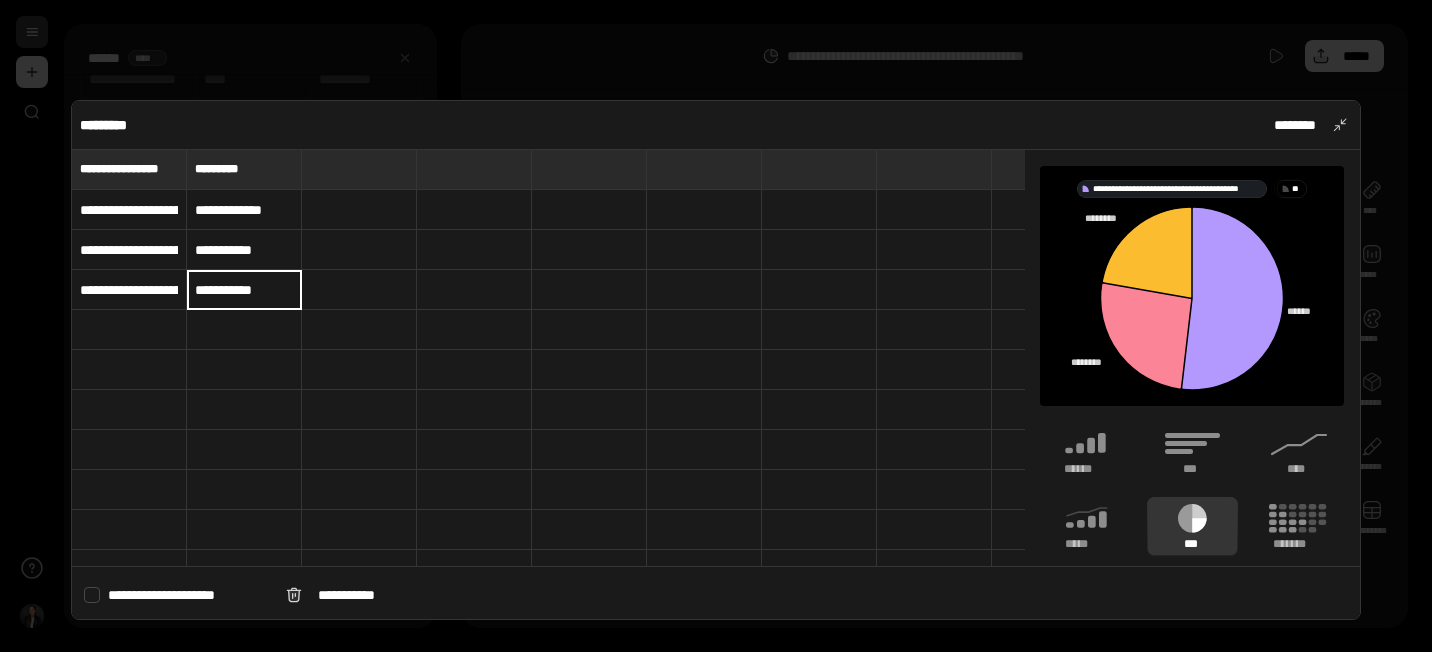 click on "**********" at bounding box center [244, 290] 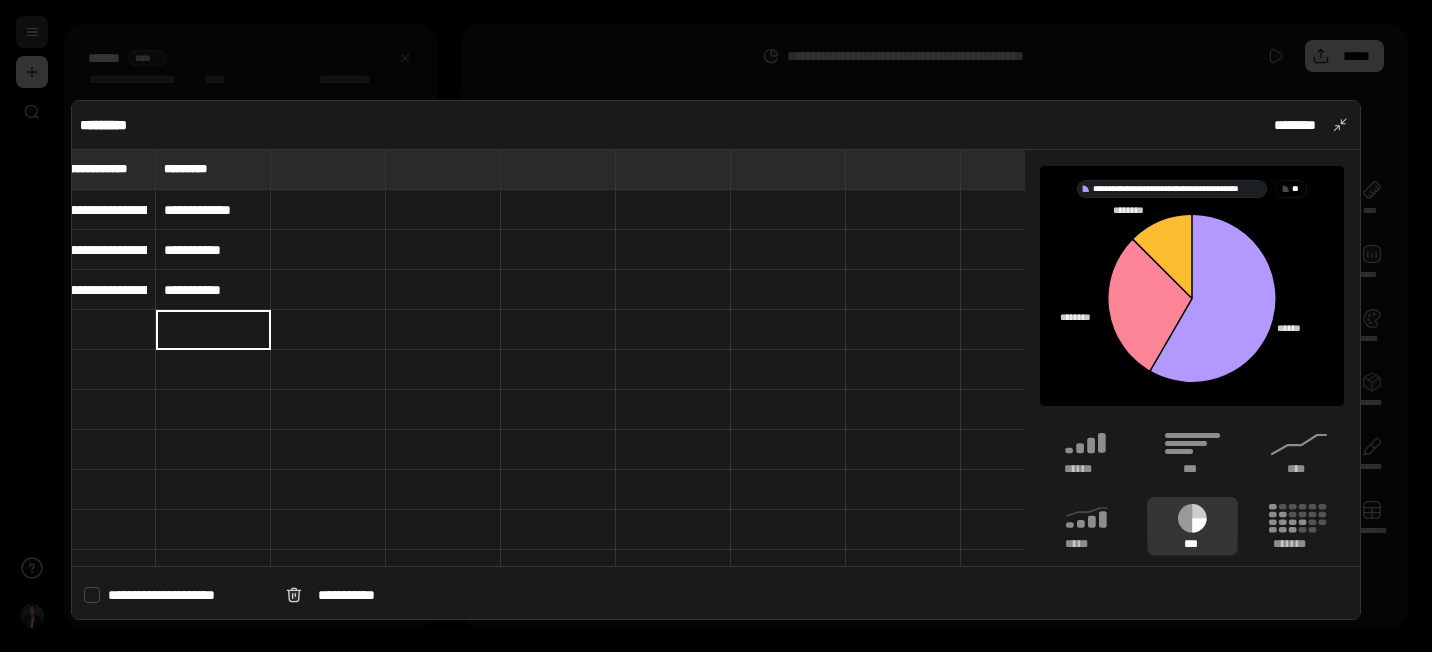 scroll, scrollTop: 0, scrollLeft: 0, axis: both 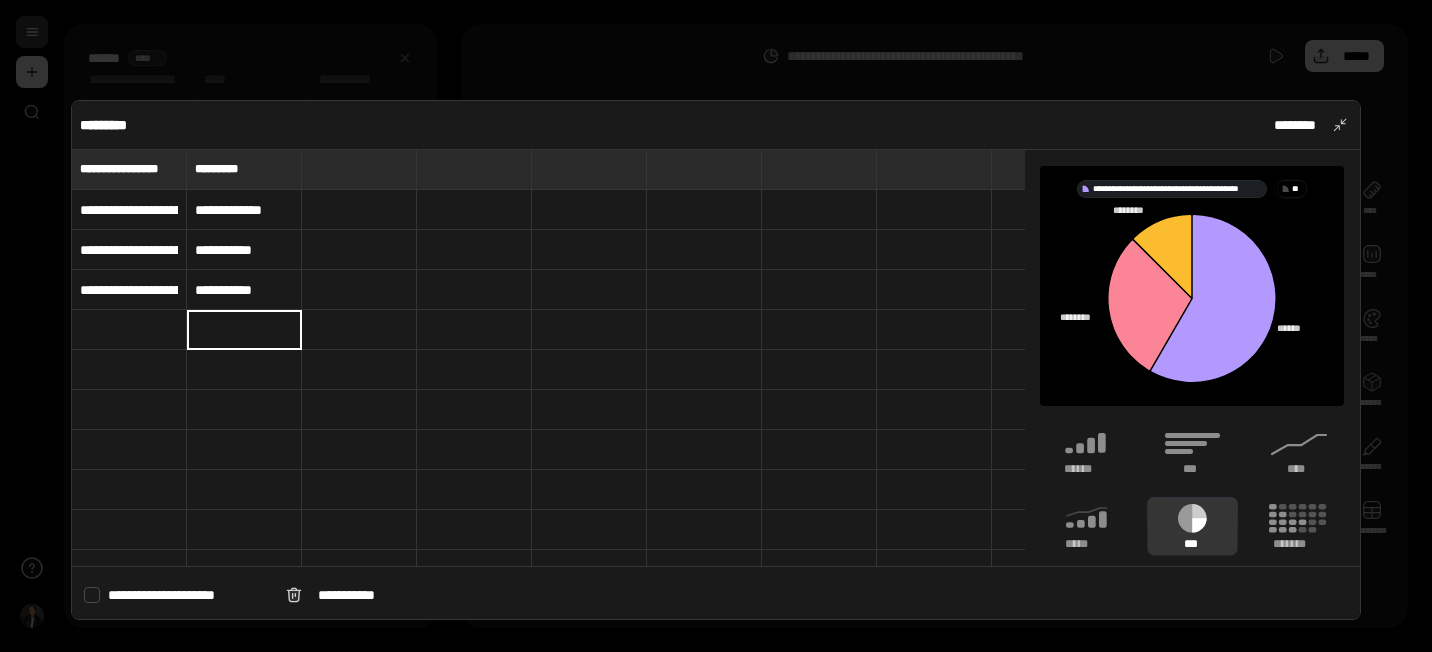 click on "**********" at bounding box center [244, 290] 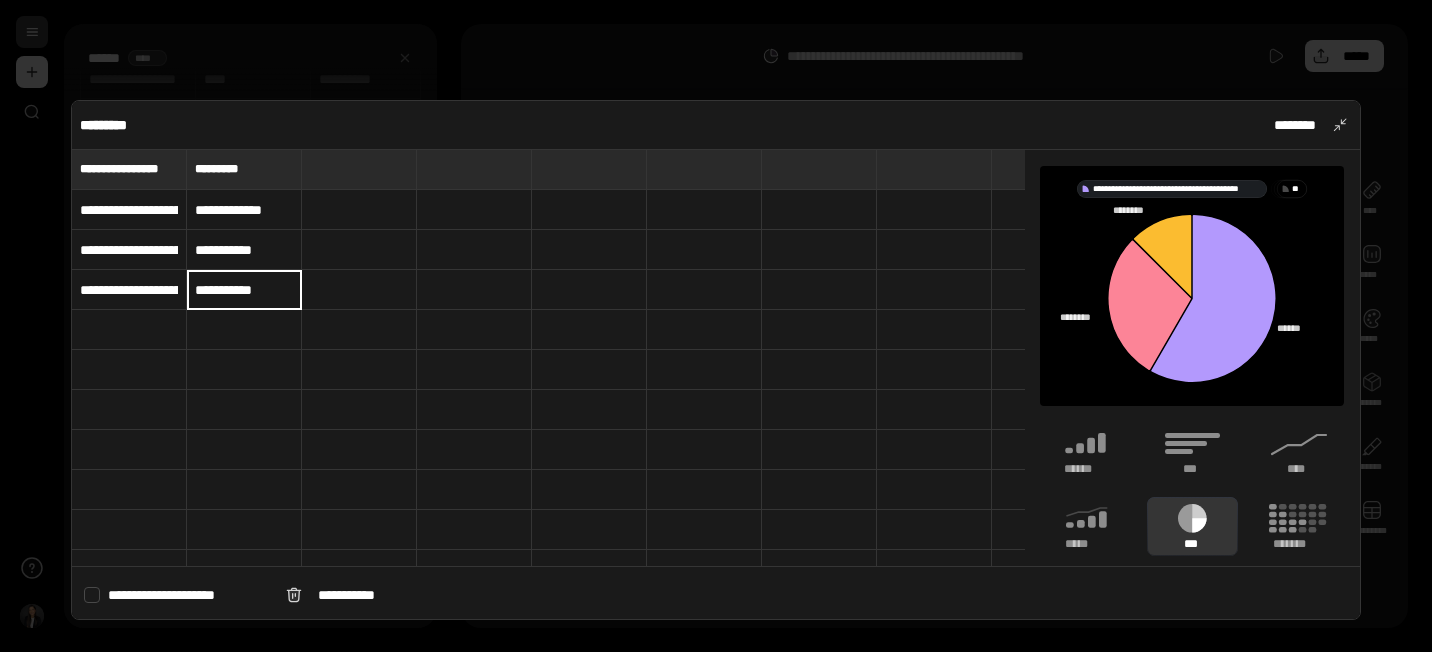 click on "**********" at bounding box center (244, 290) 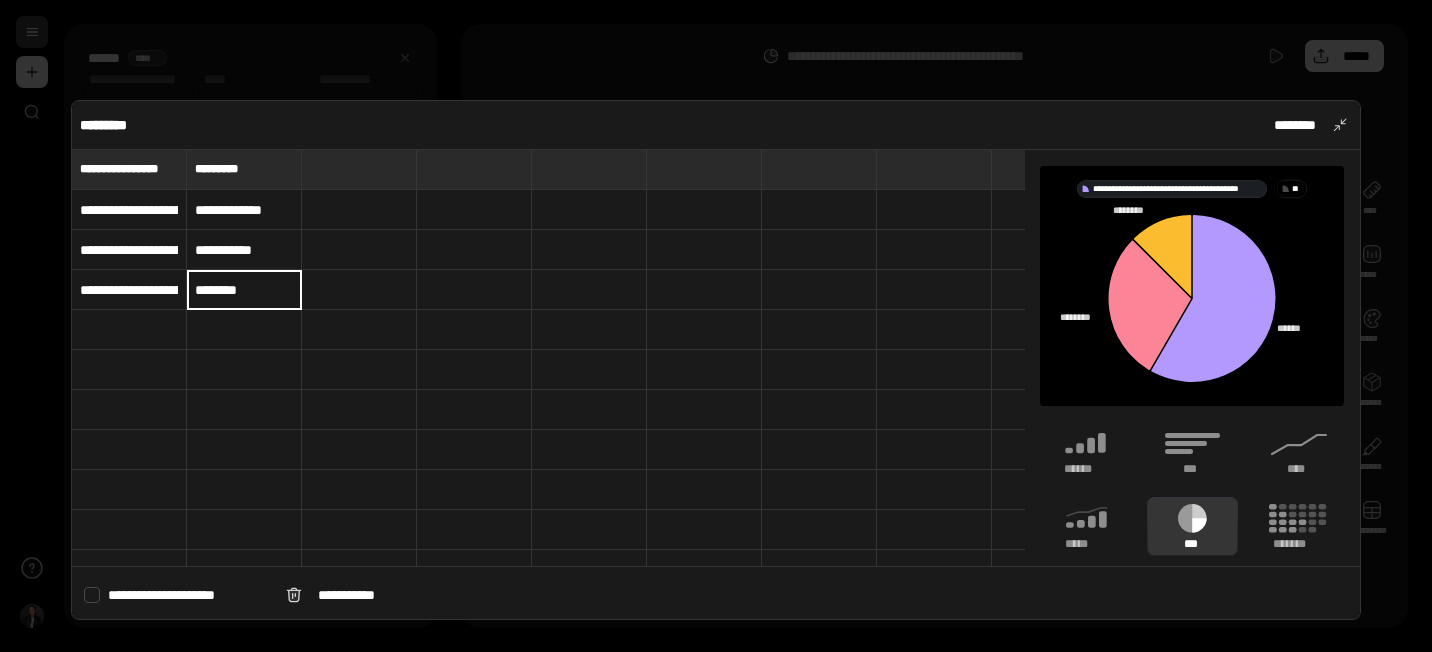 type on "********" 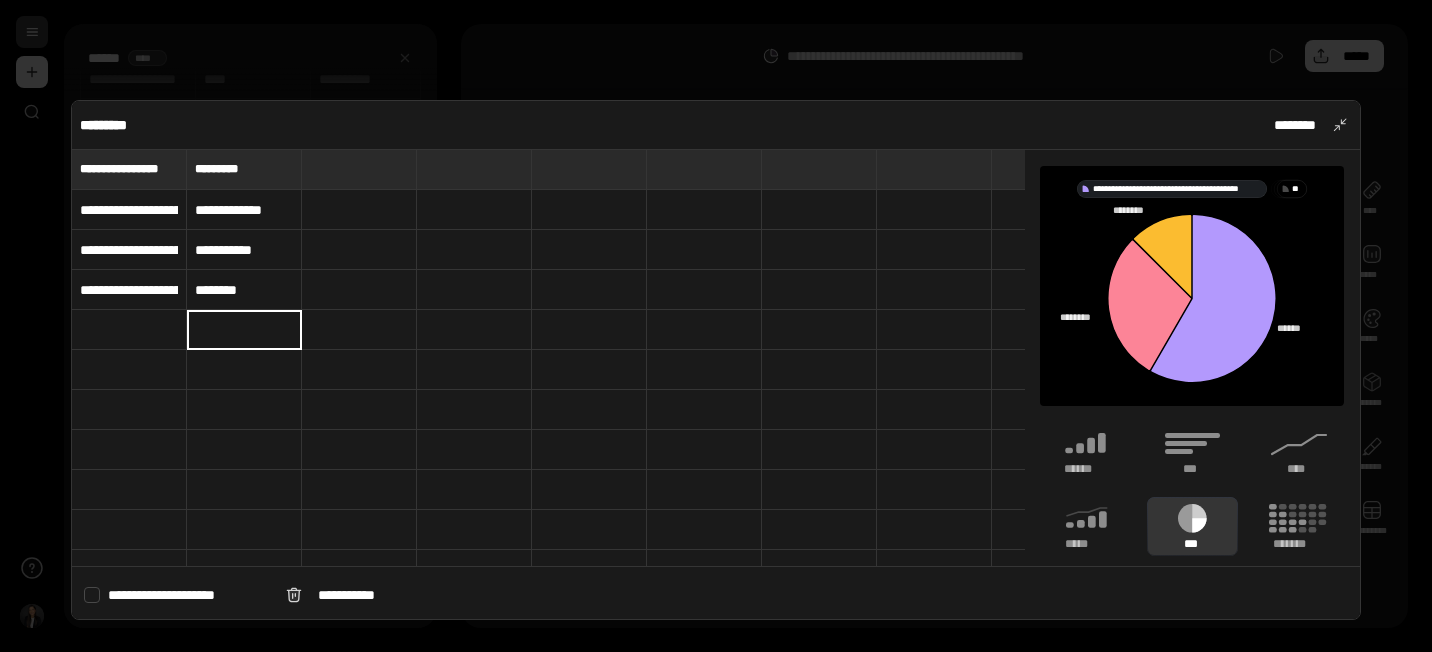 click on "**********" at bounding box center [244, 250] 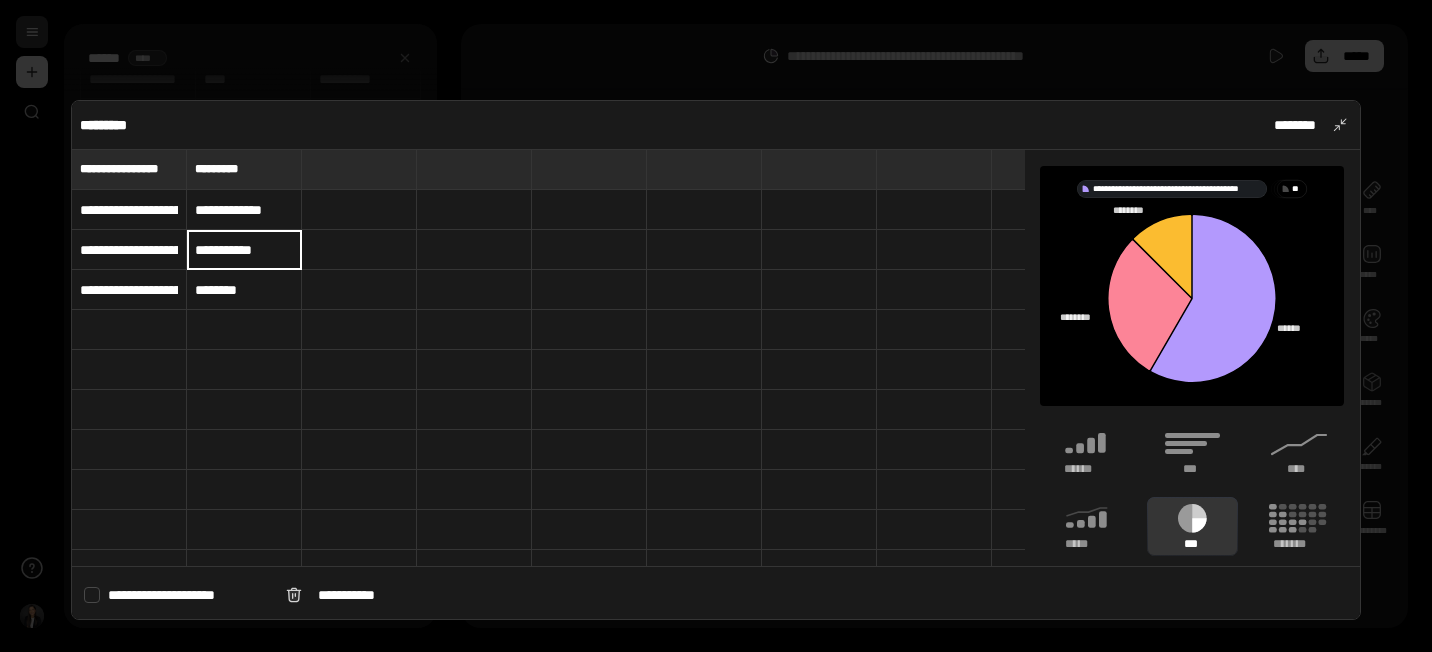 click on "**********" at bounding box center (244, 250) 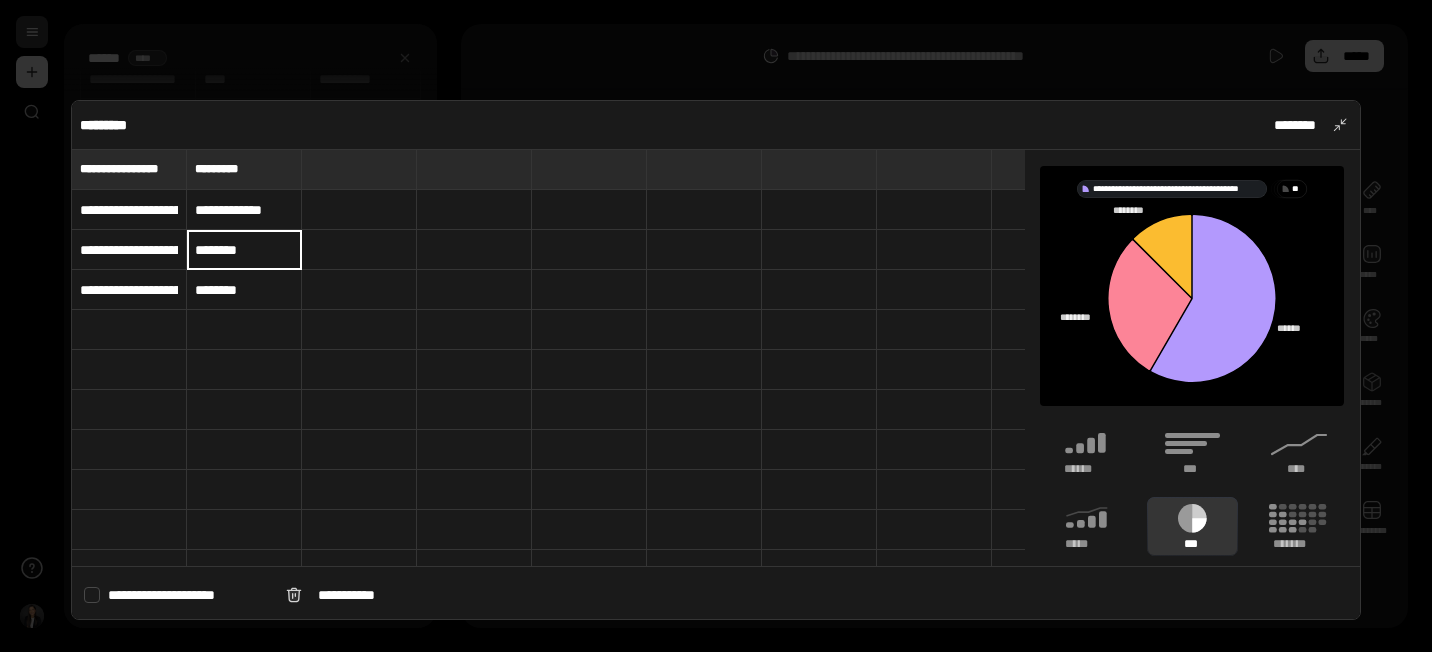 type on "********" 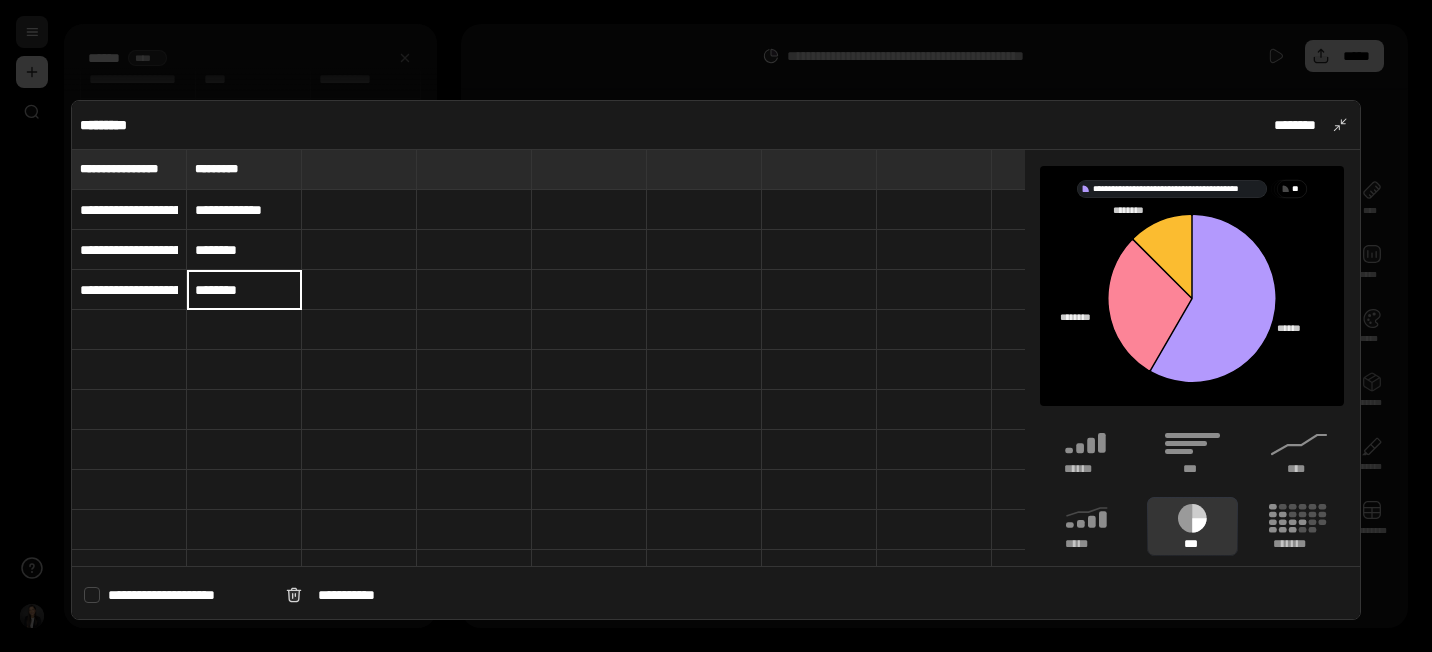 click on "**********" at bounding box center [244, 210] 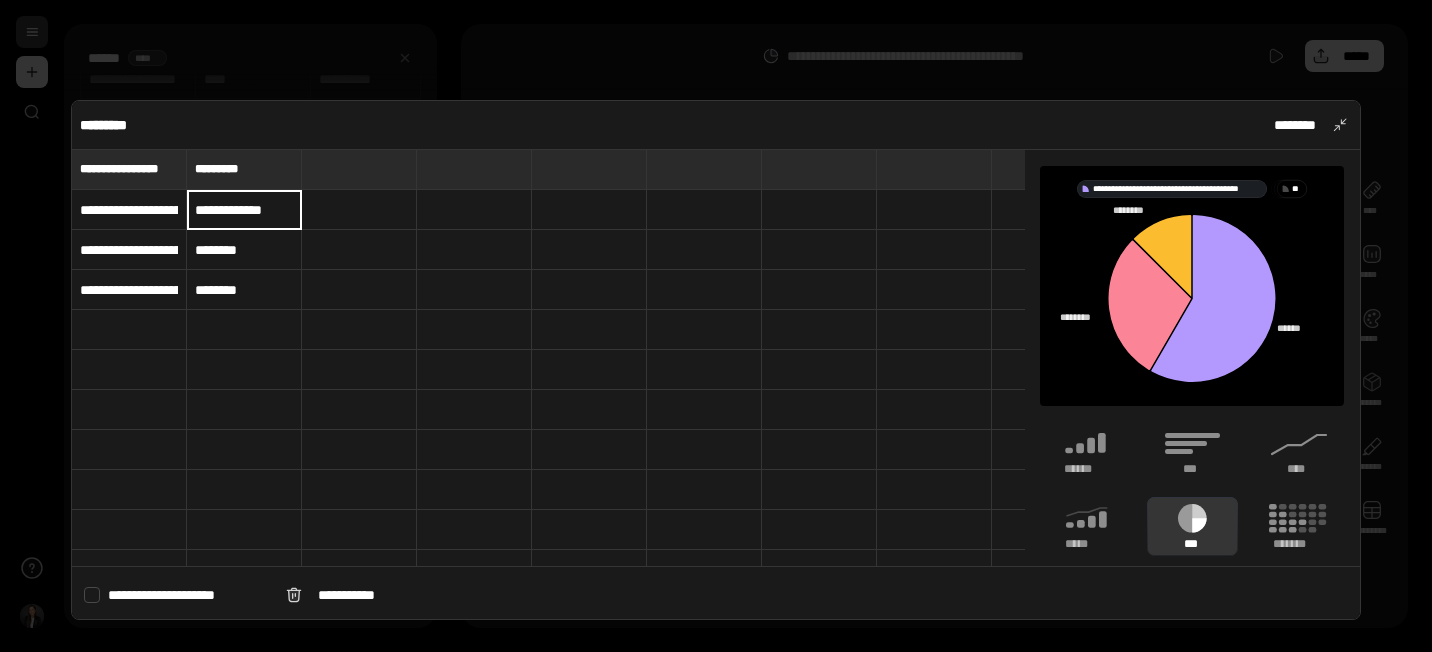 click on "**********" at bounding box center (244, 210) 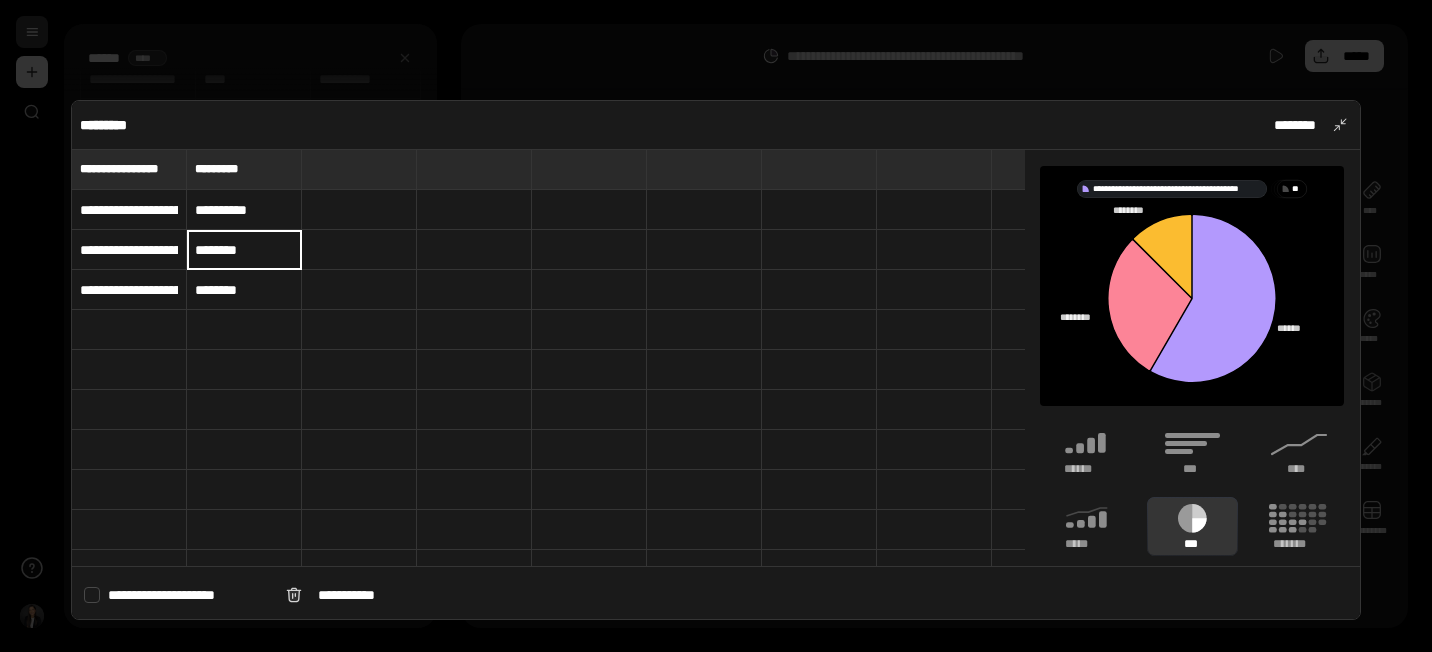 click on "**********" at bounding box center (244, 210) 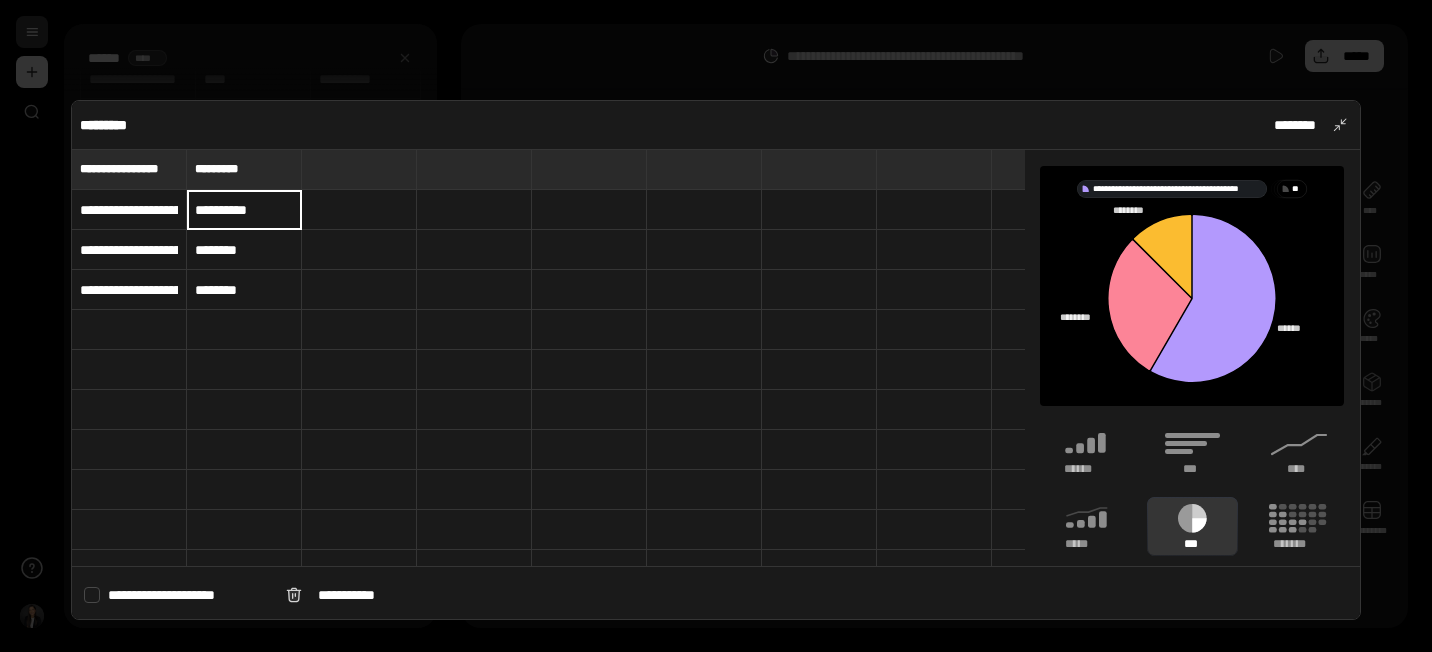 click on "**********" at bounding box center [244, 210] 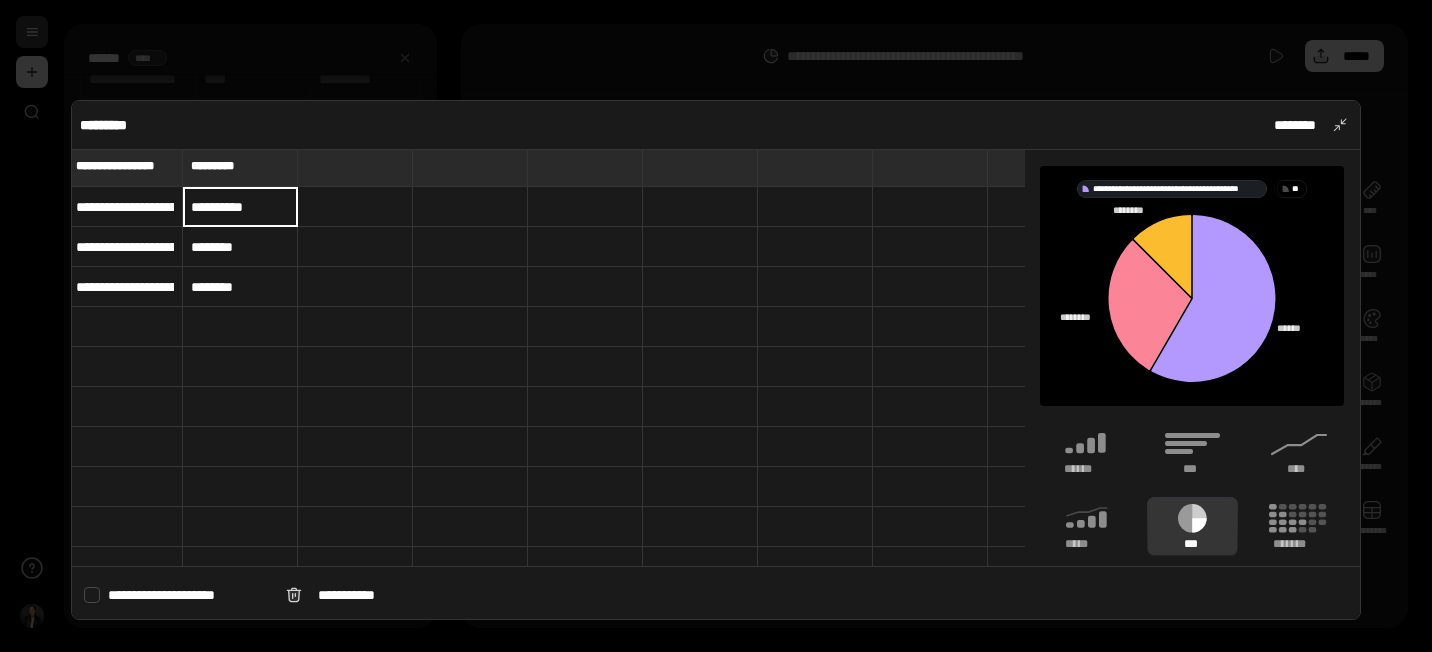 scroll, scrollTop: 3, scrollLeft: 3, axis: both 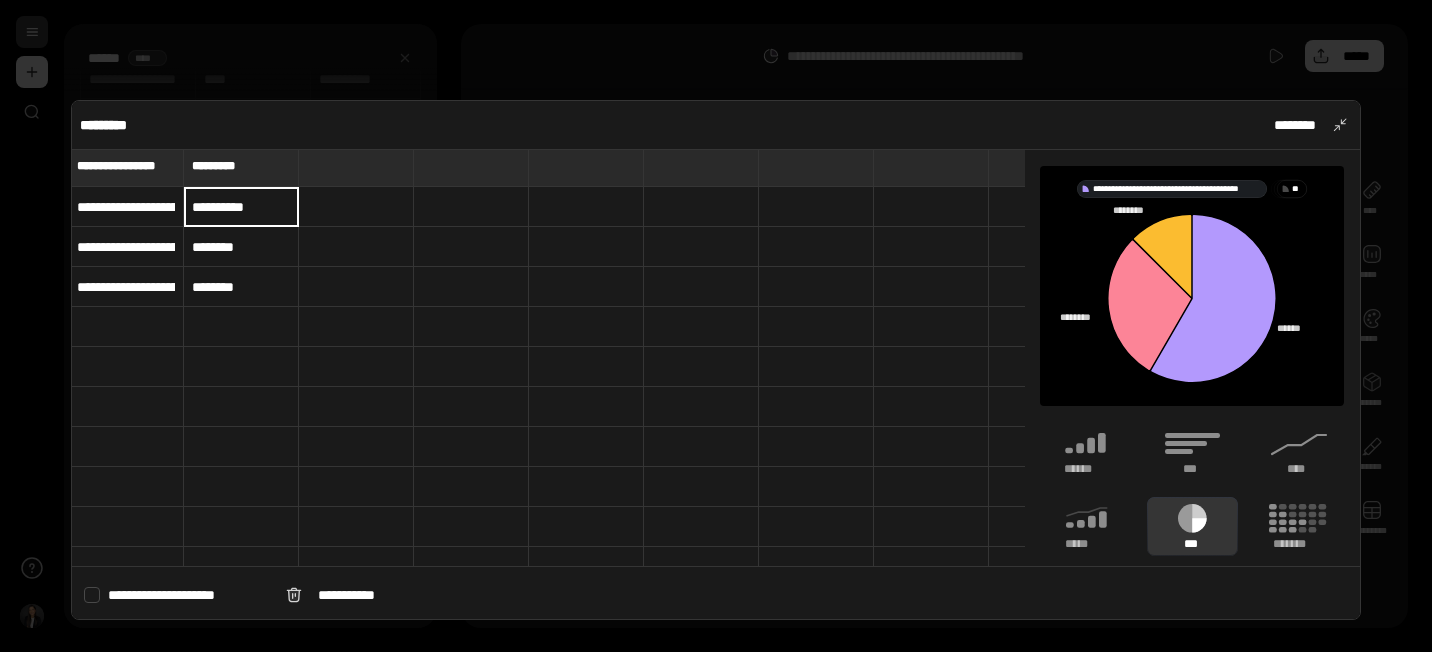 type on "**********" 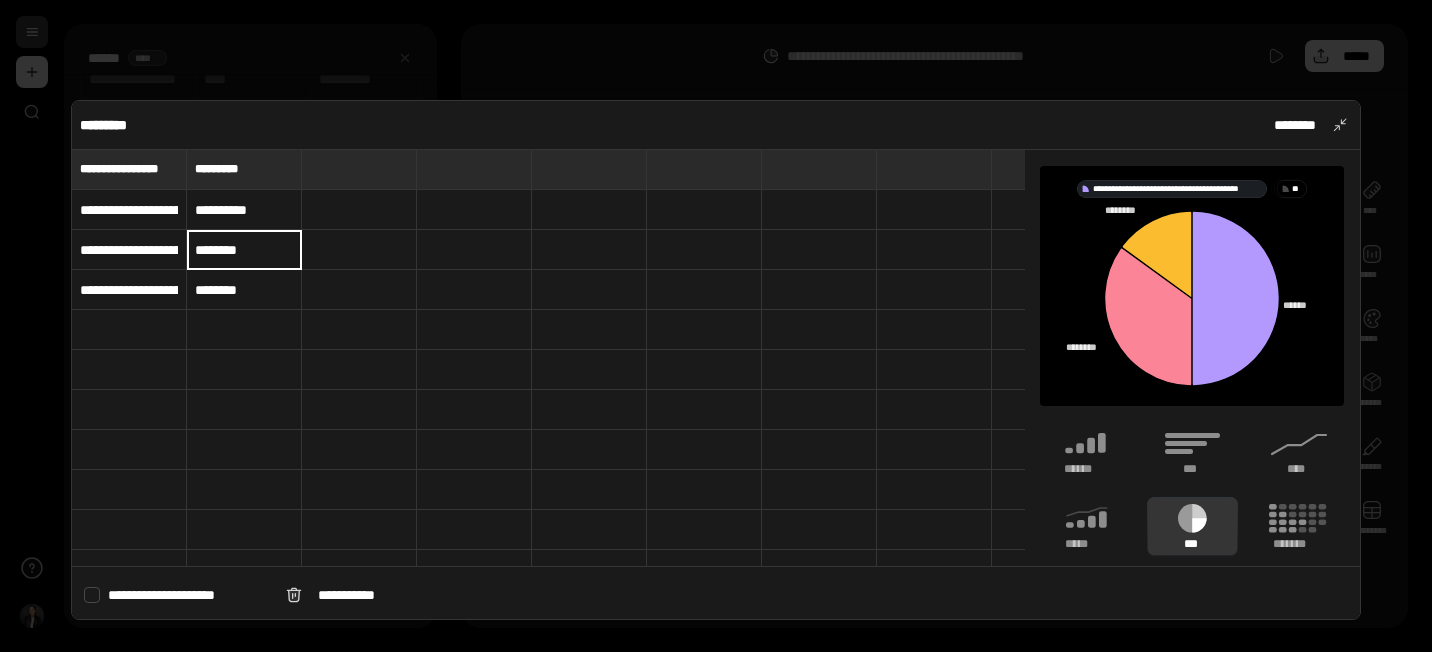 scroll, scrollTop: 0, scrollLeft: 2, axis: horizontal 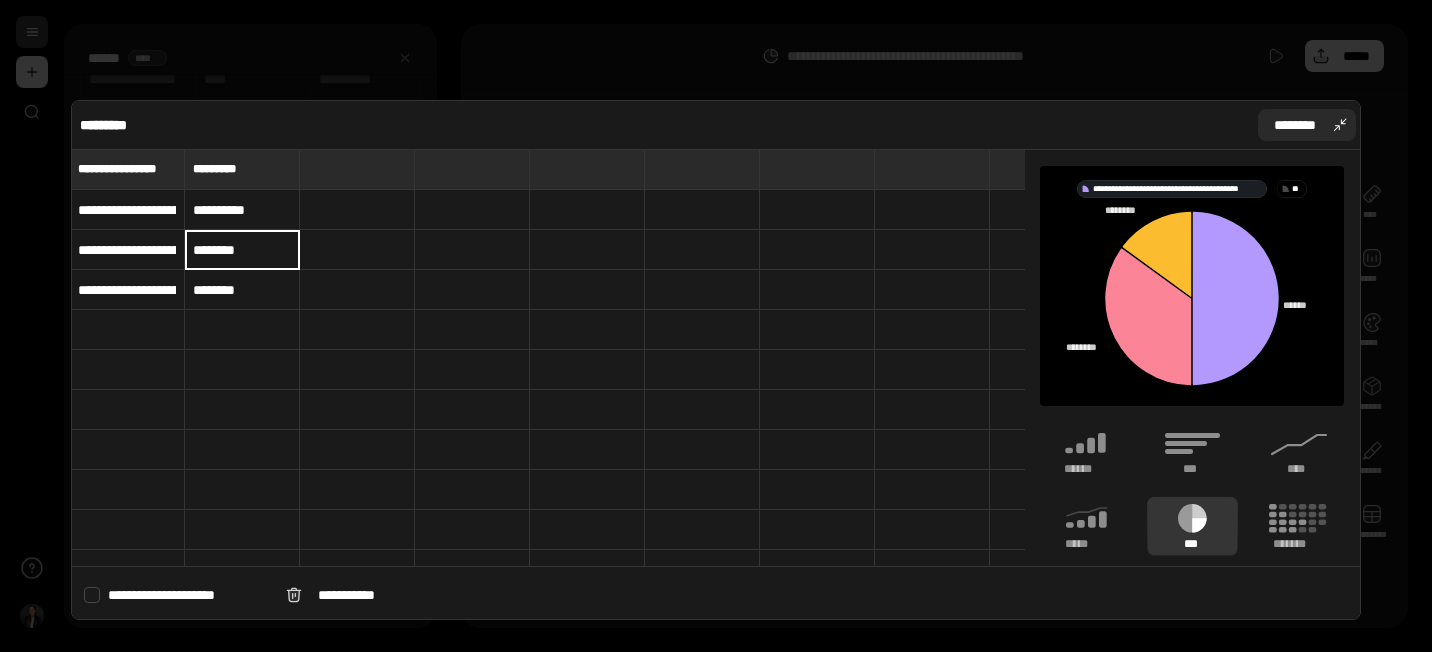 click on "********" at bounding box center [1307, 125] 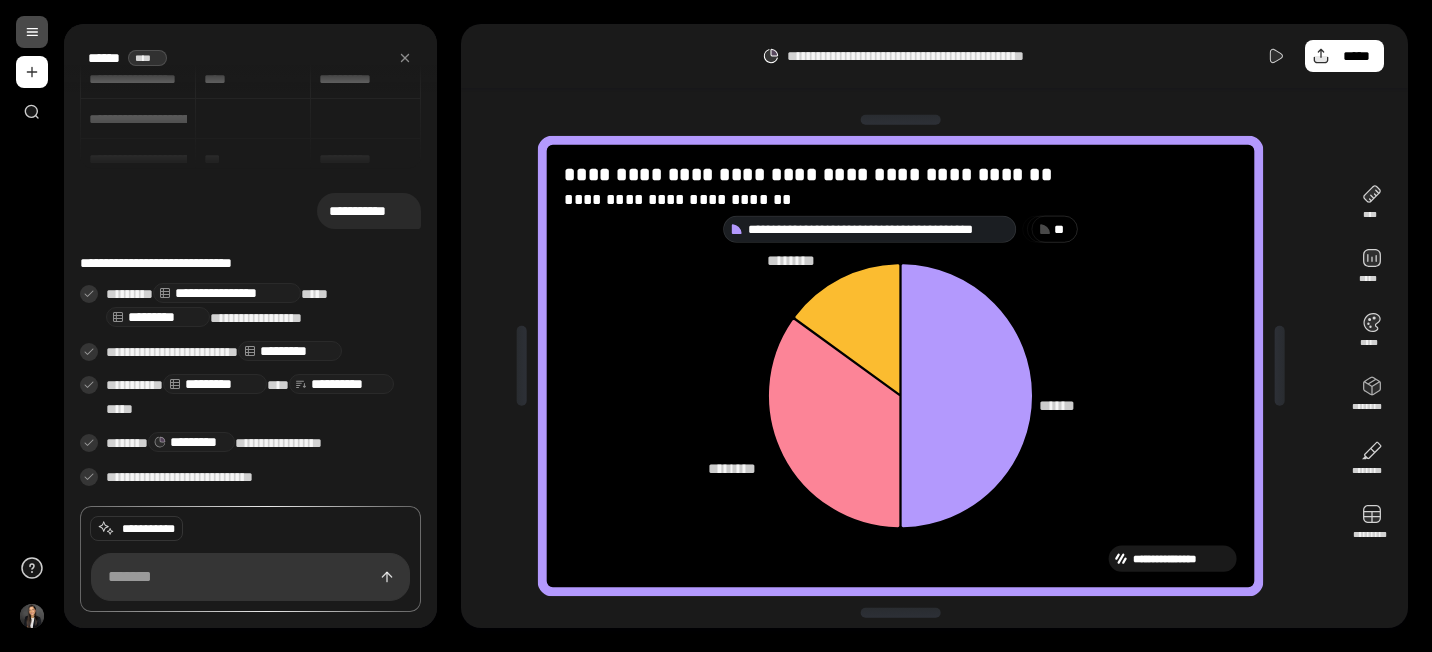 click on "* *" at bounding box center [1054, 228] 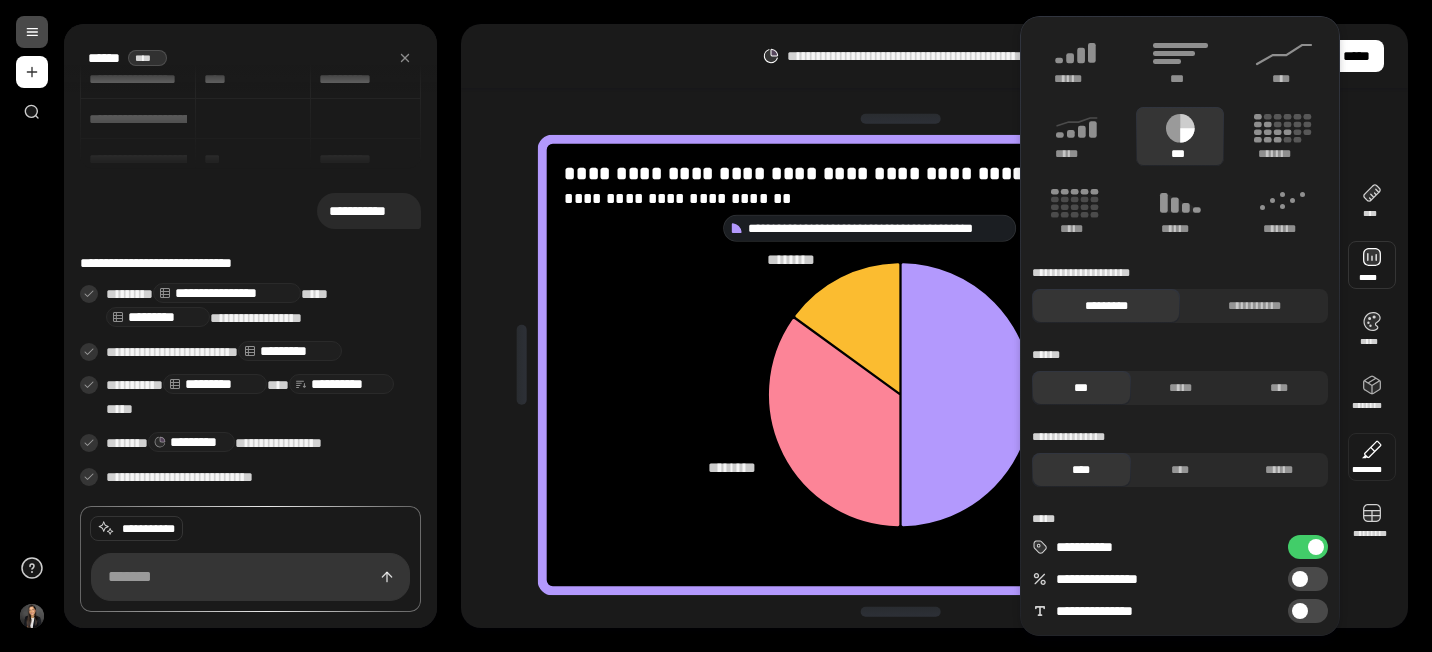 scroll, scrollTop: 4, scrollLeft: 0, axis: vertical 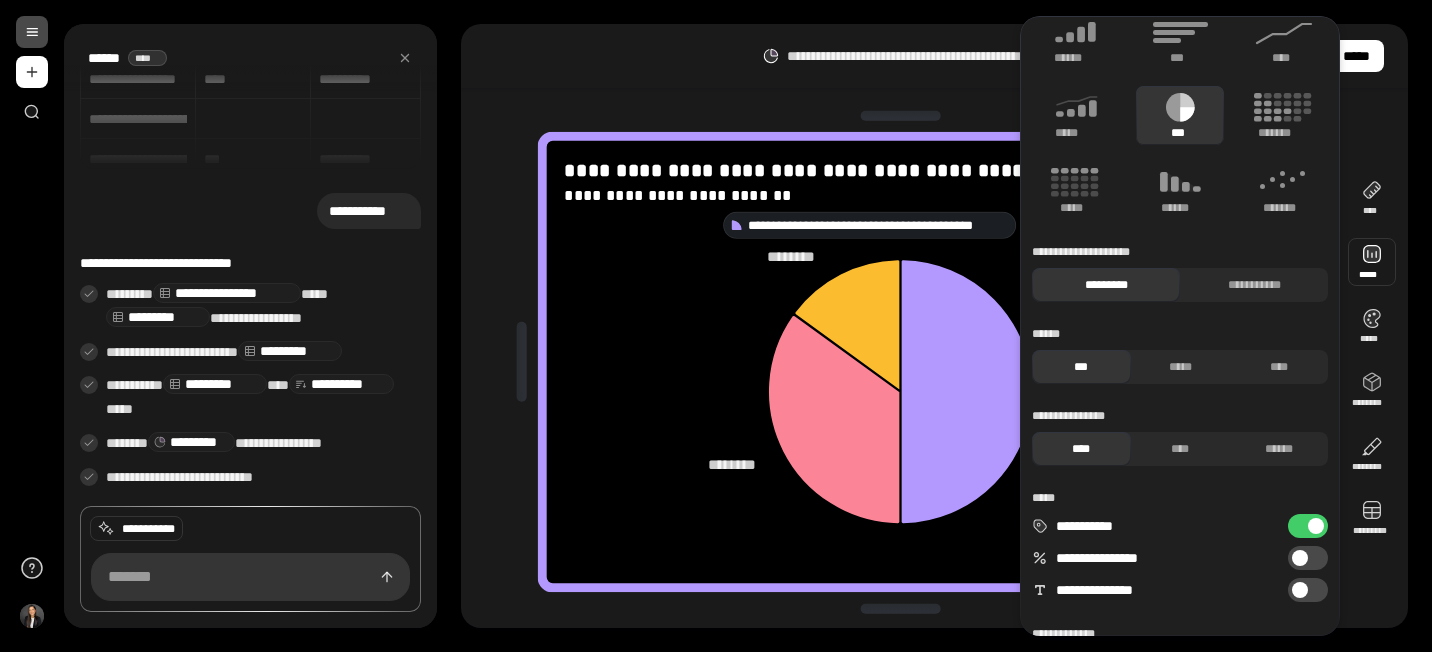 click at bounding box center [1300, 558] 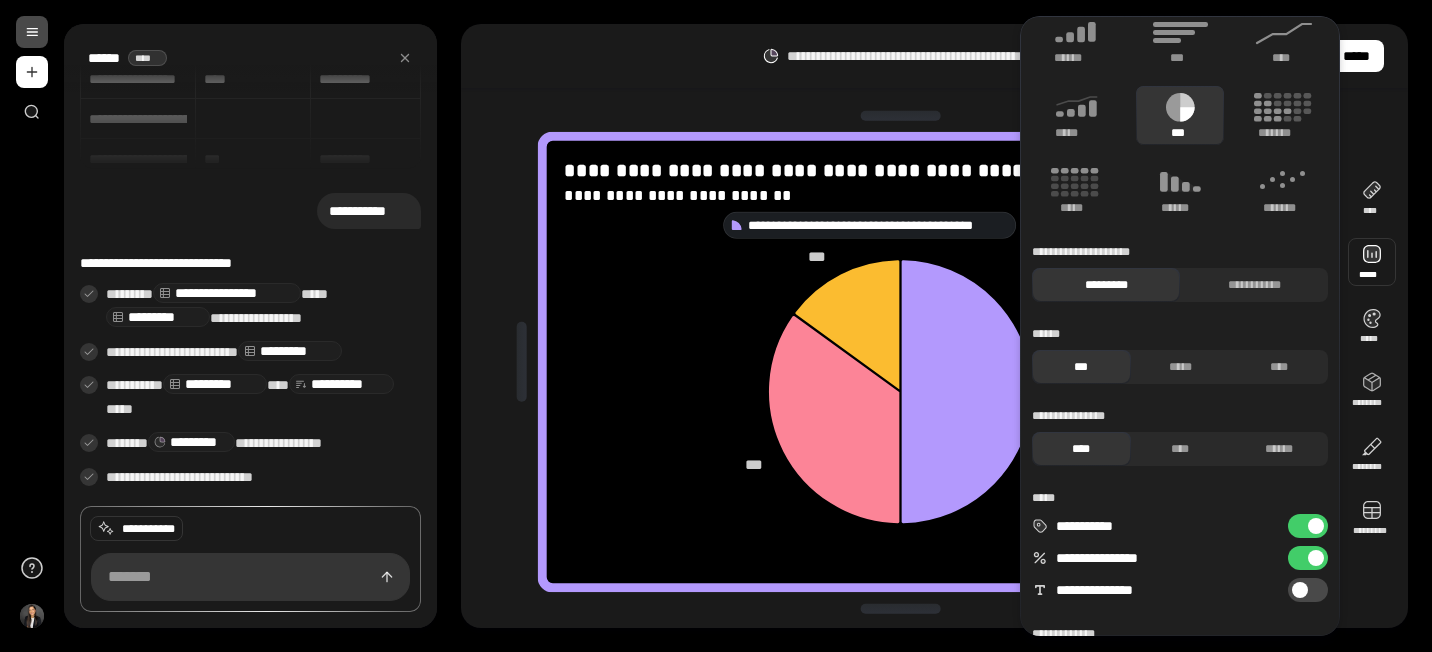 click at bounding box center (1316, 558) 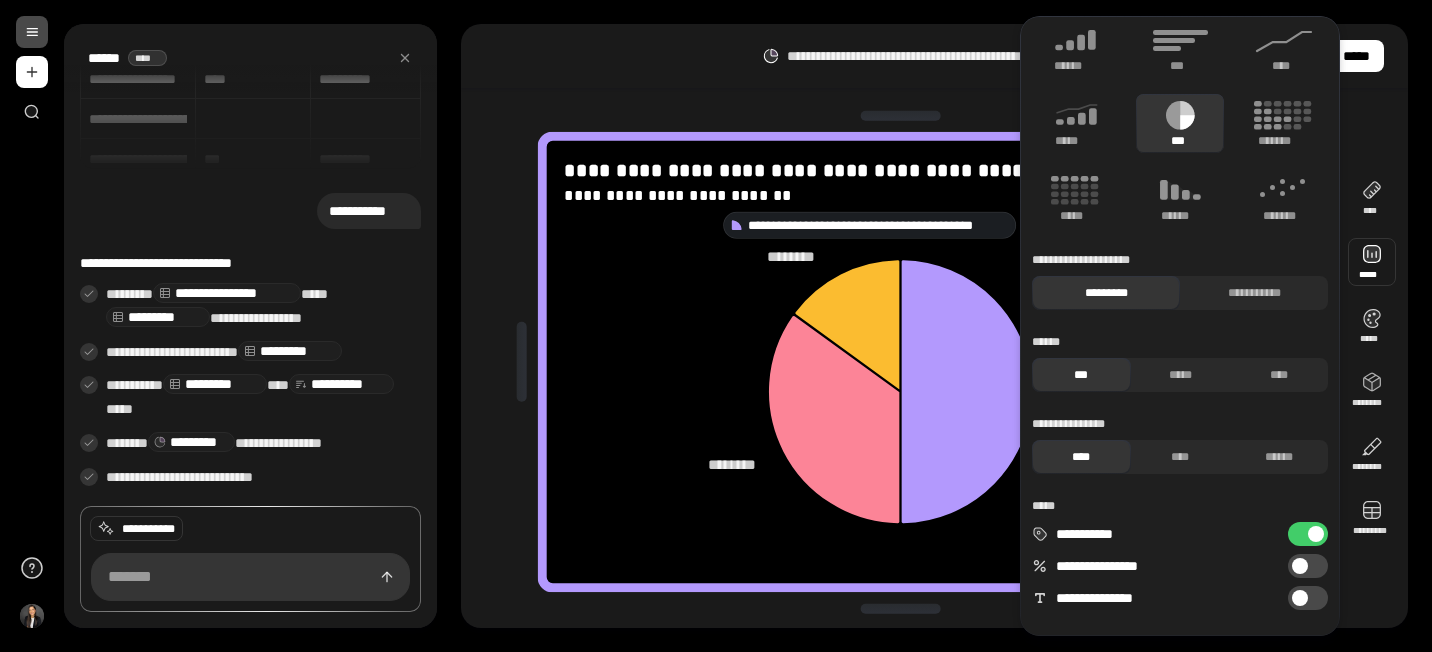 scroll, scrollTop: 10, scrollLeft: 0, axis: vertical 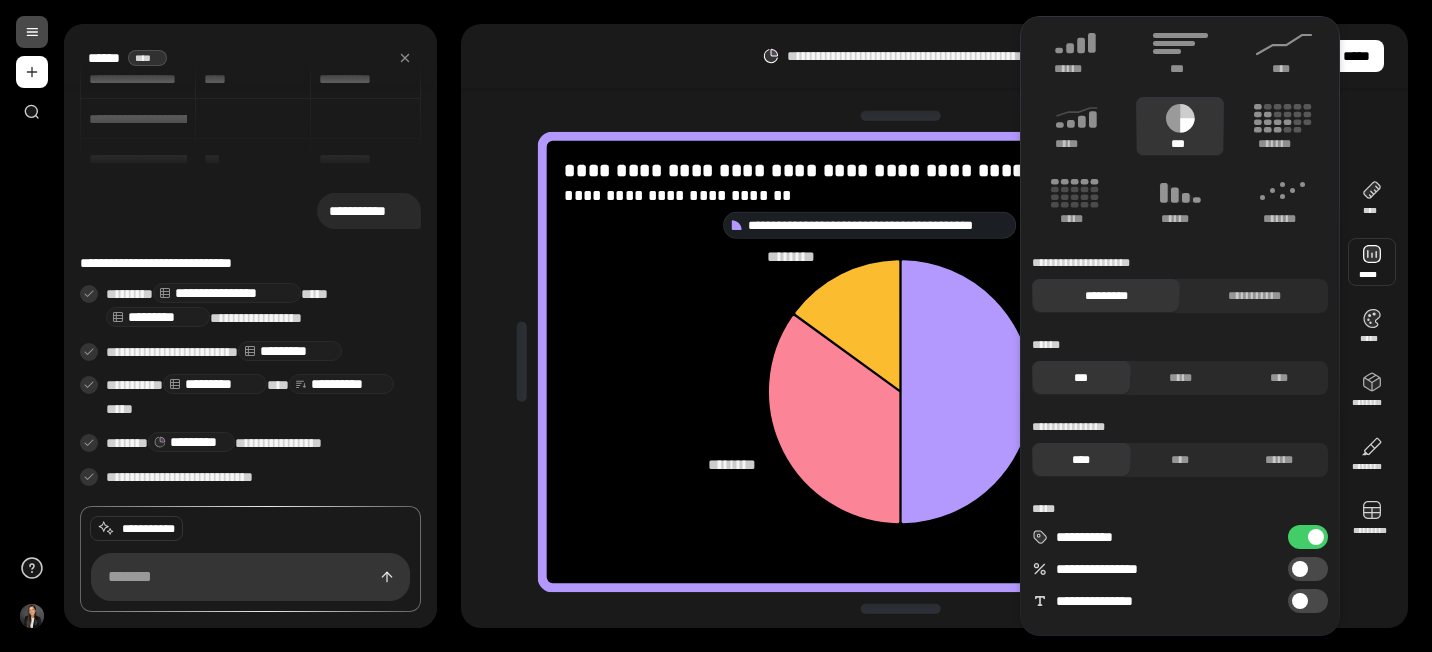 click on "**********" at bounding box center (1308, 601) 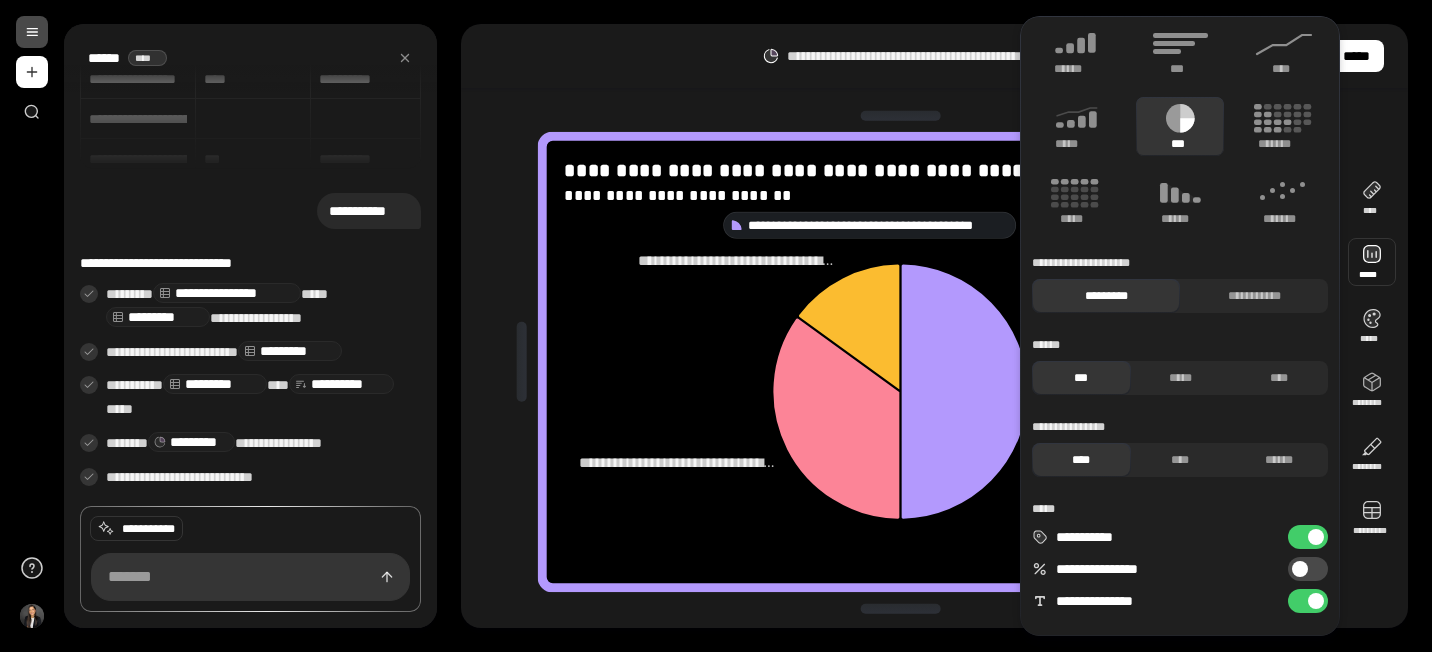 click on "**********" at bounding box center (1308, 601) 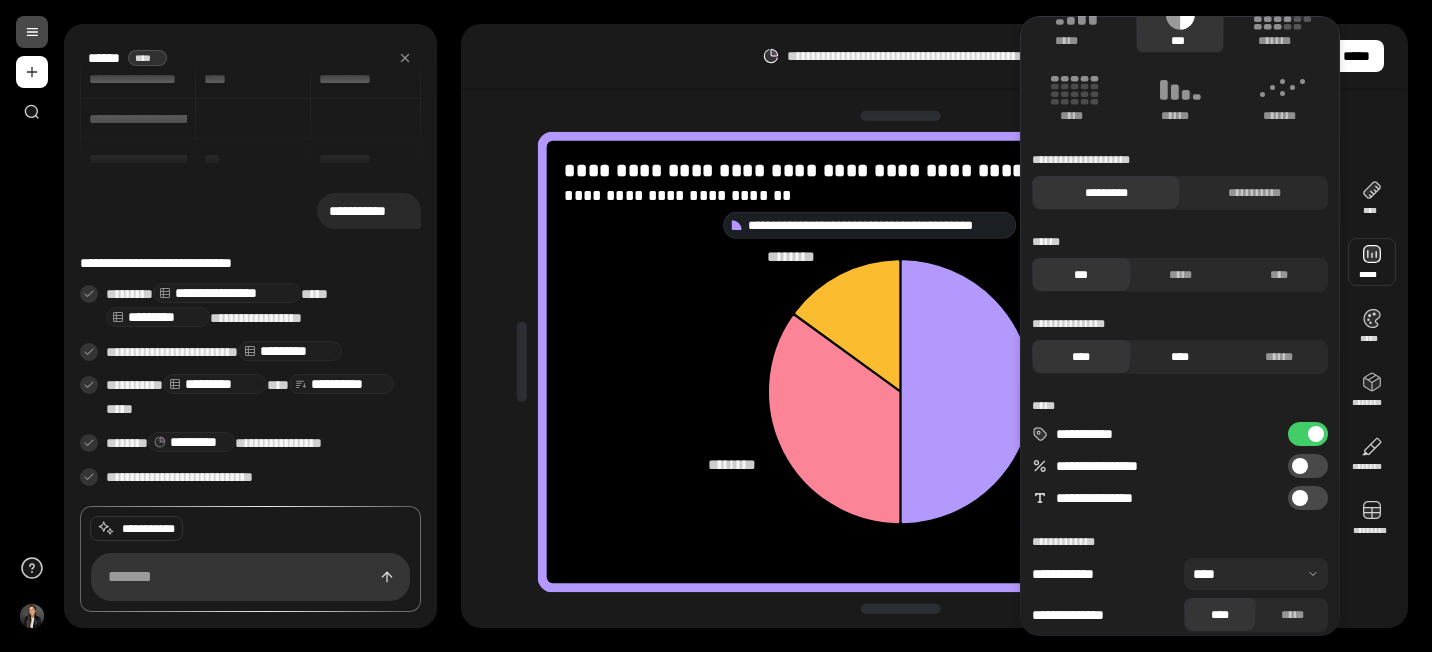 scroll, scrollTop: 125, scrollLeft: 0, axis: vertical 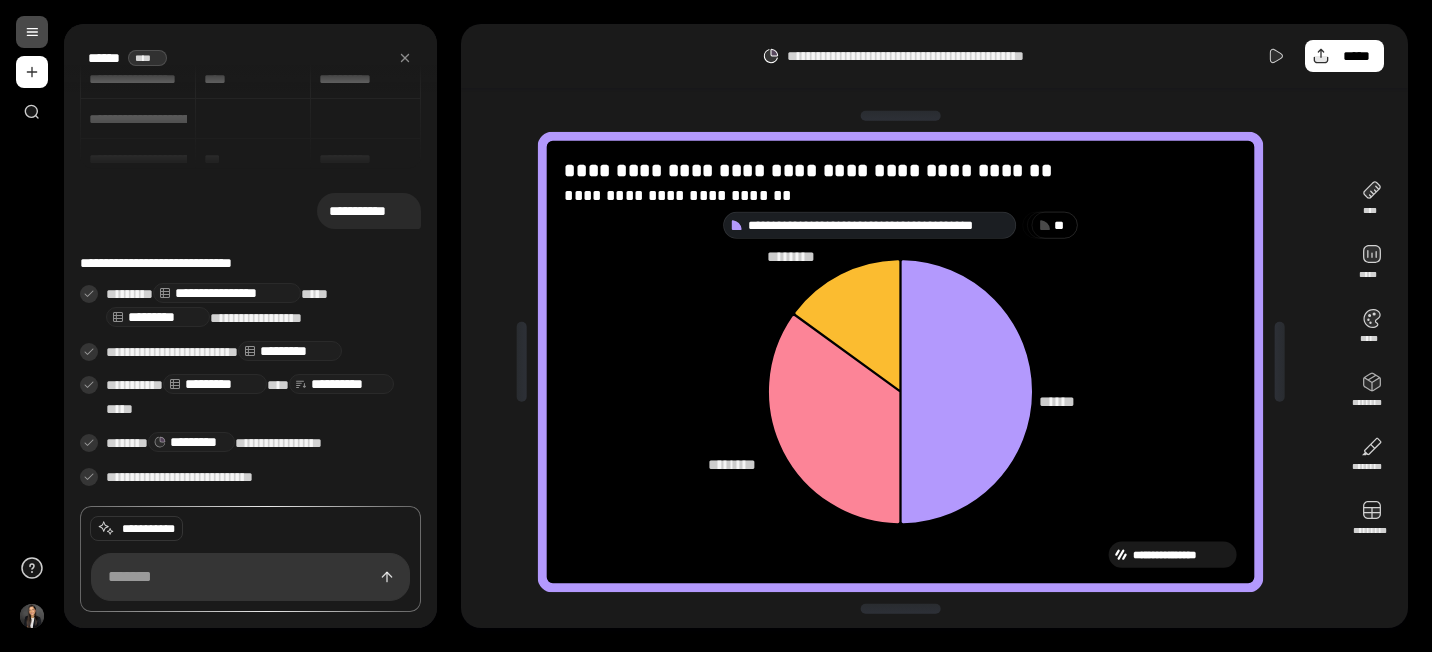 click at bounding box center [900, 386] 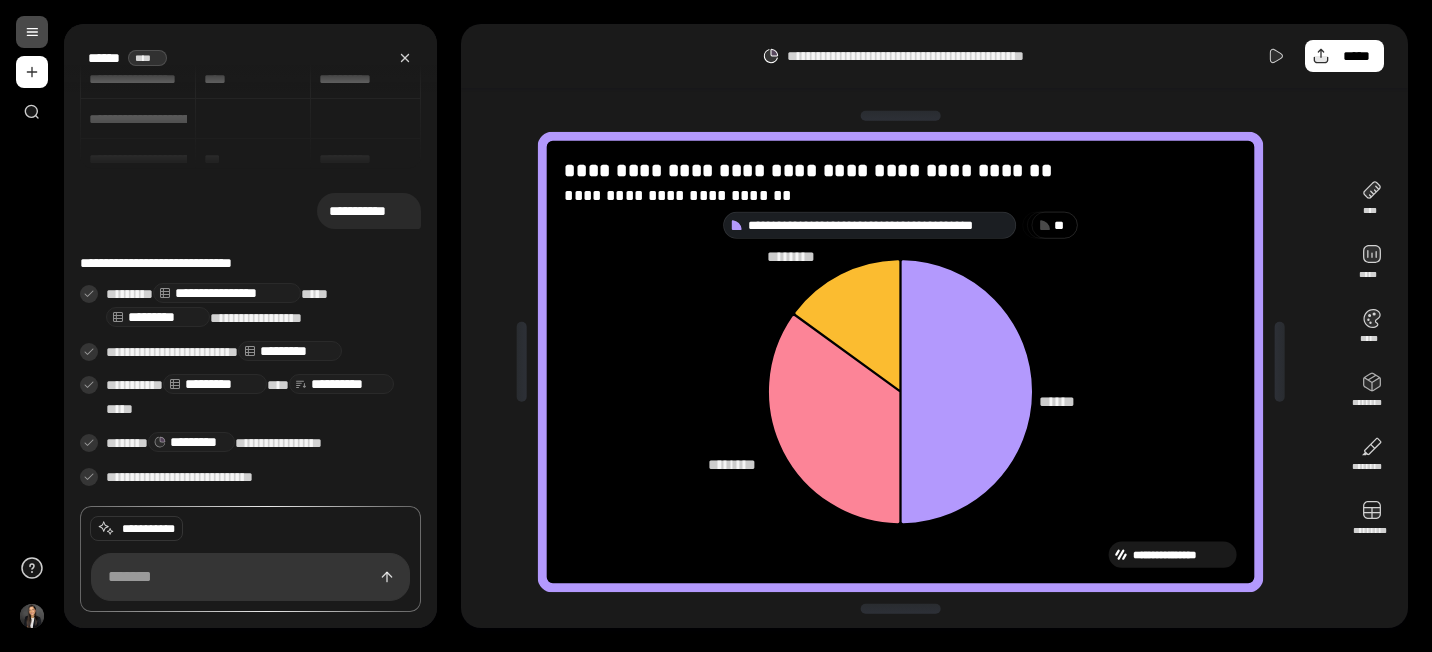click at bounding box center (405, 58) 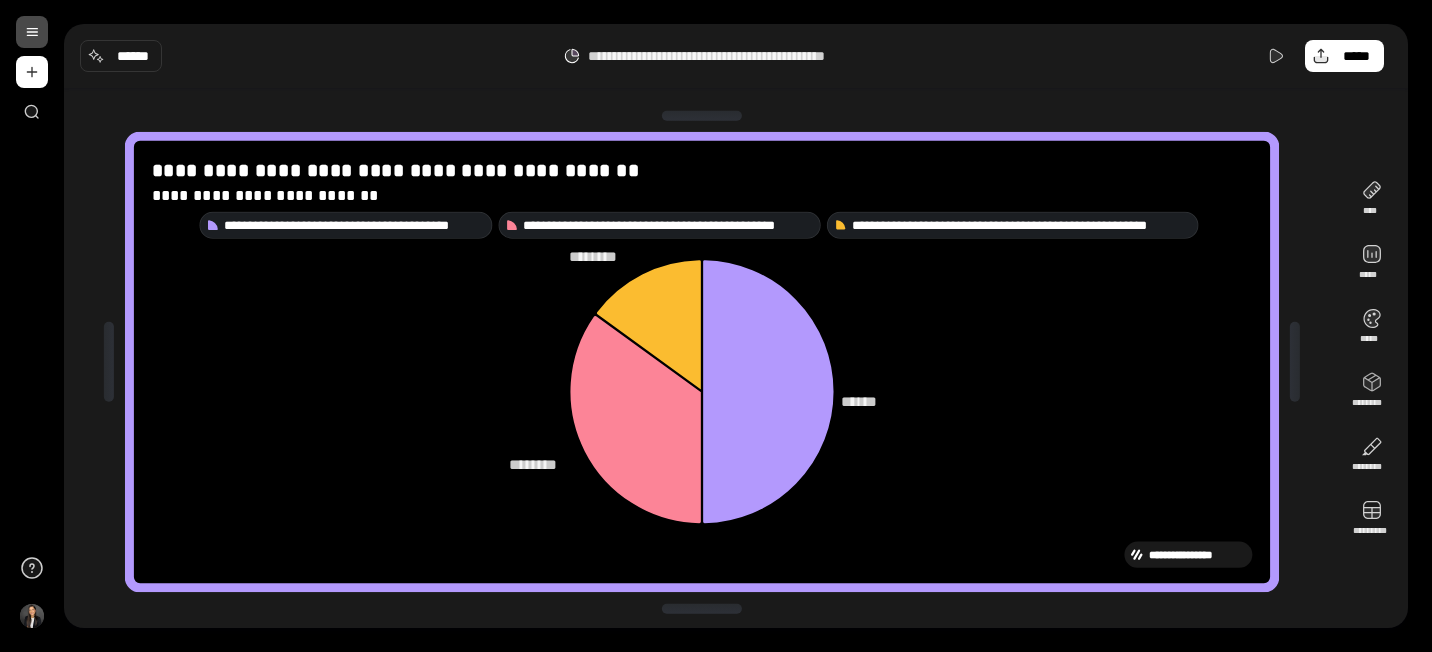 click on "**********" at bounding box center [716, 326] 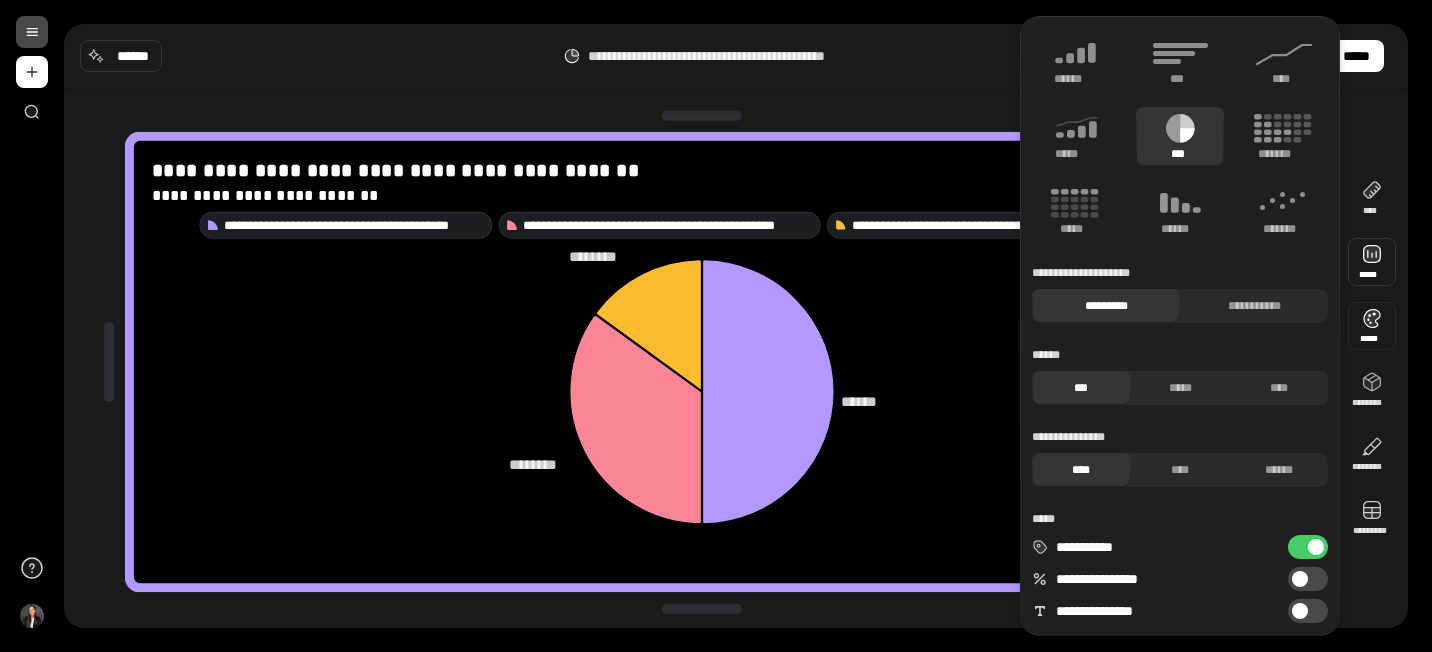scroll, scrollTop: 7, scrollLeft: 0, axis: vertical 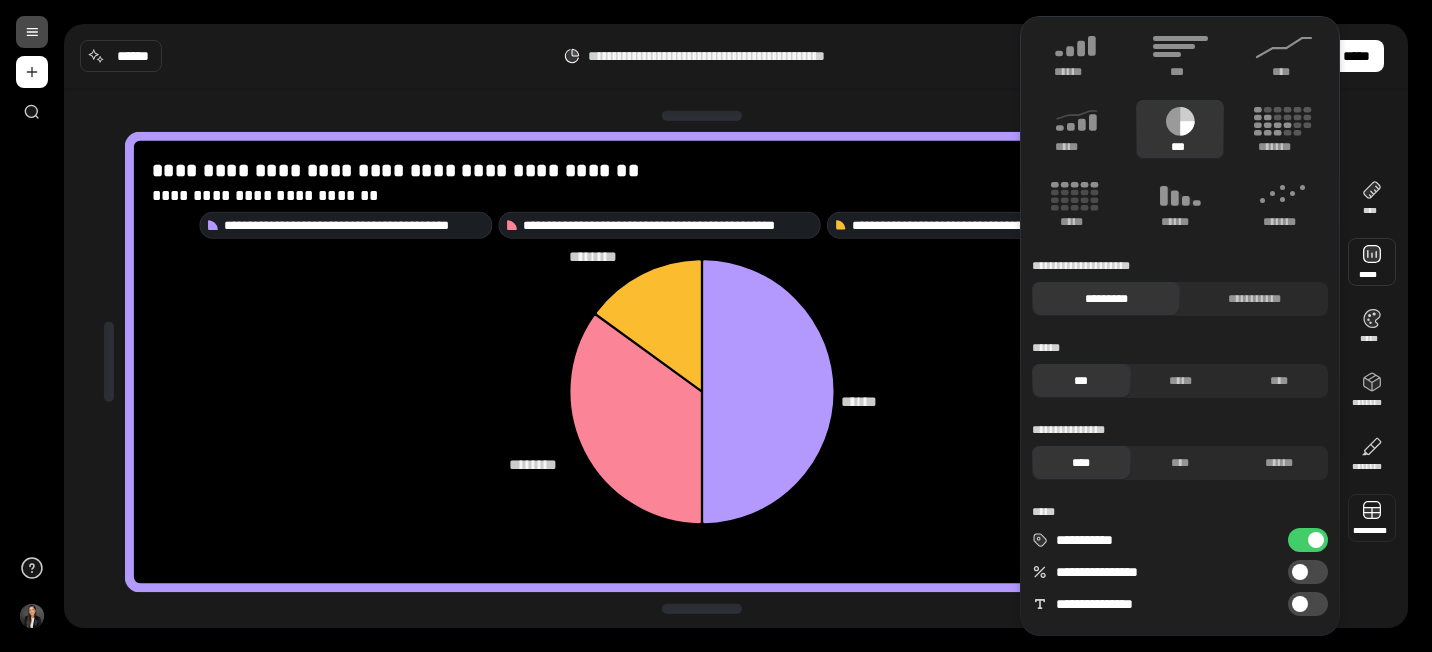 click at bounding box center [1372, 198] 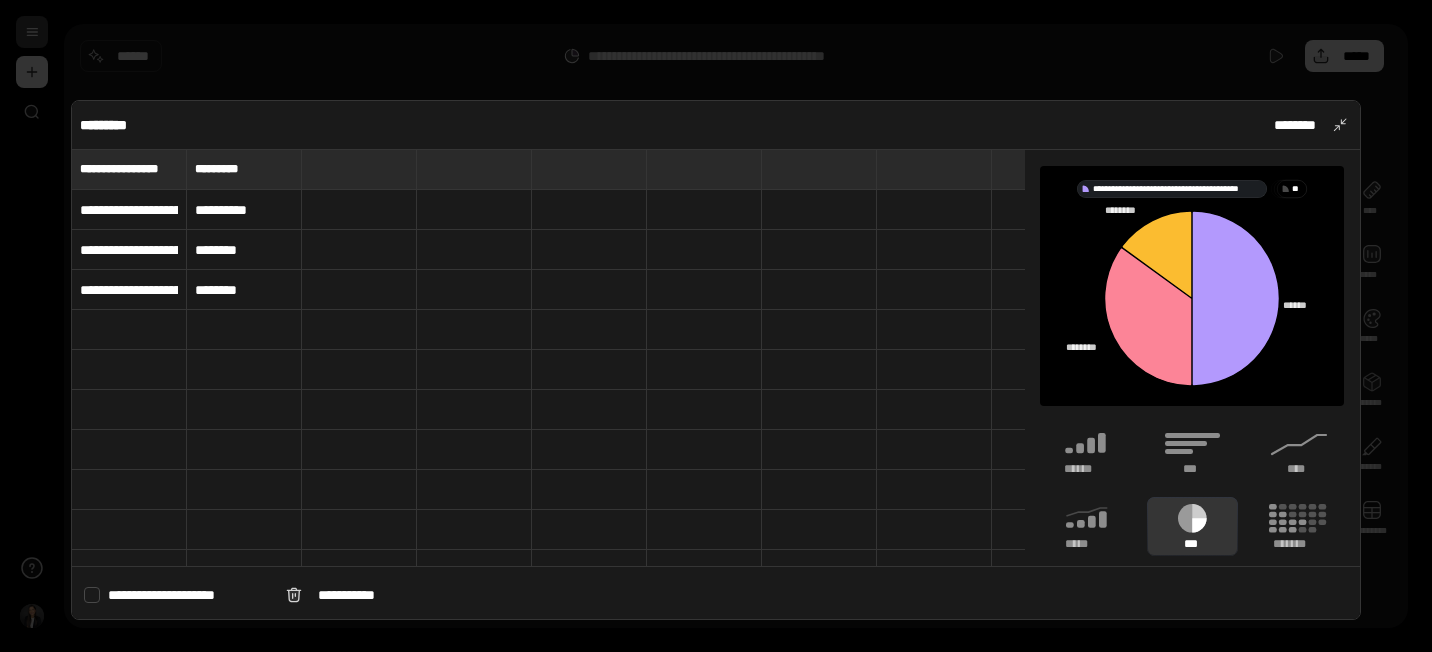 click on "**********" at bounding box center [129, 210] 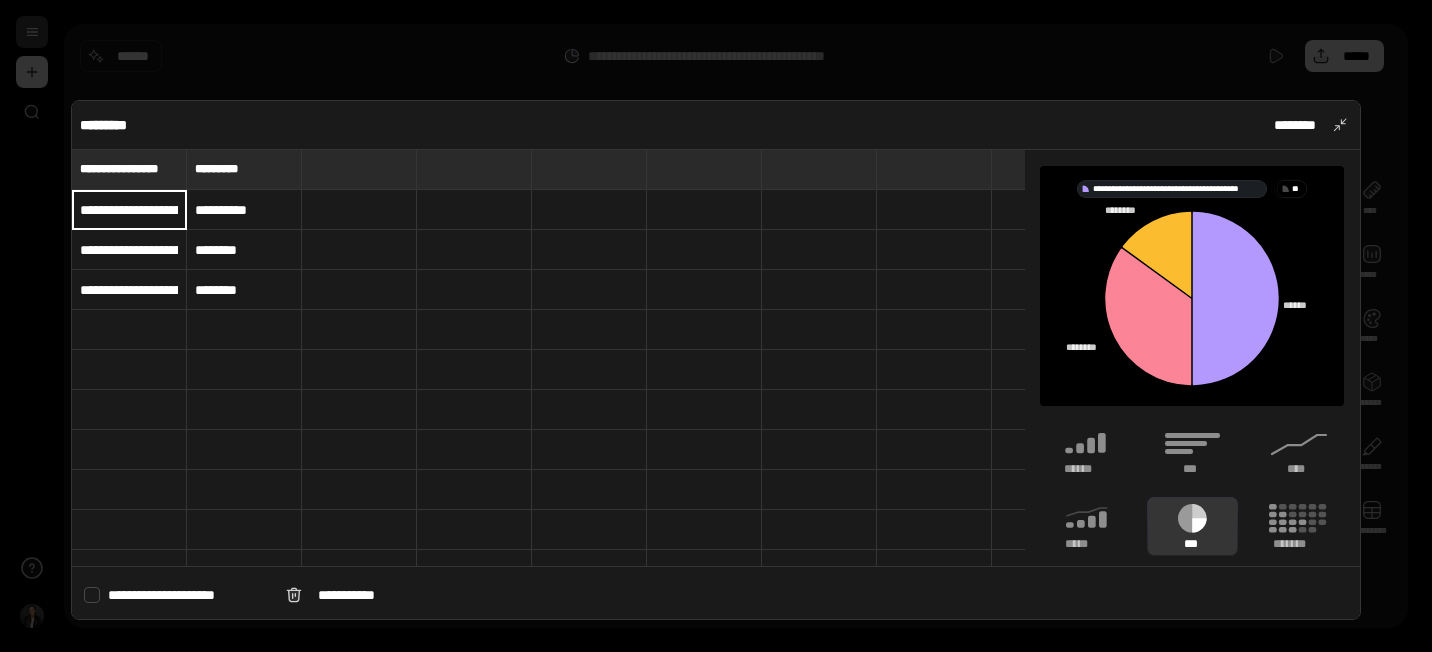 click on "**********" at bounding box center [129, 210] 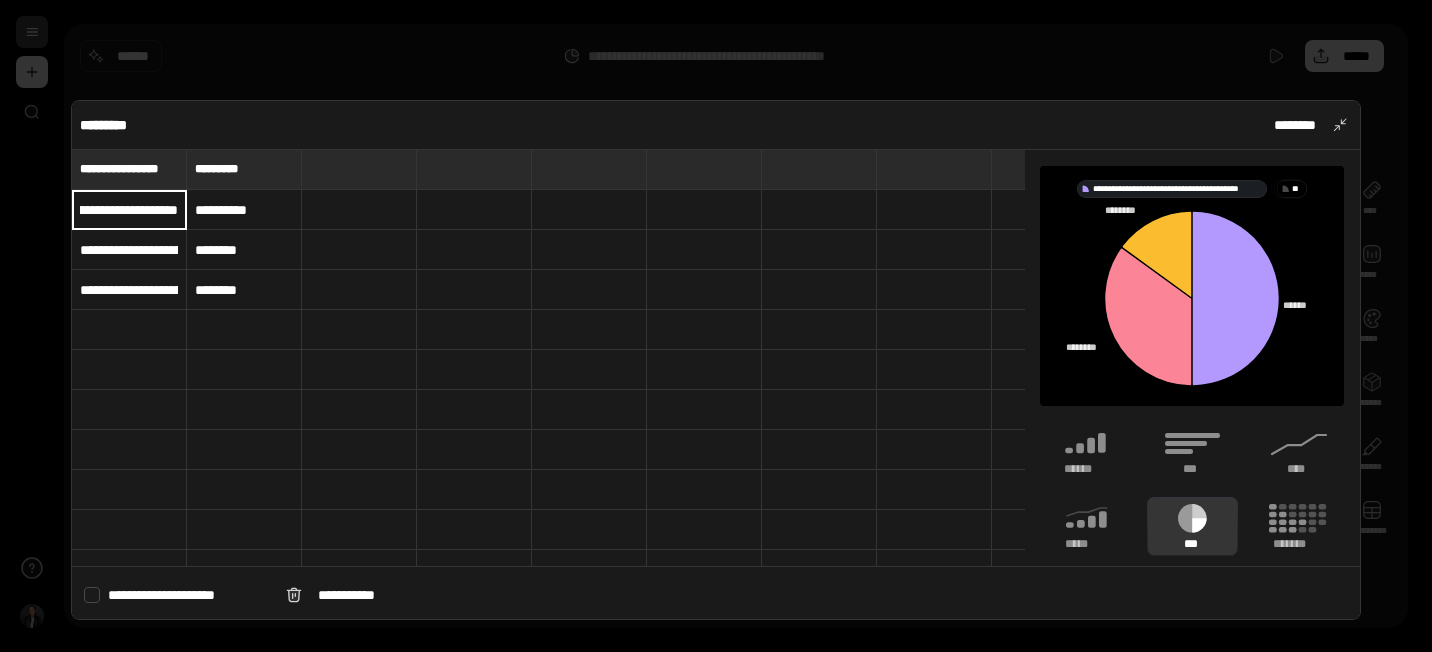click on "**********" at bounding box center (129, 209) 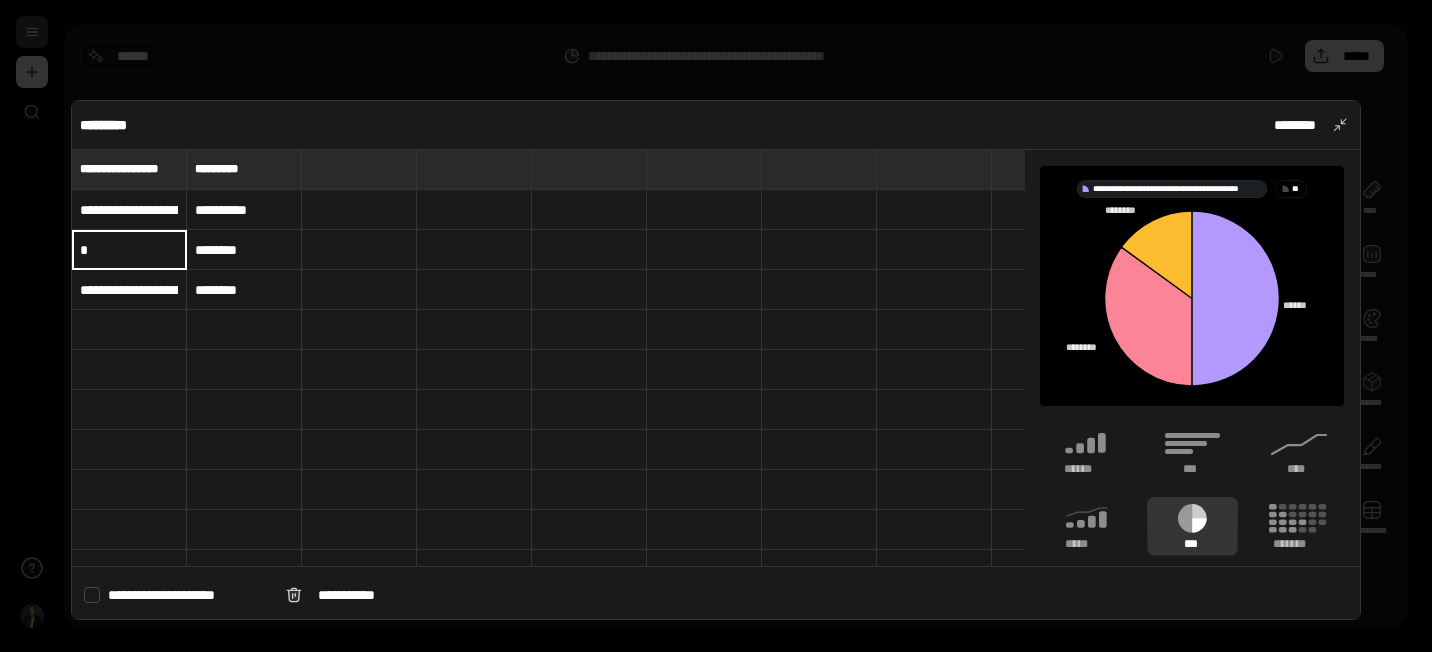 scroll, scrollTop: 0, scrollLeft: 0, axis: both 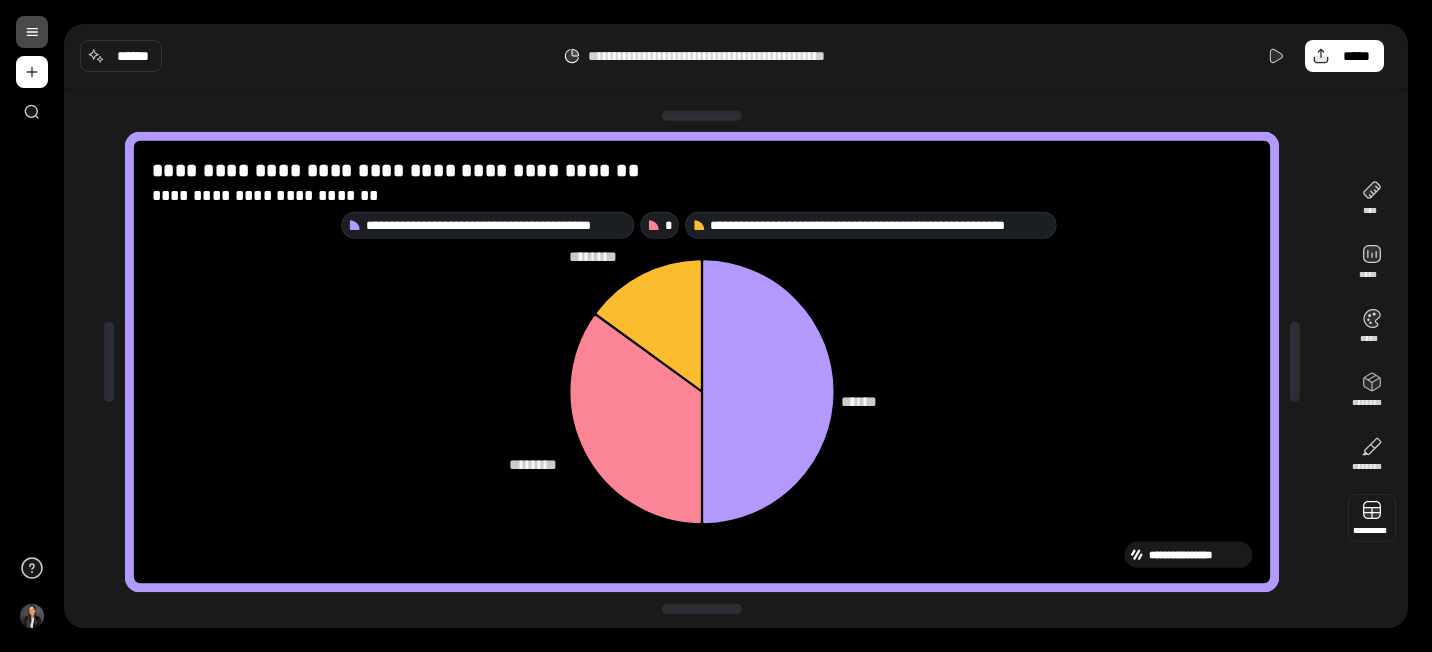 click at bounding box center [1372, 198] 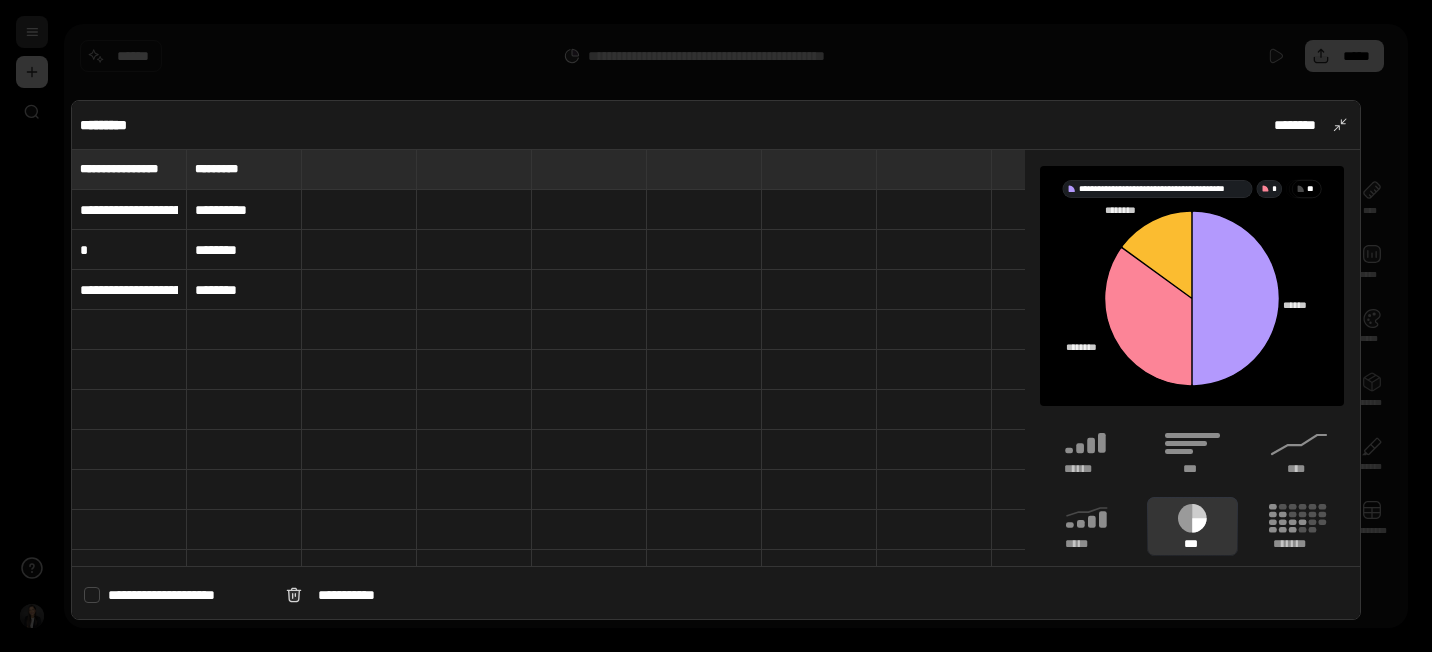 click on "**********" at bounding box center [129, 210] 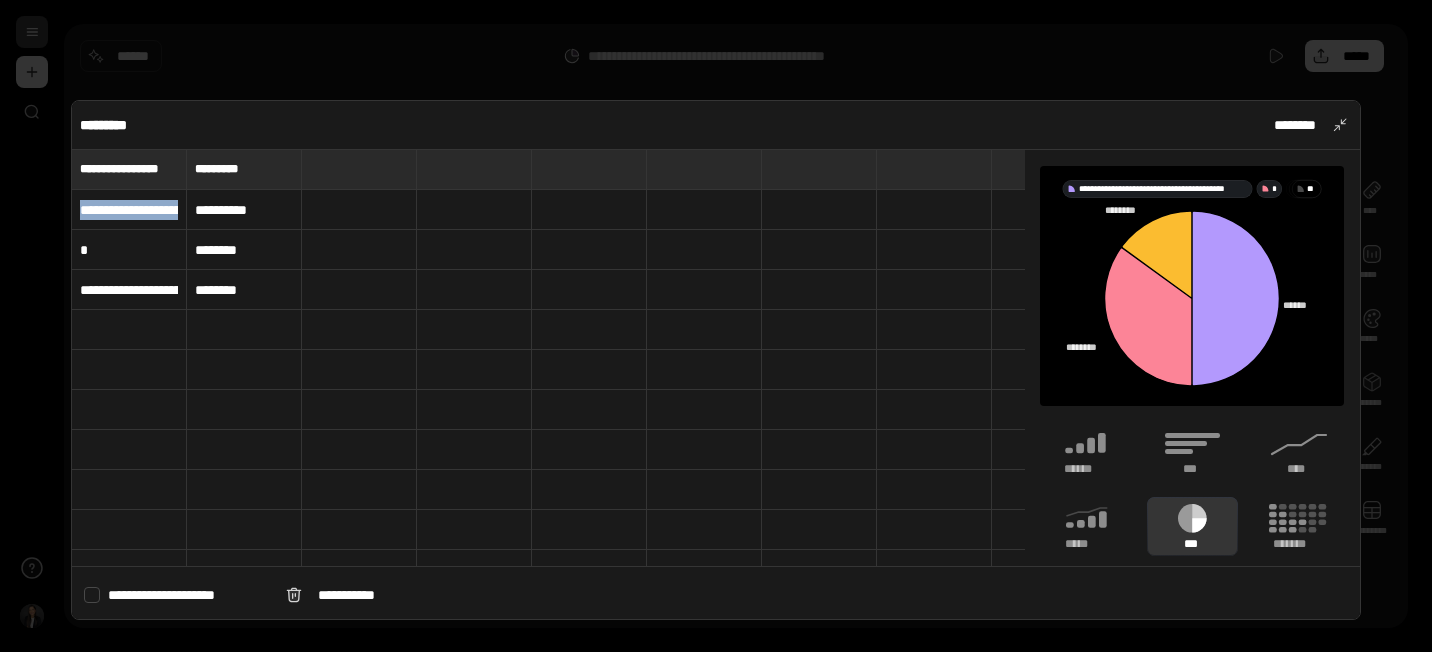 click on "**********" at bounding box center (129, 210) 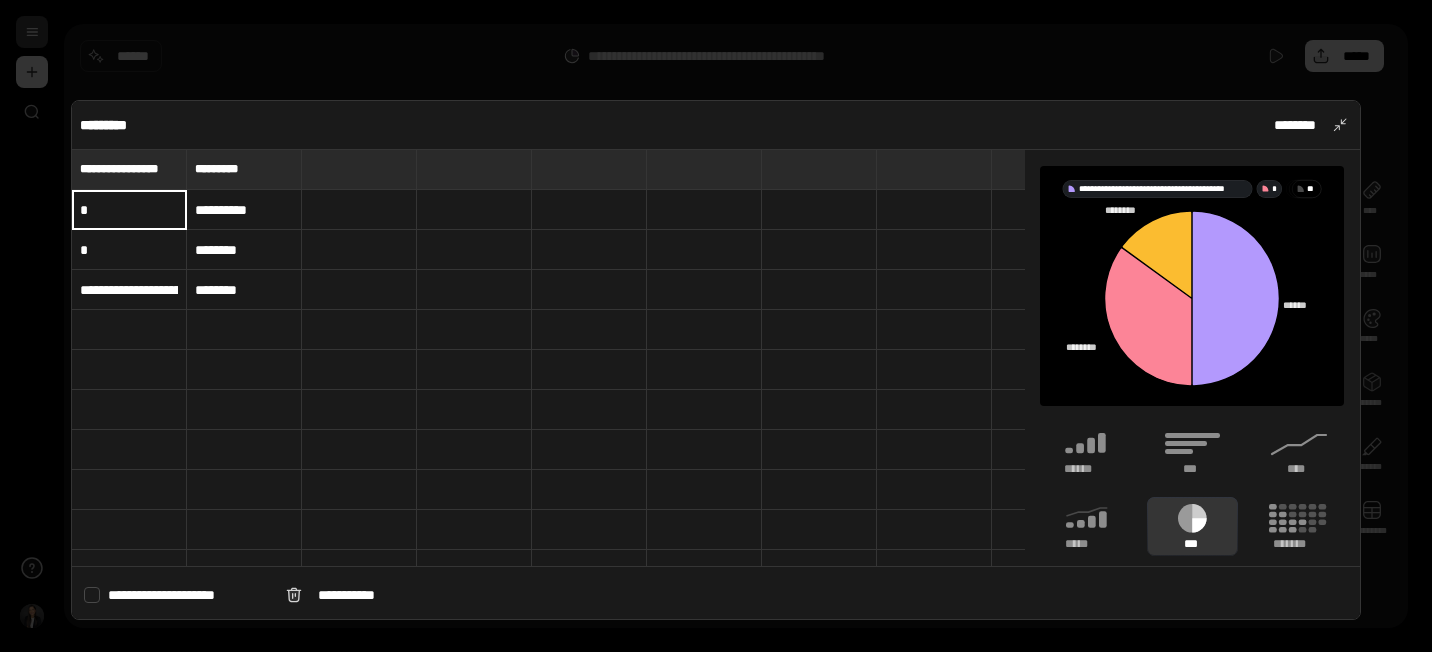 scroll, scrollTop: 0, scrollLeft: 0, axis: both 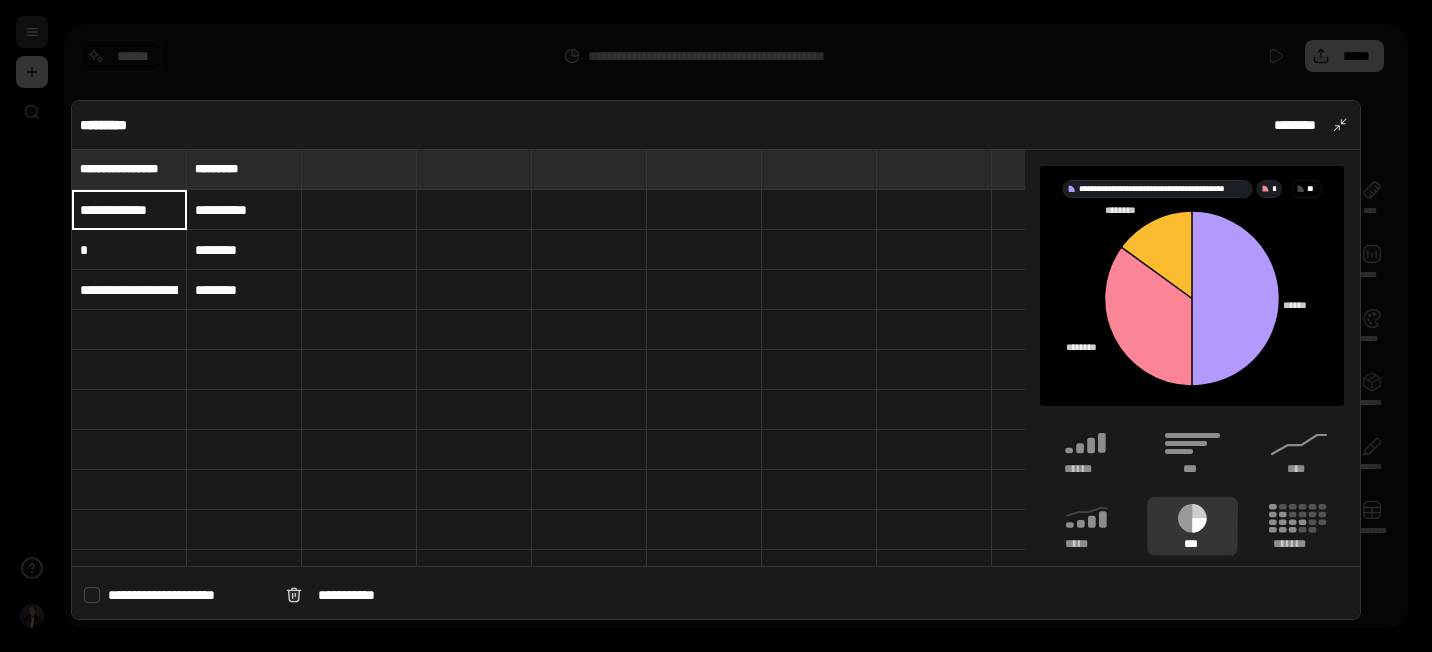 click on "**********" at bounding box center [129, 209] 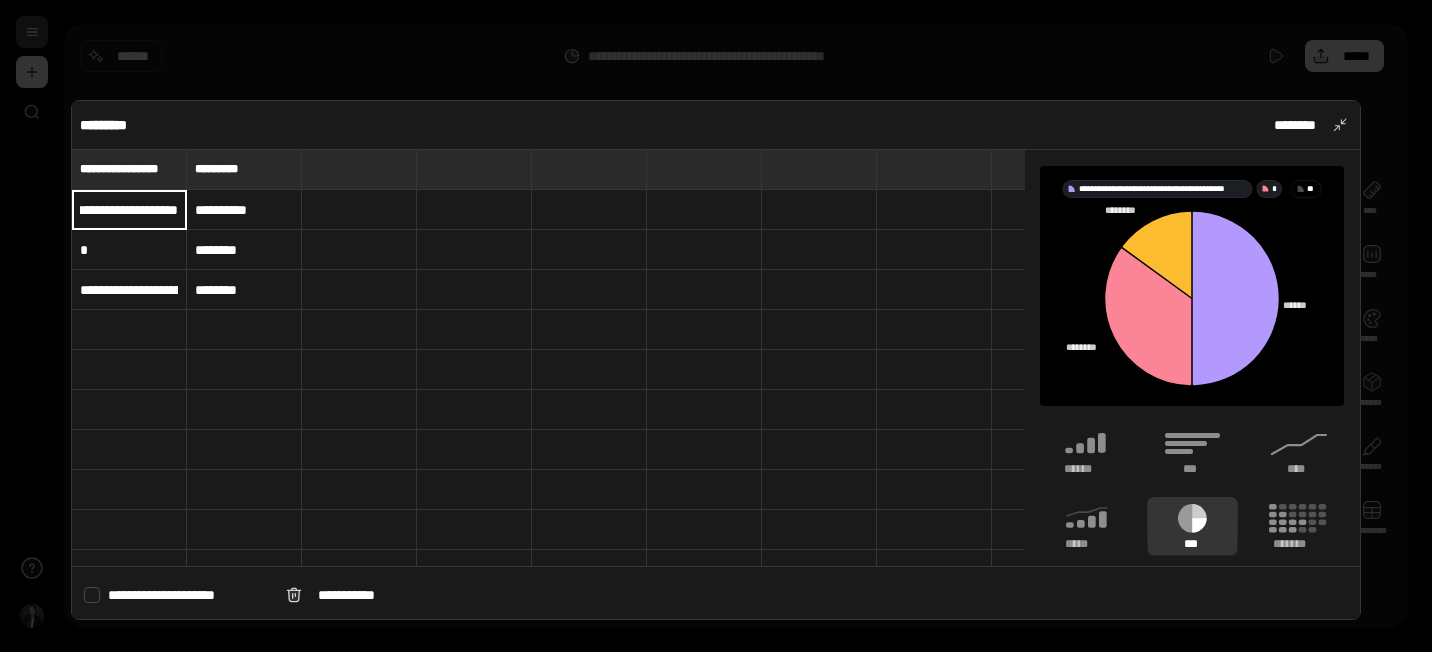 scroll, scrollTop: 0, scrollLeft: 30, axis: horizontal 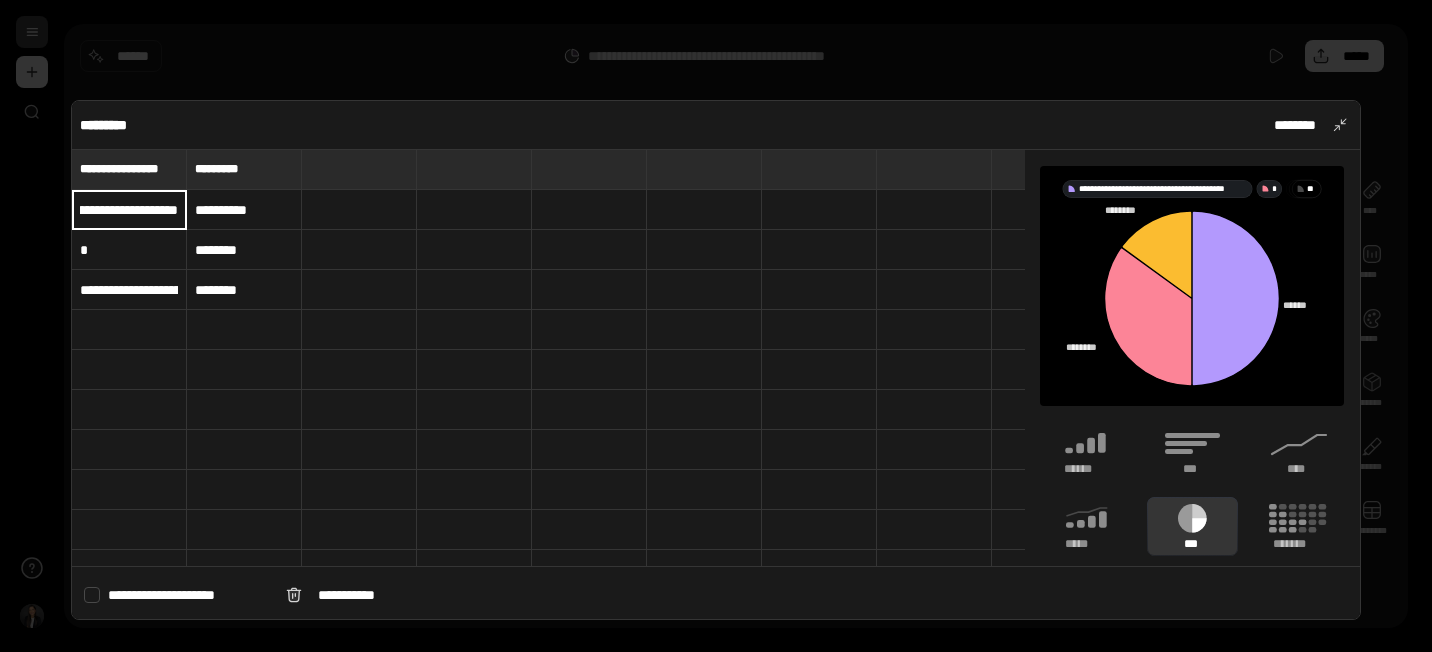 type on "**********" 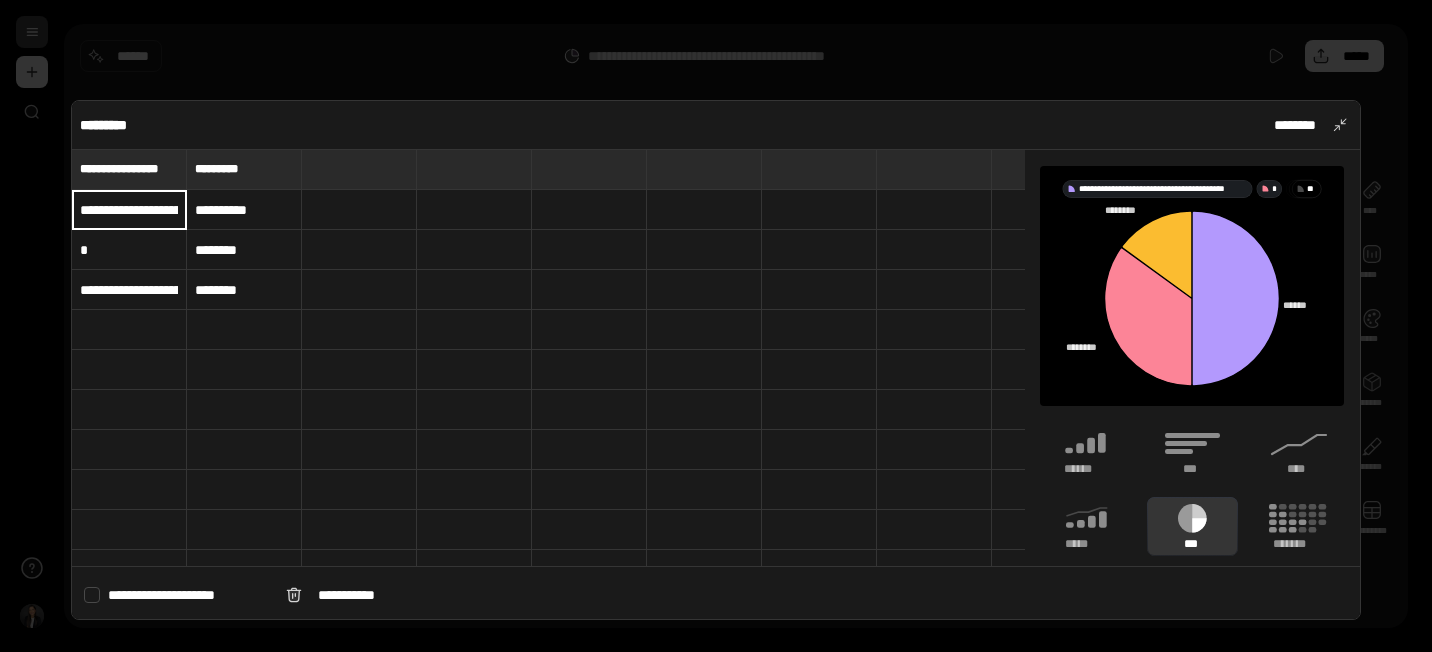 click on "********" at bounding box center (244, 250) 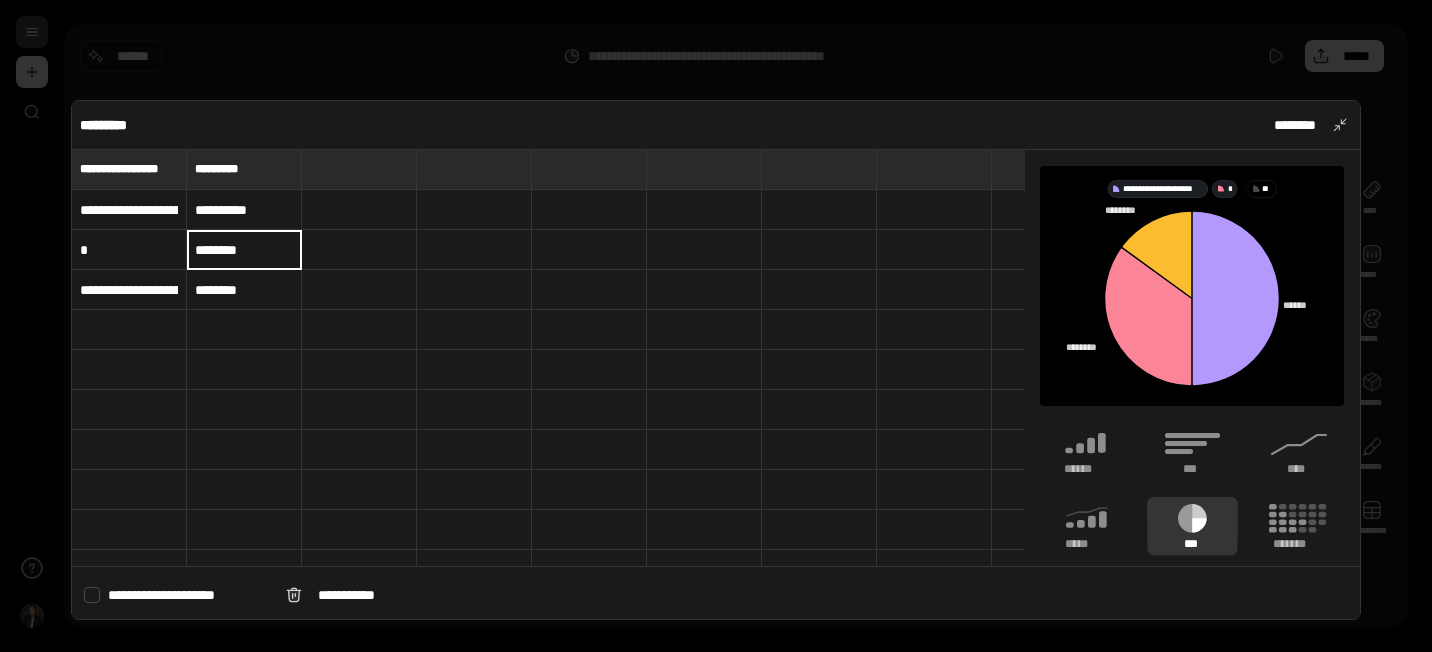click on "********" at bounding box center [244, 250] 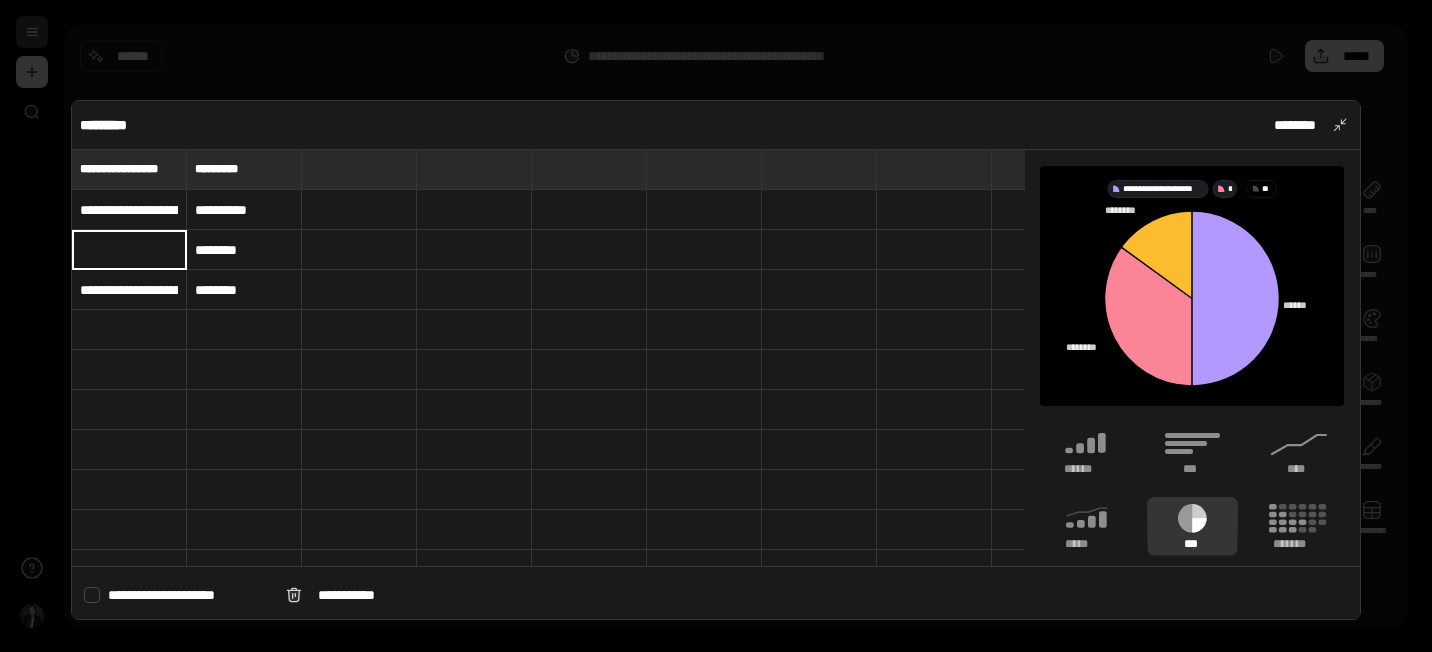 click on "**********" at bounding box center (129, 290) 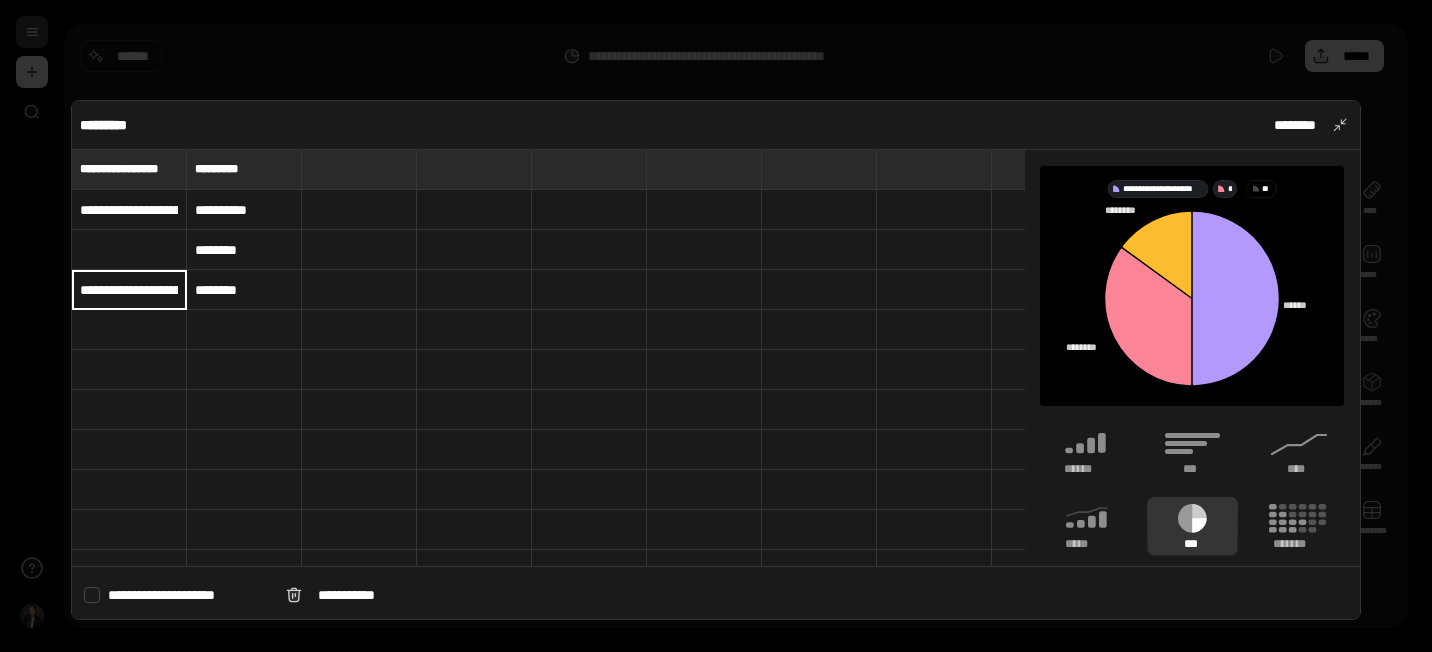 click on "**********" at bounding box center (129, 210) 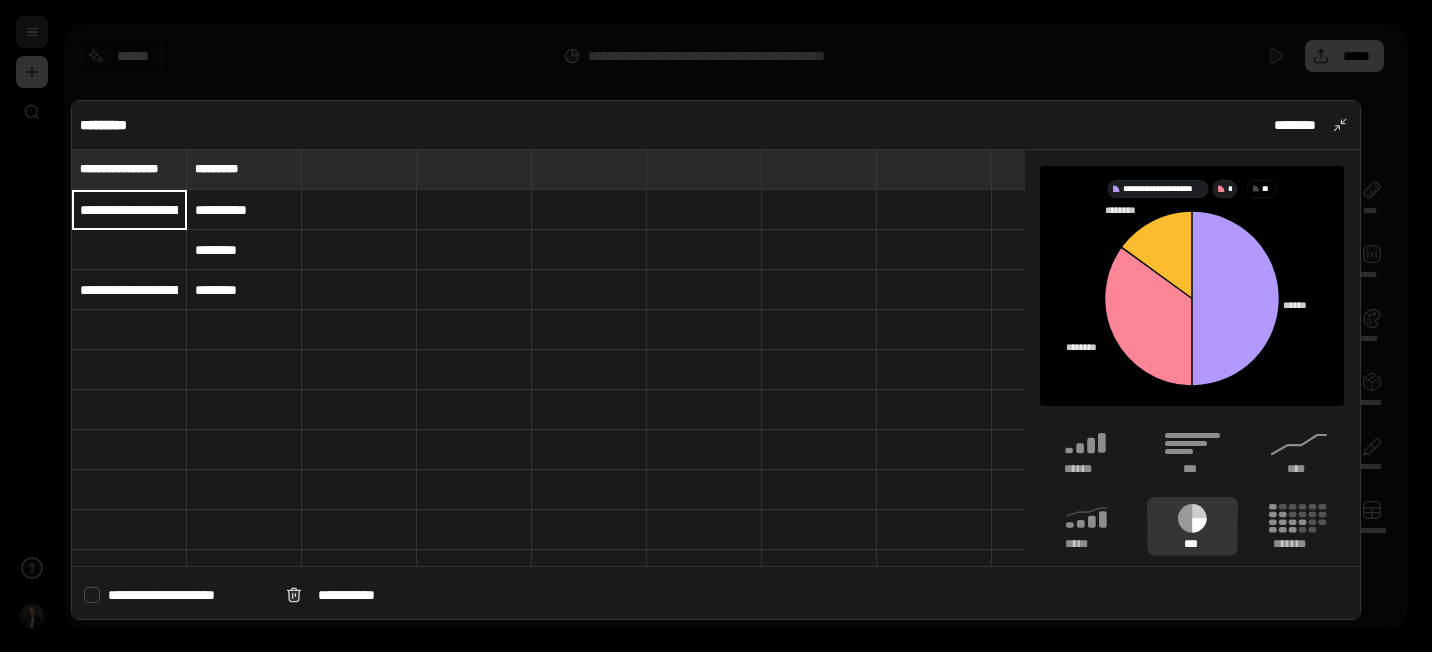 click at bounding box center [129, 250] 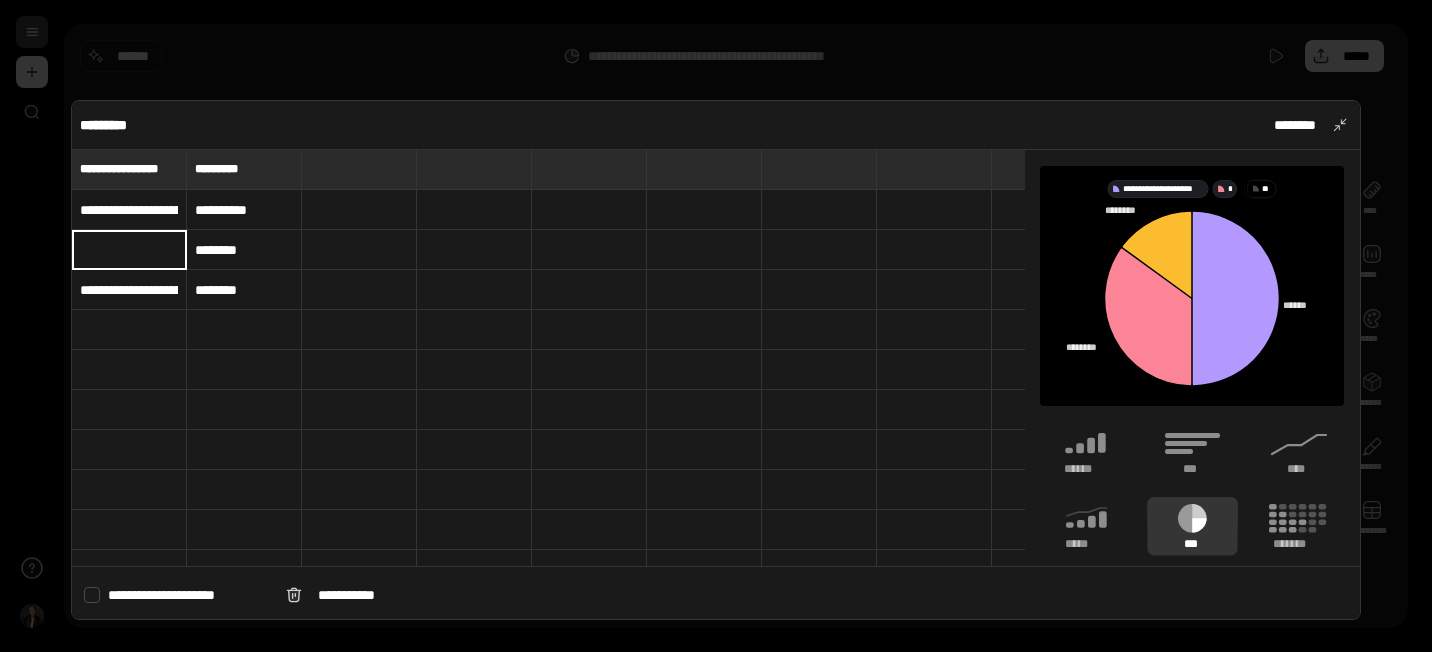 click on "**********" at bounding box center [129, 290] 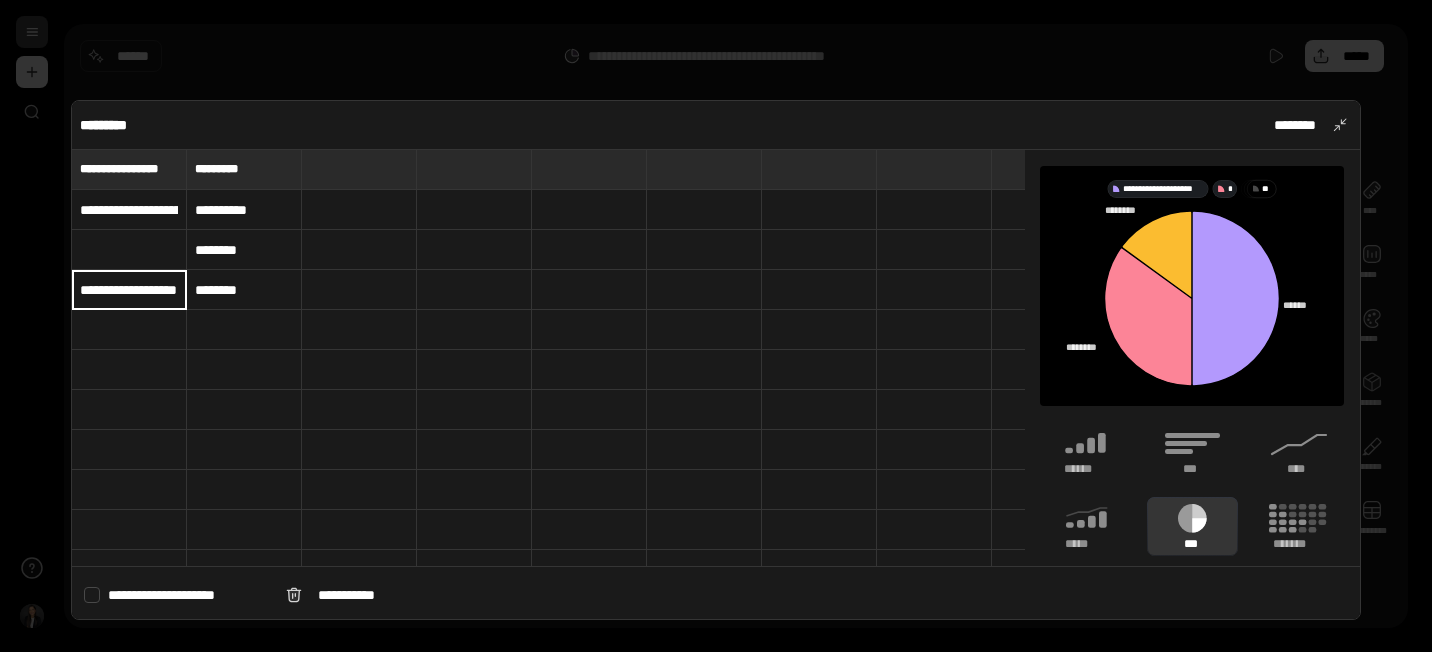 scroll, scrollTop: 0, scrollLeft: 17, axis: horizontal 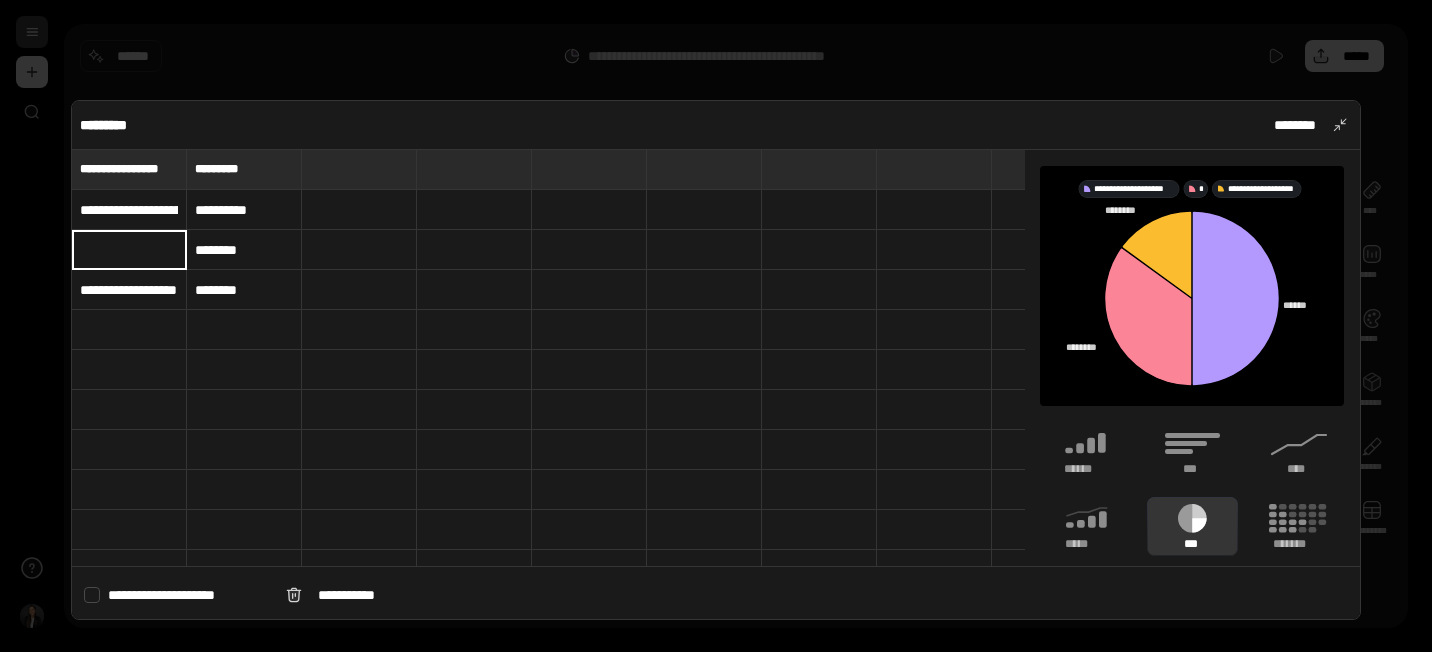 click on "**********" at bounding box center [129, 290] 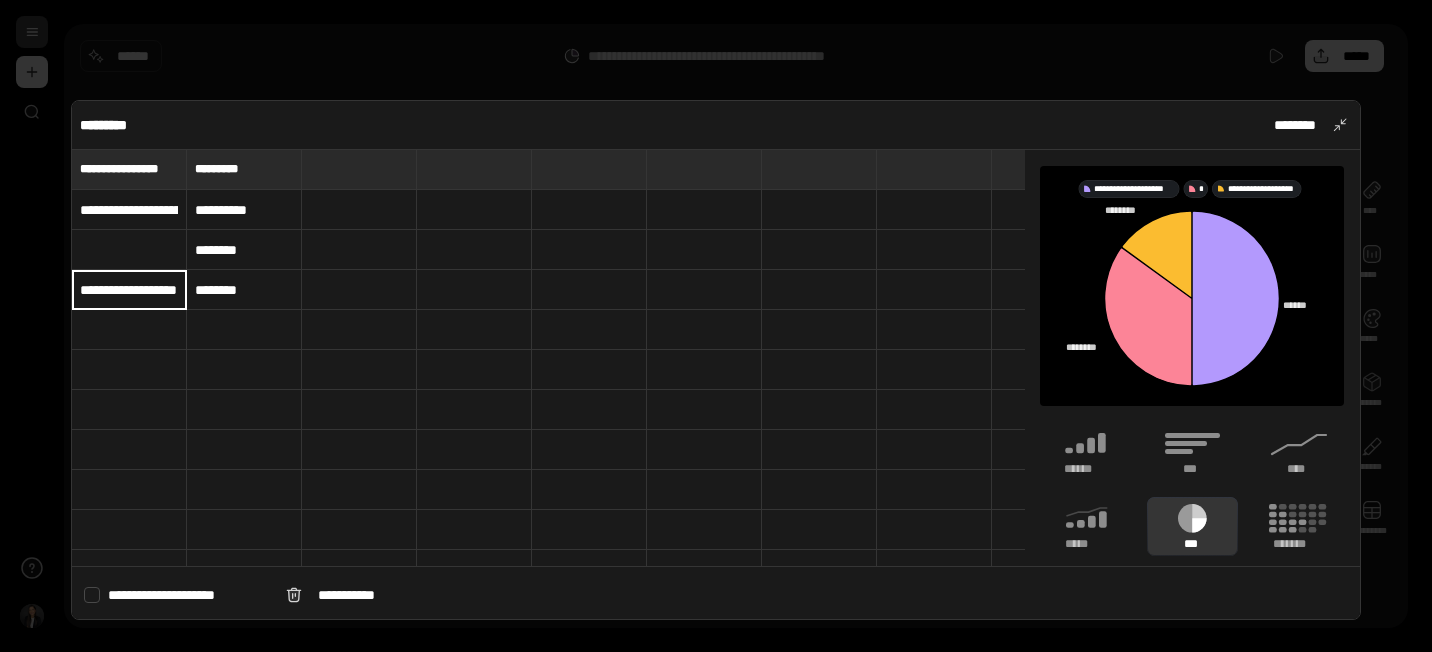 click on "**********" at bounding box center (129, 290) 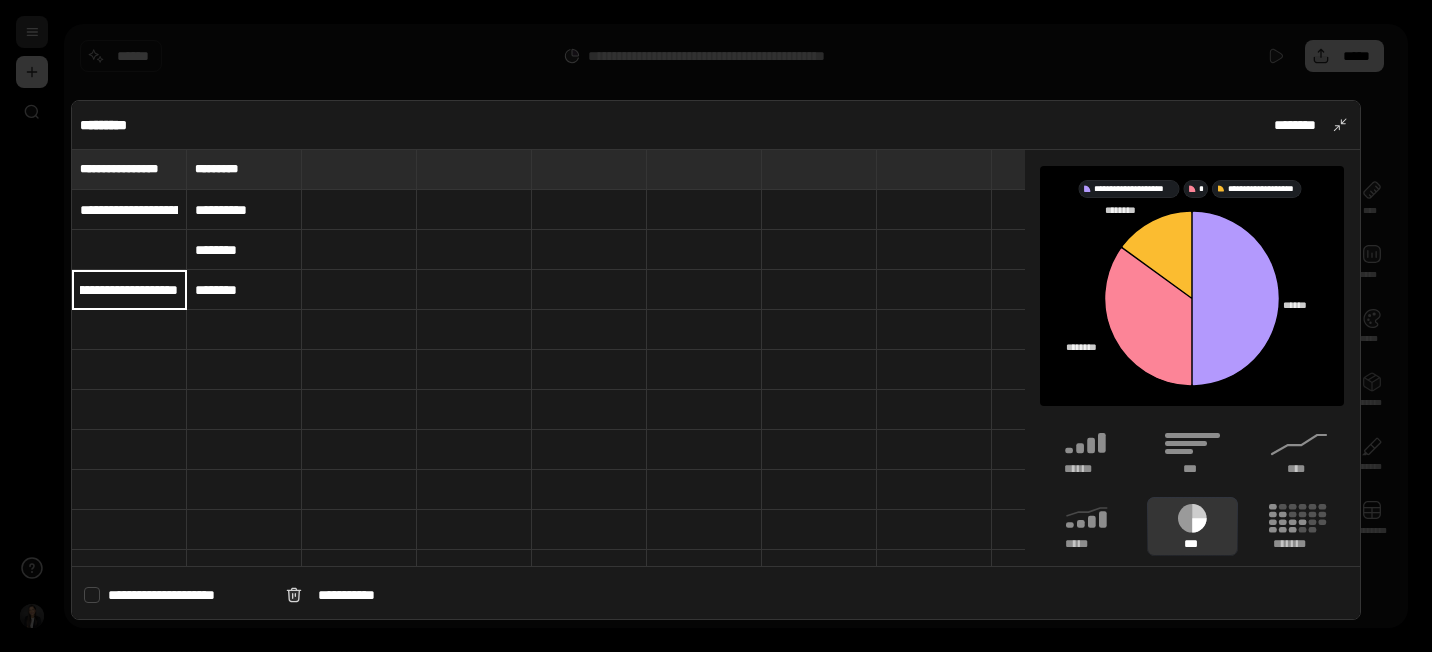scroll, scrollTop: 0, scrollLeft: 119, axis: horizontal 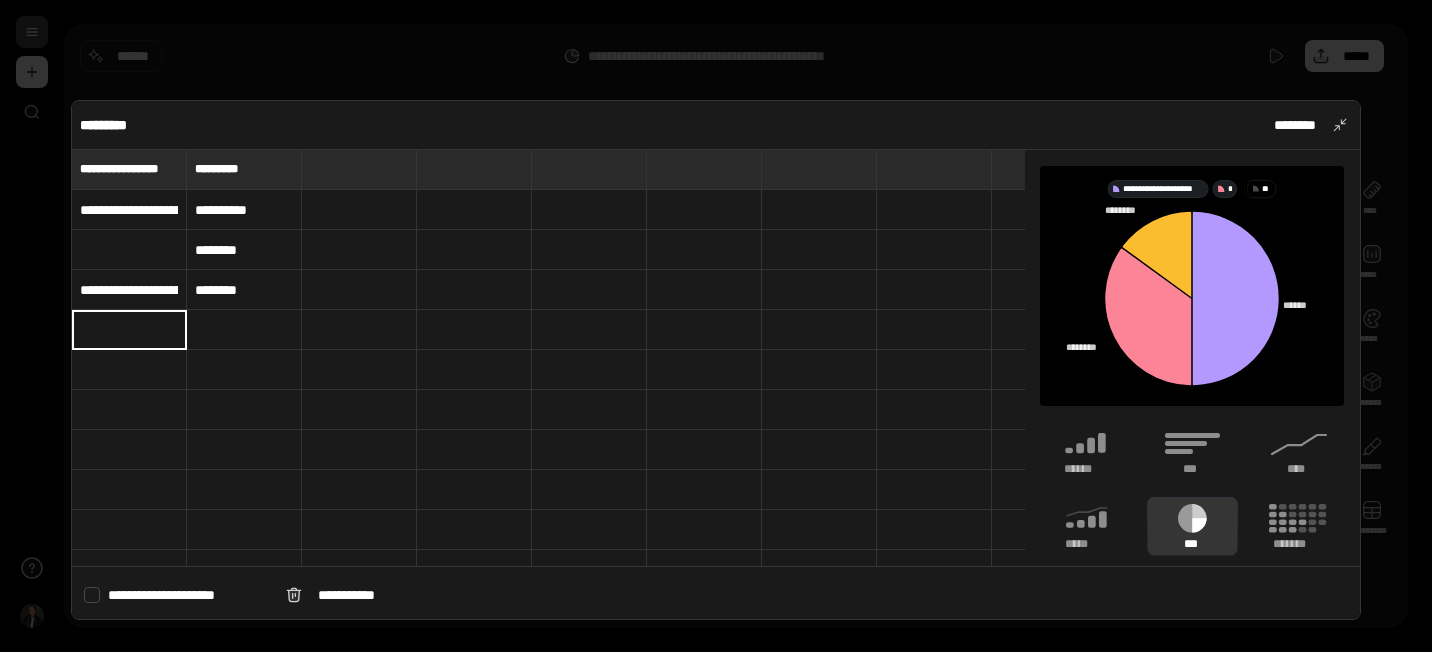 click at bounding box center (129, 250) 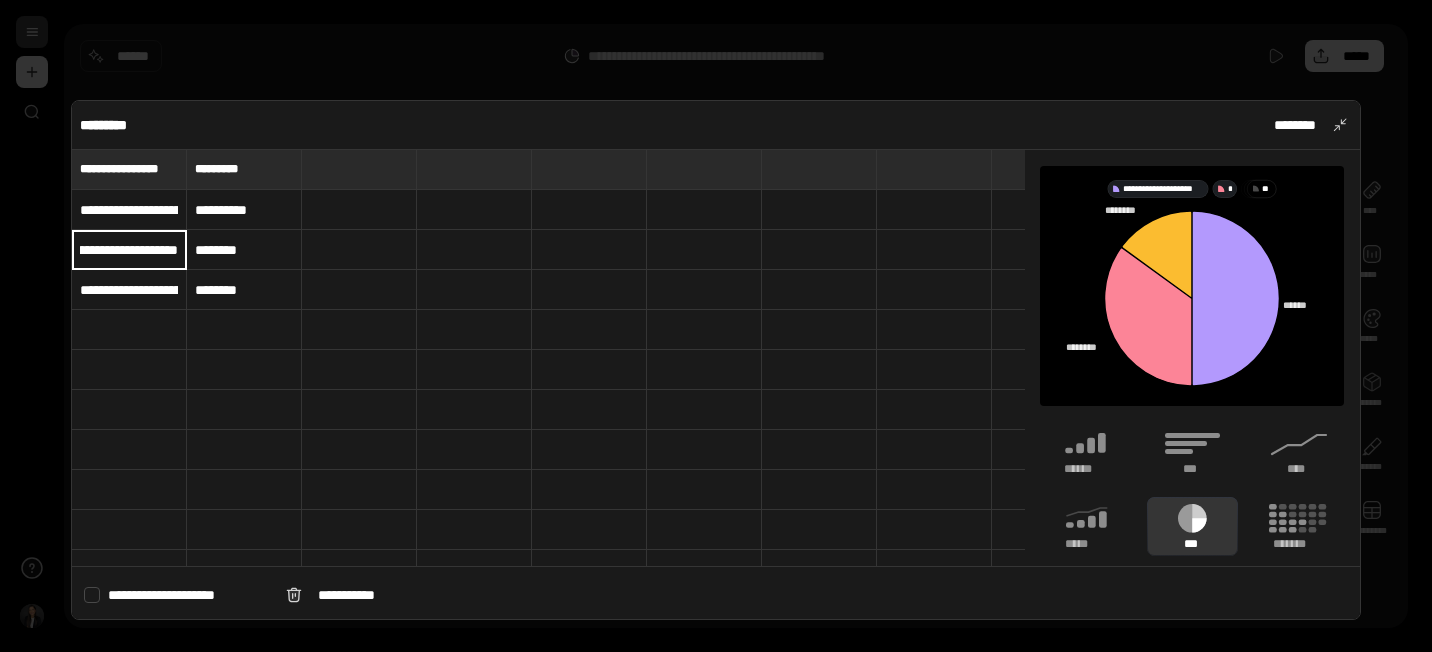 scroll, scrollTop: 0, scrollLeft: 55, axis: horizontal 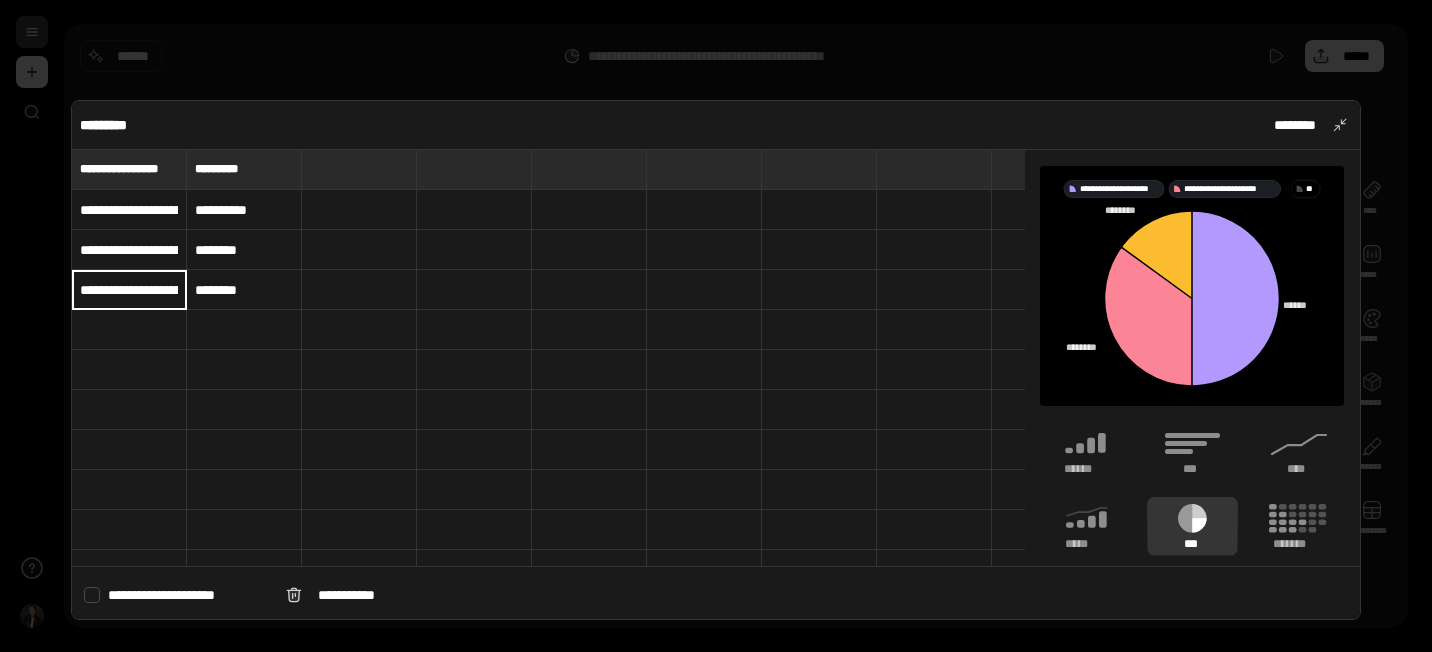 click on "********" at bounding box center [244, 250] 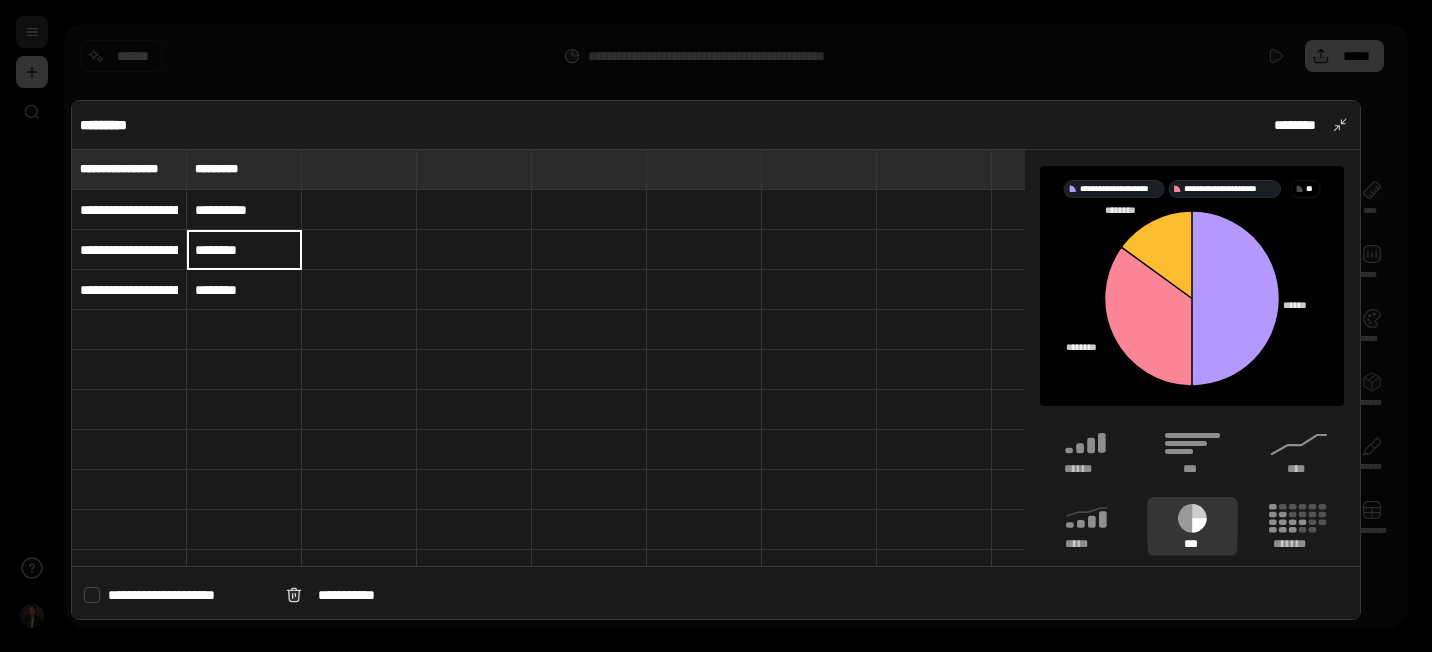 click on "********" at bounding box center [244, 250] 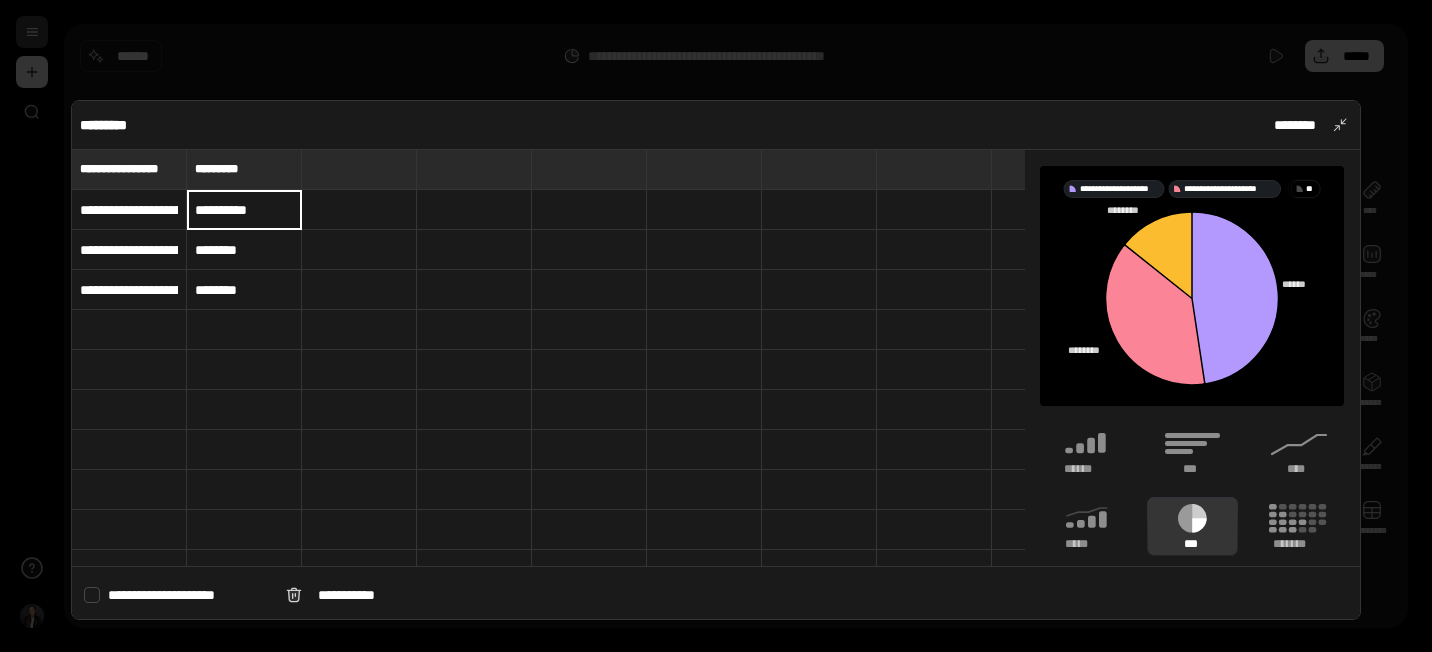 click on "**********" at bounding box center (244, 210) 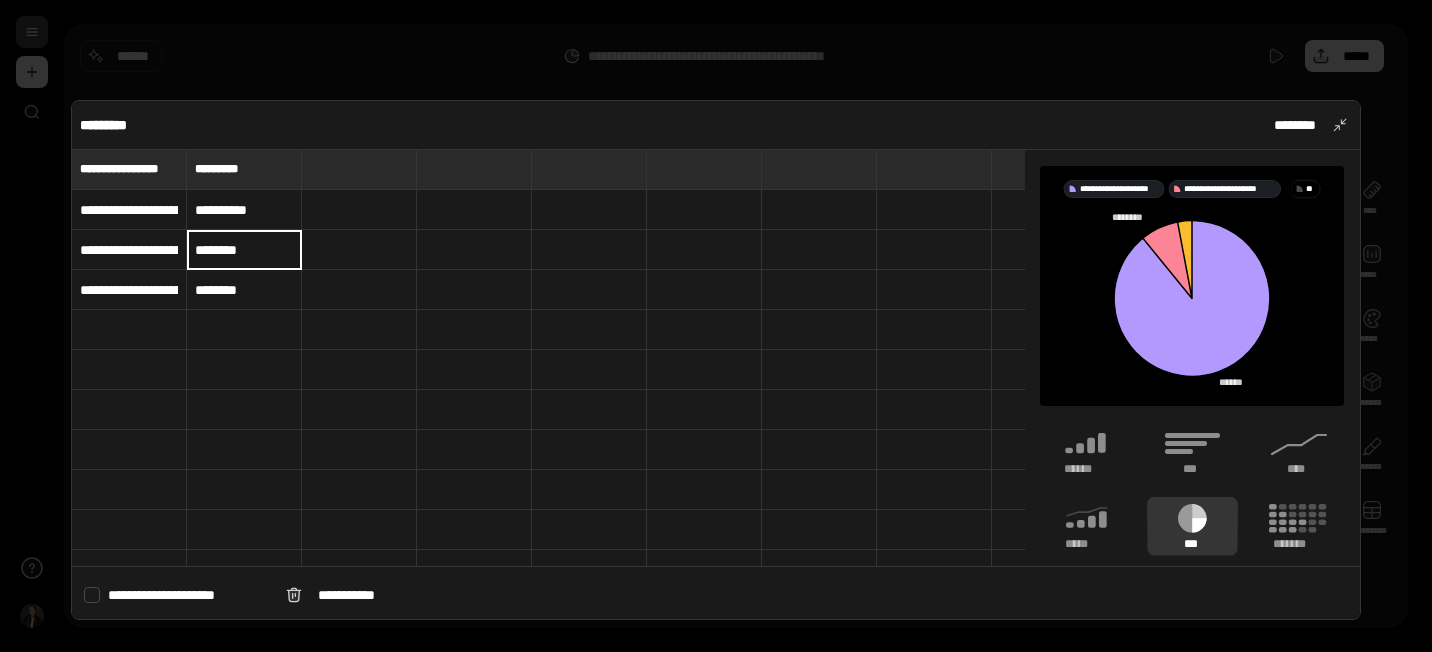 click on "**********" at bounding box center (244, 210) 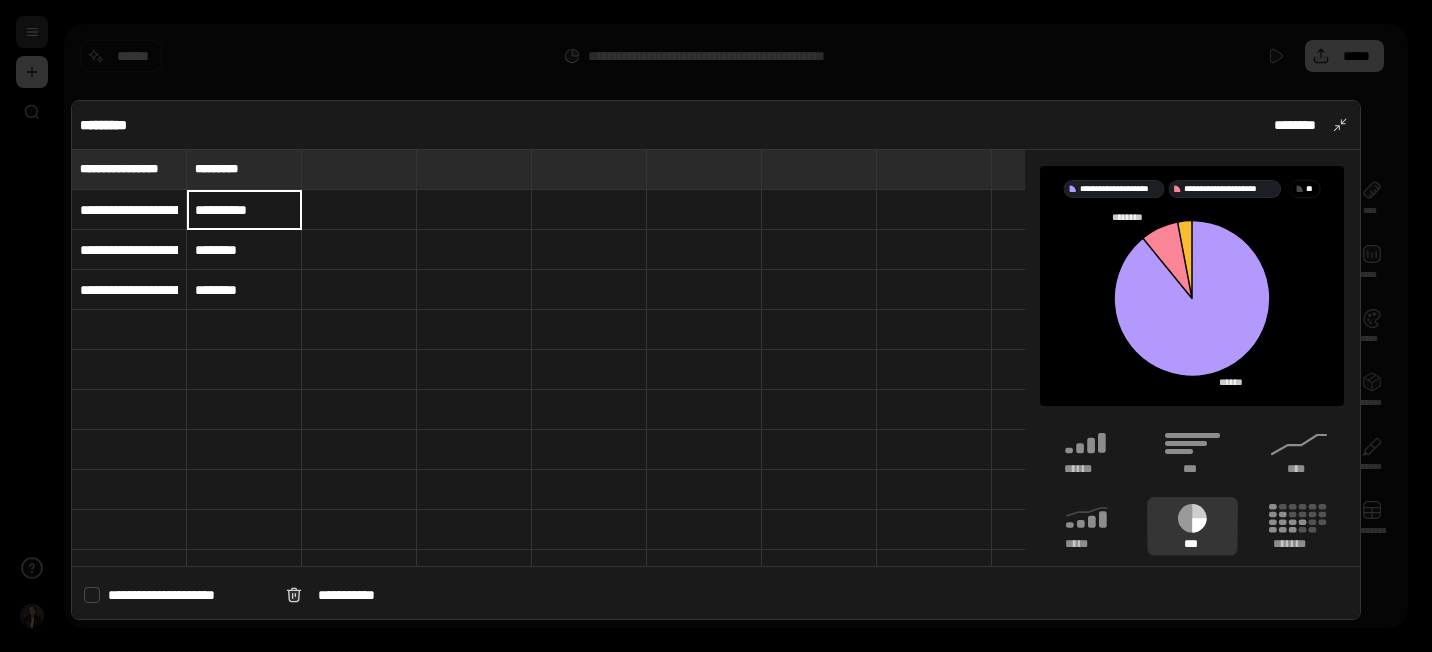 click on "**********" at bounding box center (244, 210) 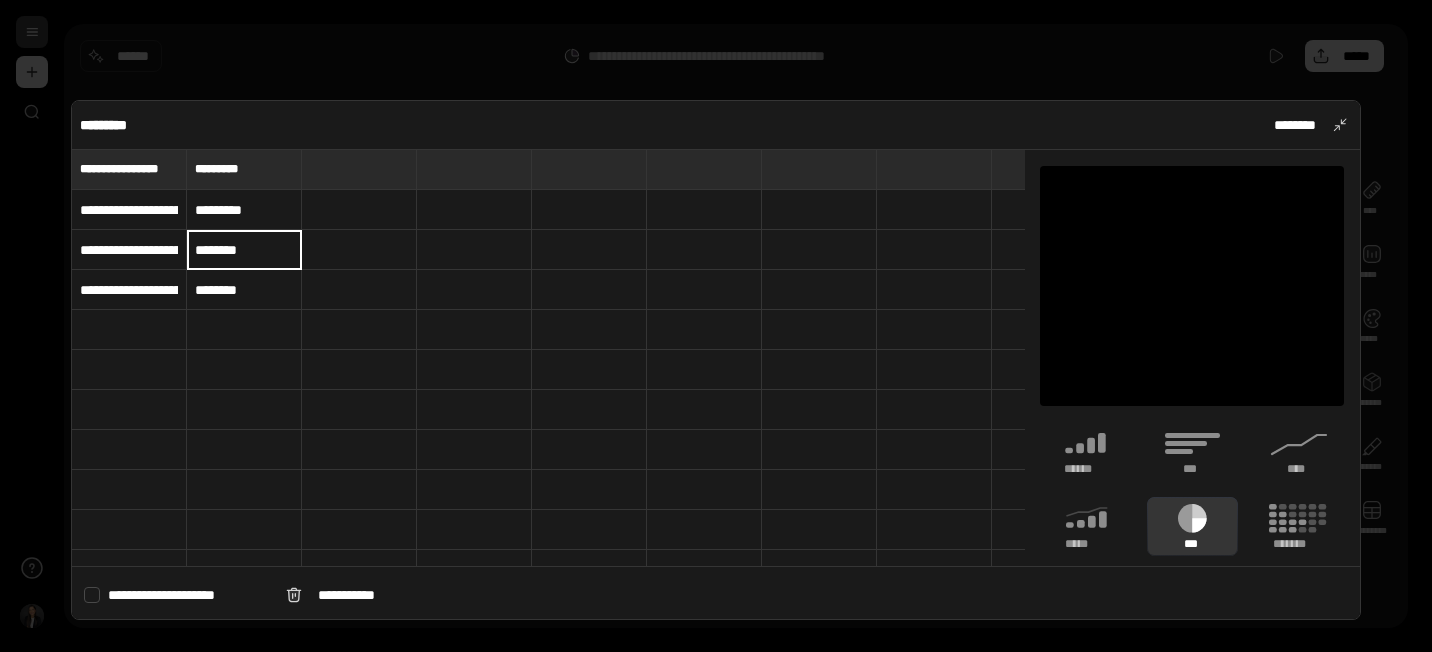 click on "********" at bounding box center (244, 290) 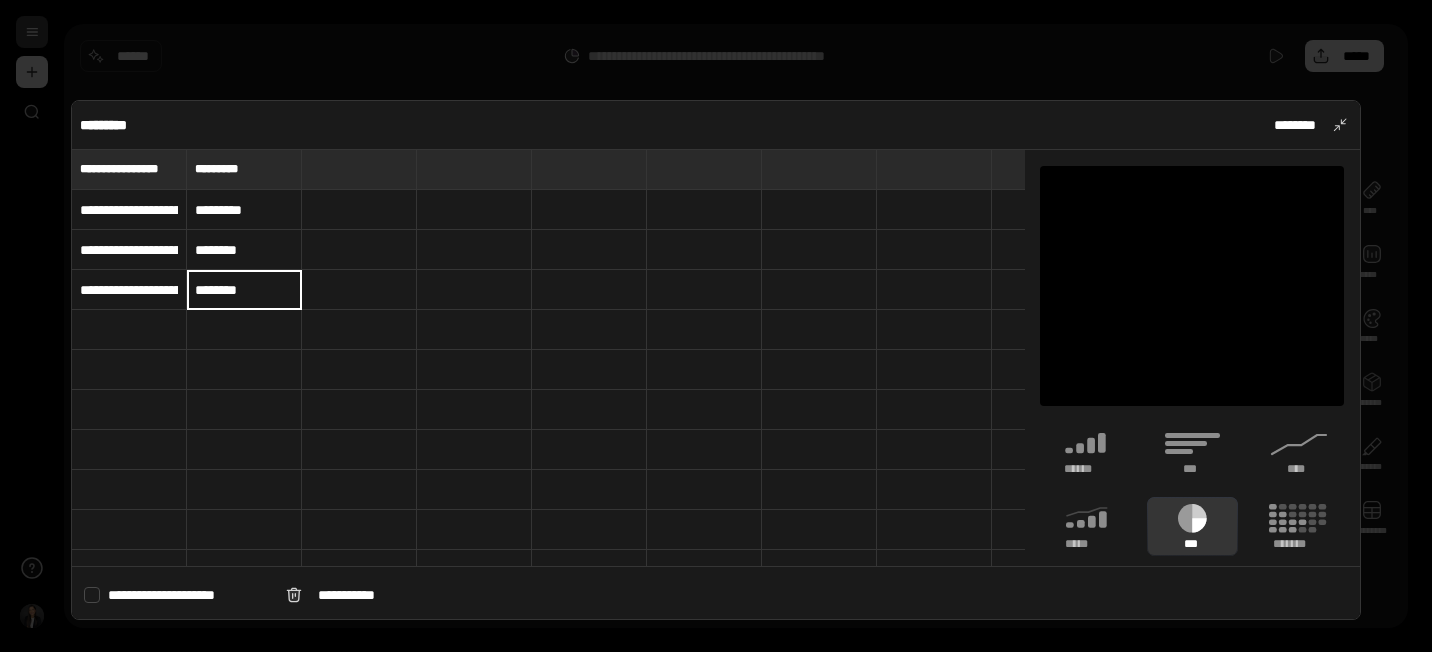 click on "*********" at bounding box center (244, 210) 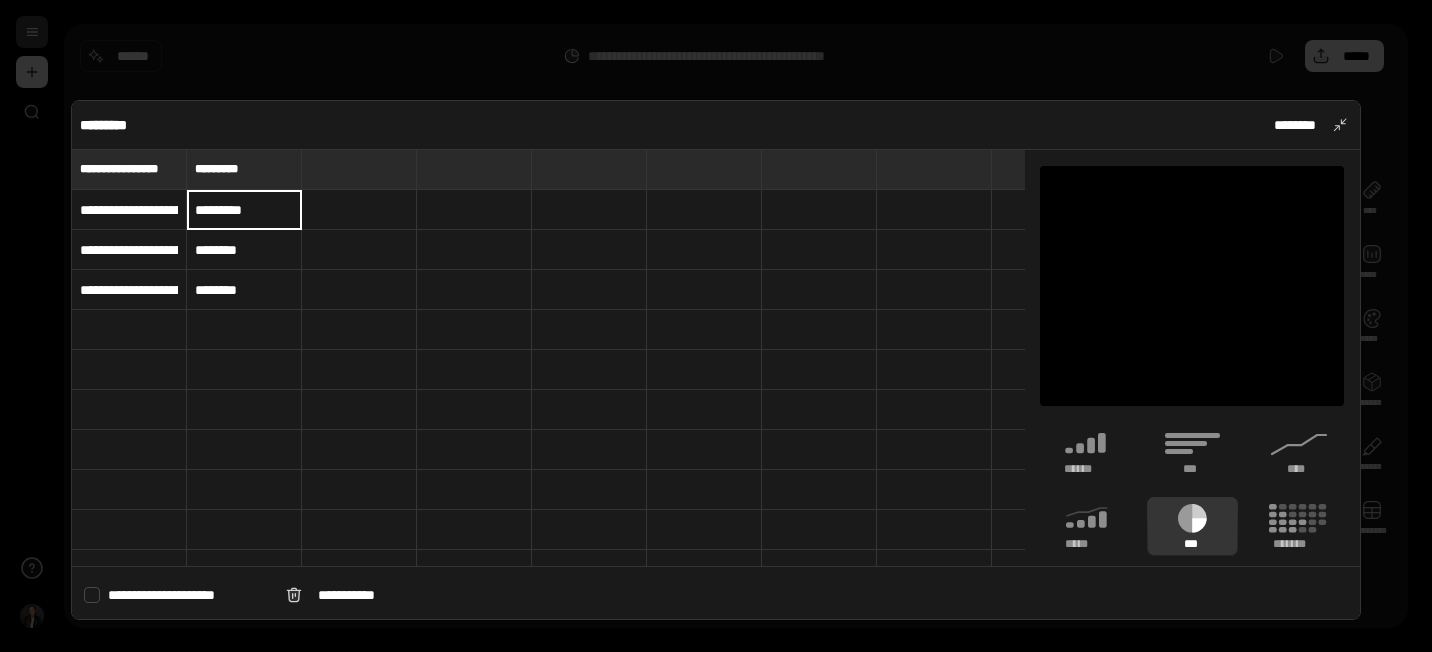 click on "*********" at bounding box center (244, 210) 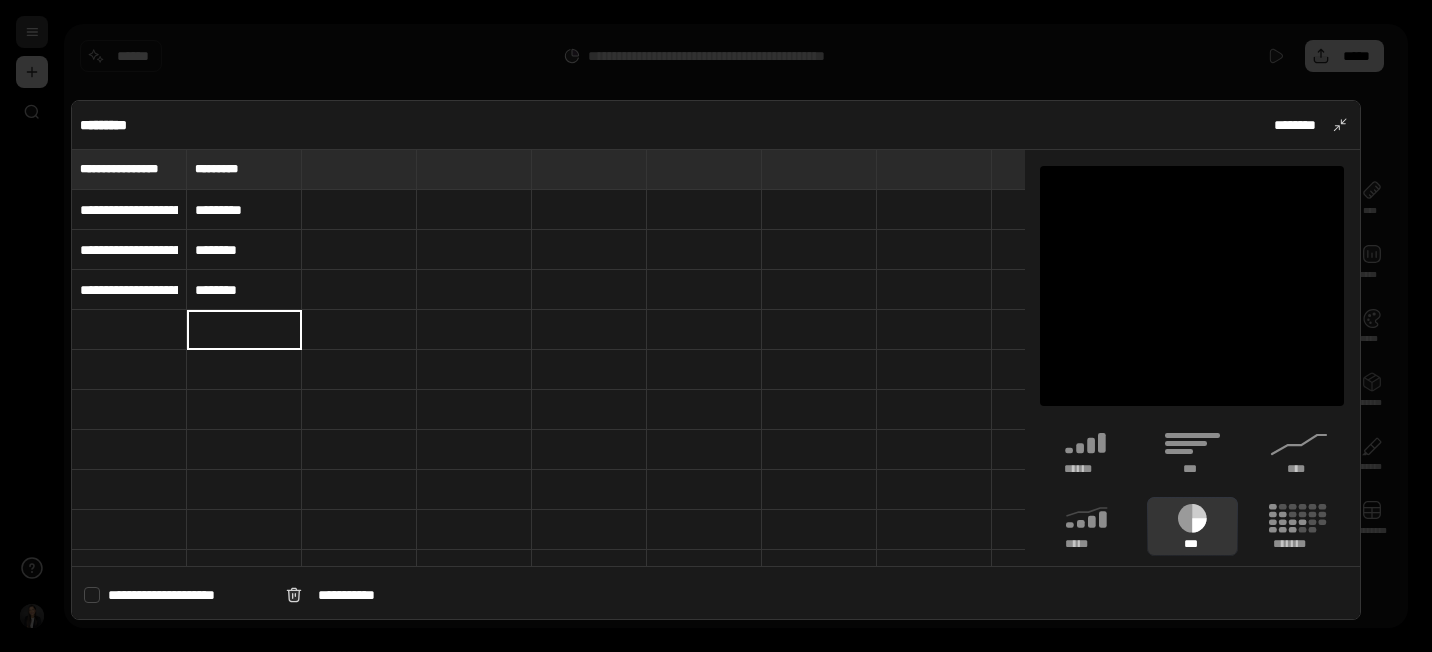 click on "********" at bounding box center (244, 250) 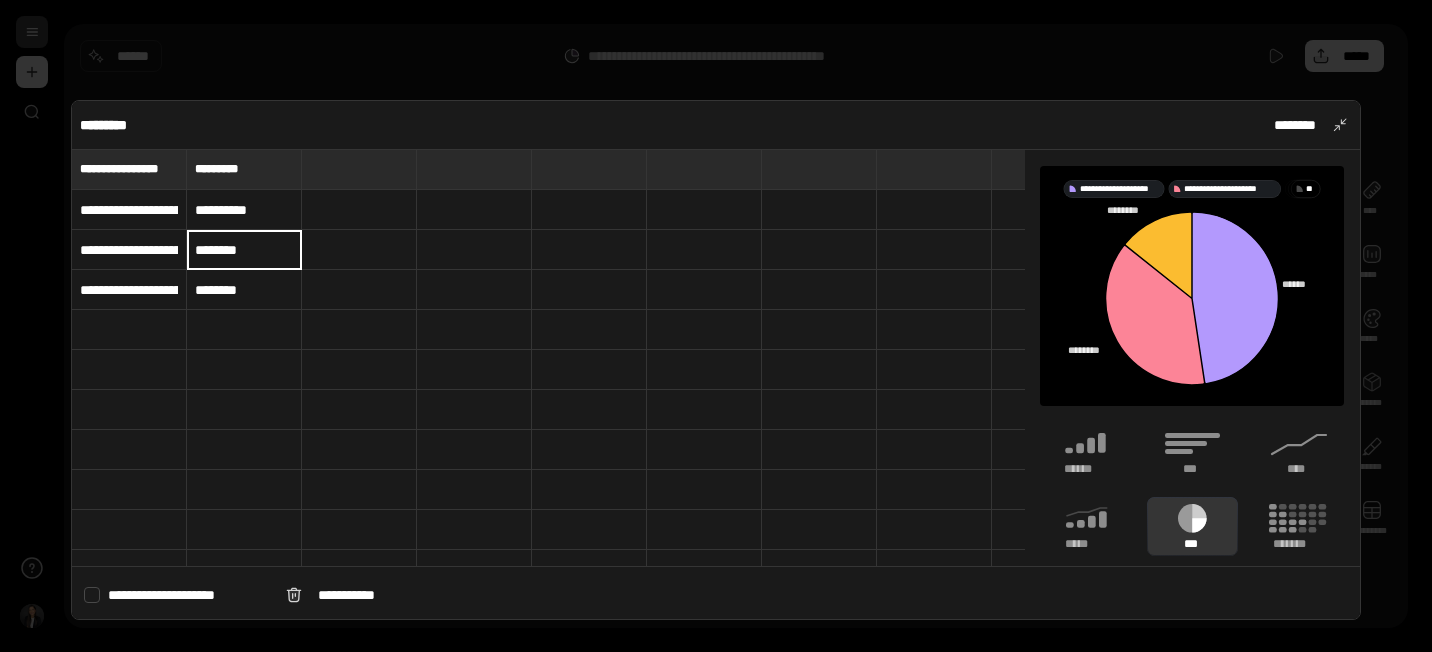 click on "**********" at bounding box center (244, 210) 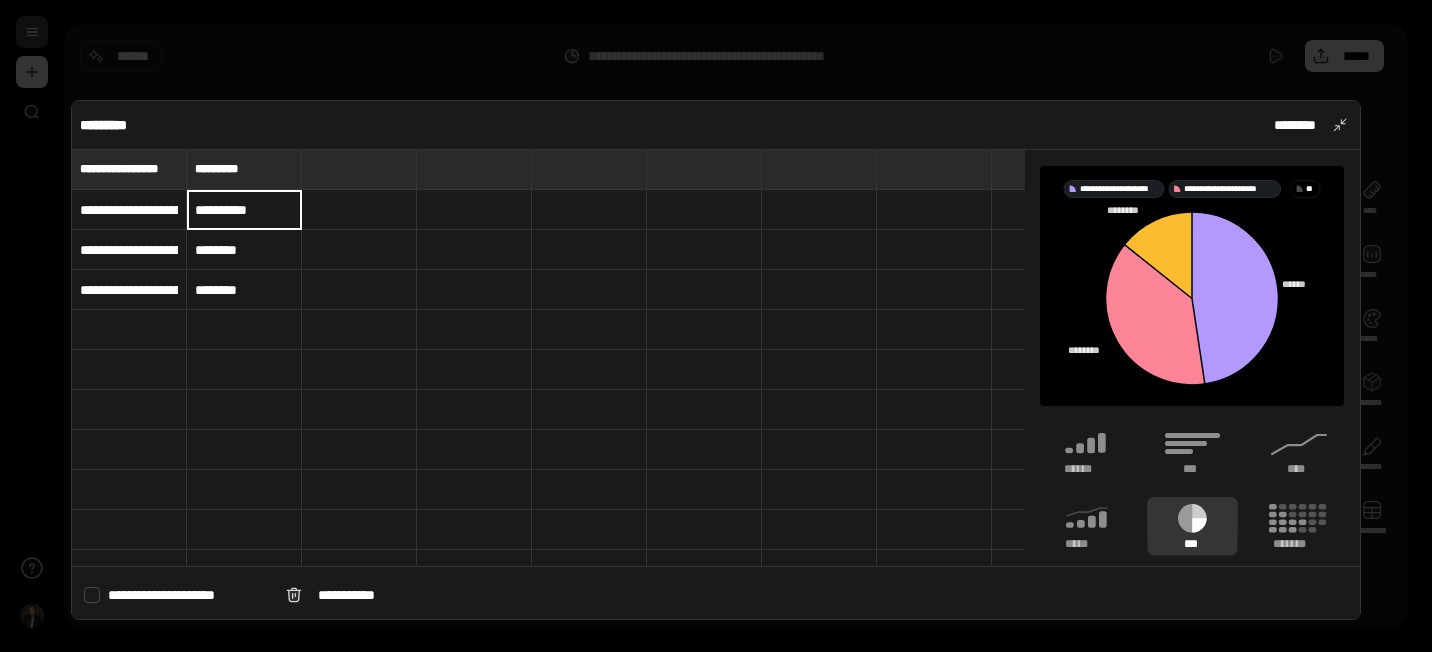 click on "**********" at bounding box center (244, 210) 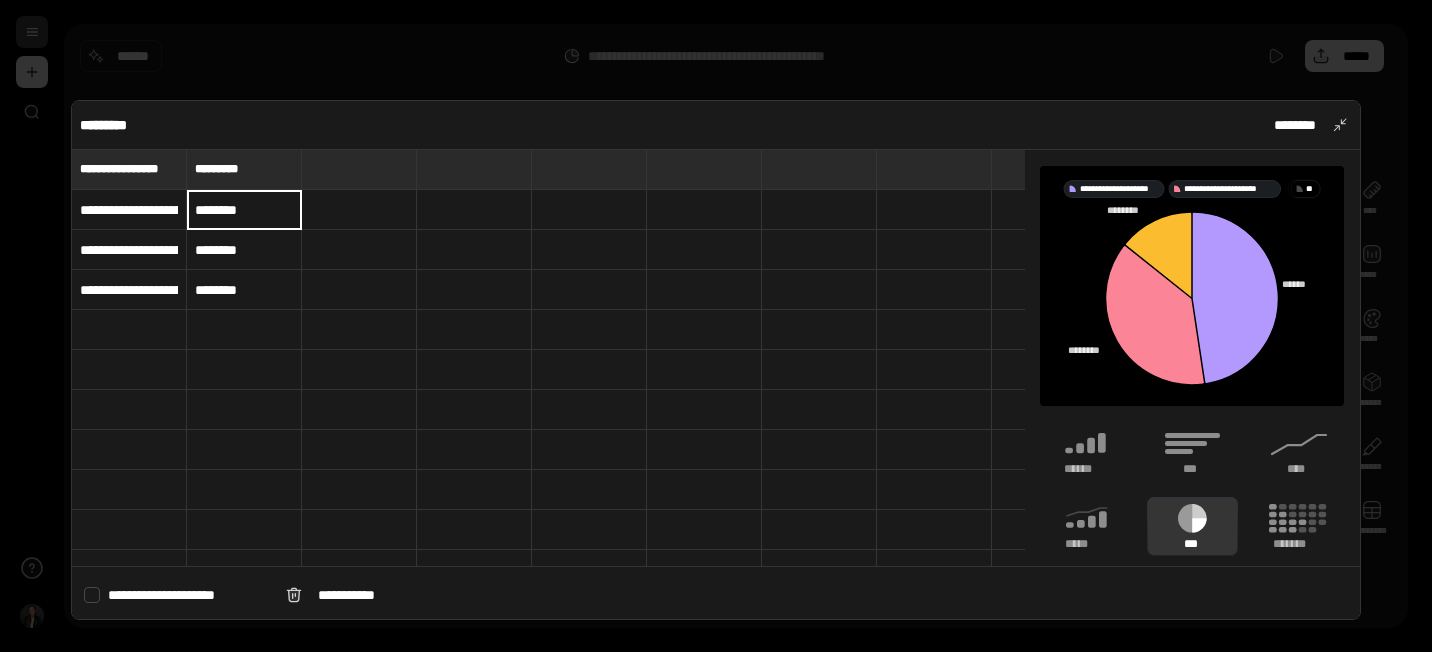 type on "********" 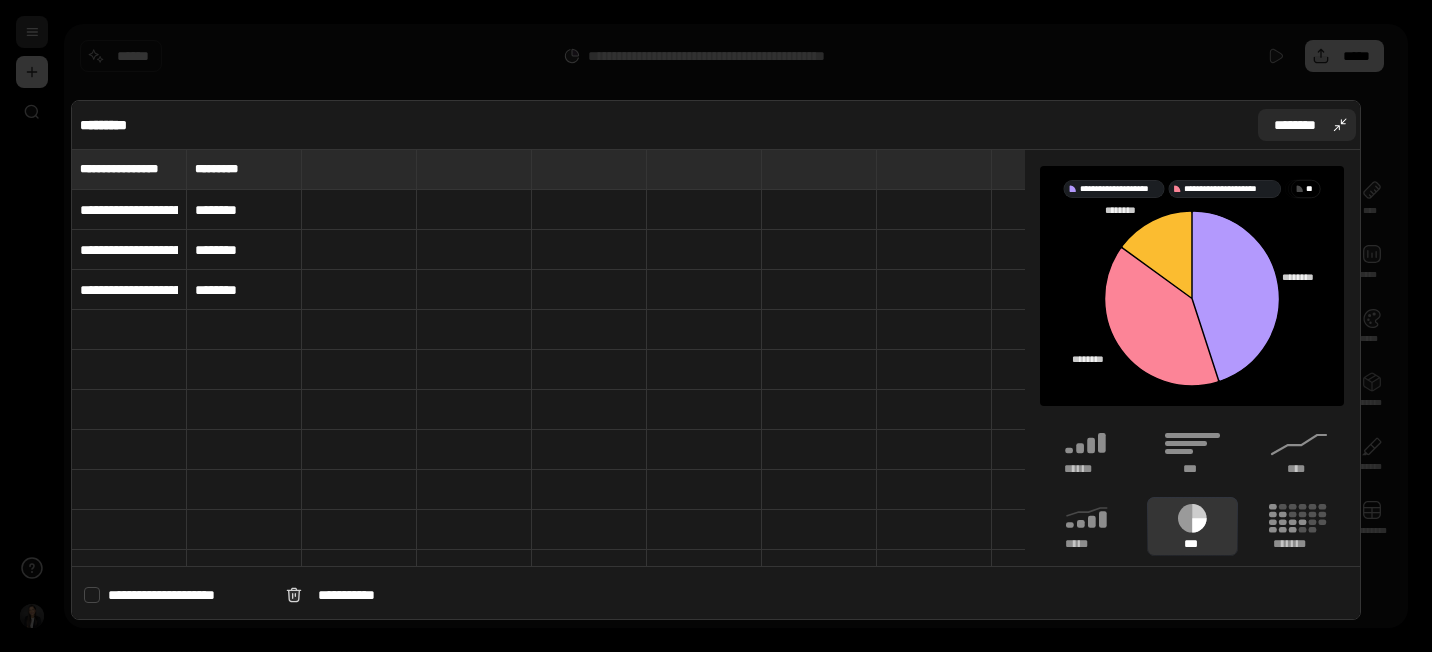 click on "********" at bounding box center (1307, 125) 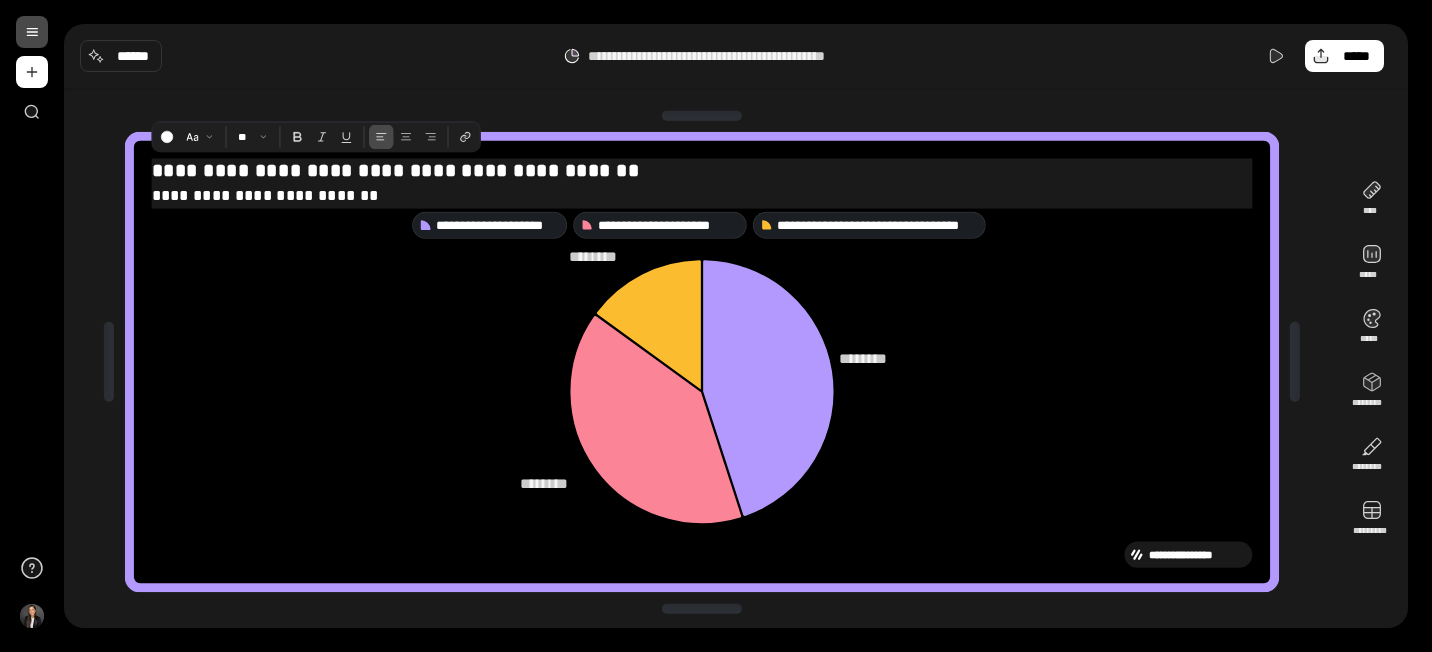 click on "**********" at bounding box center (702, 170) 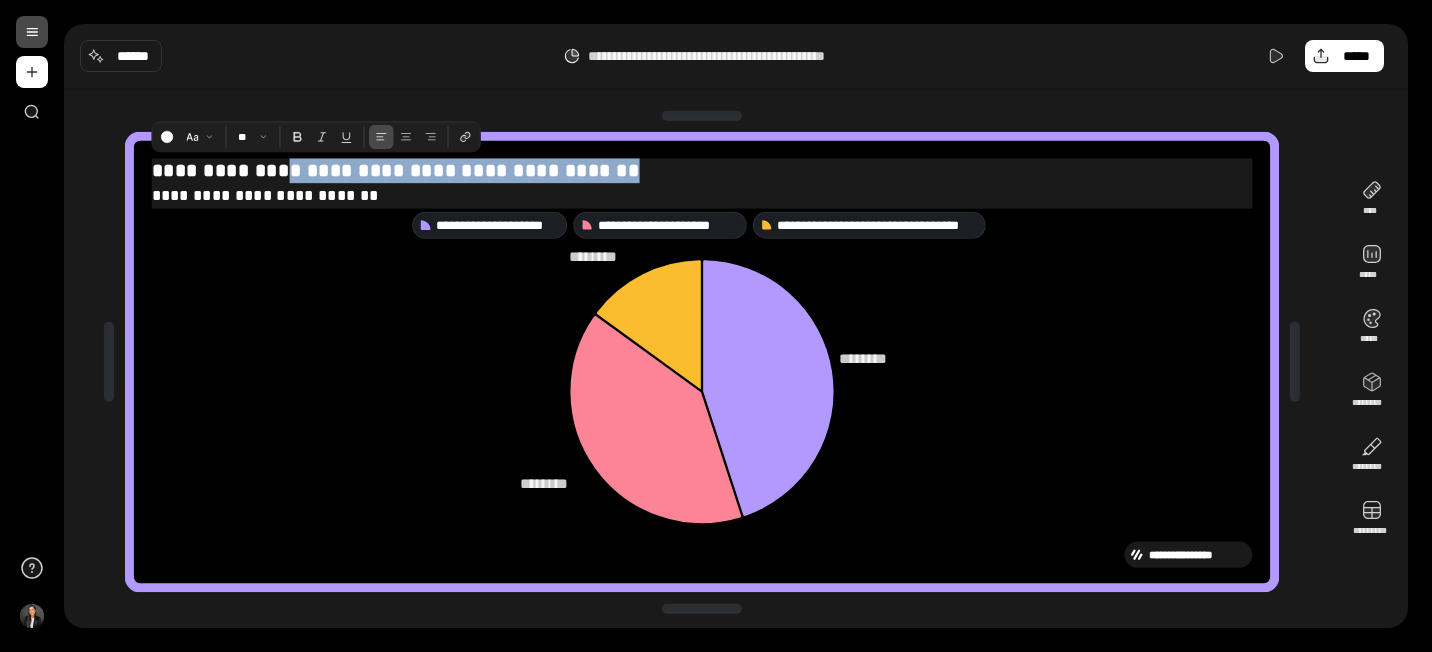drag, startPoint x: 270, startPoint y: 171, endPoint x: 748, endPoint y: 164, distance: 478.05124 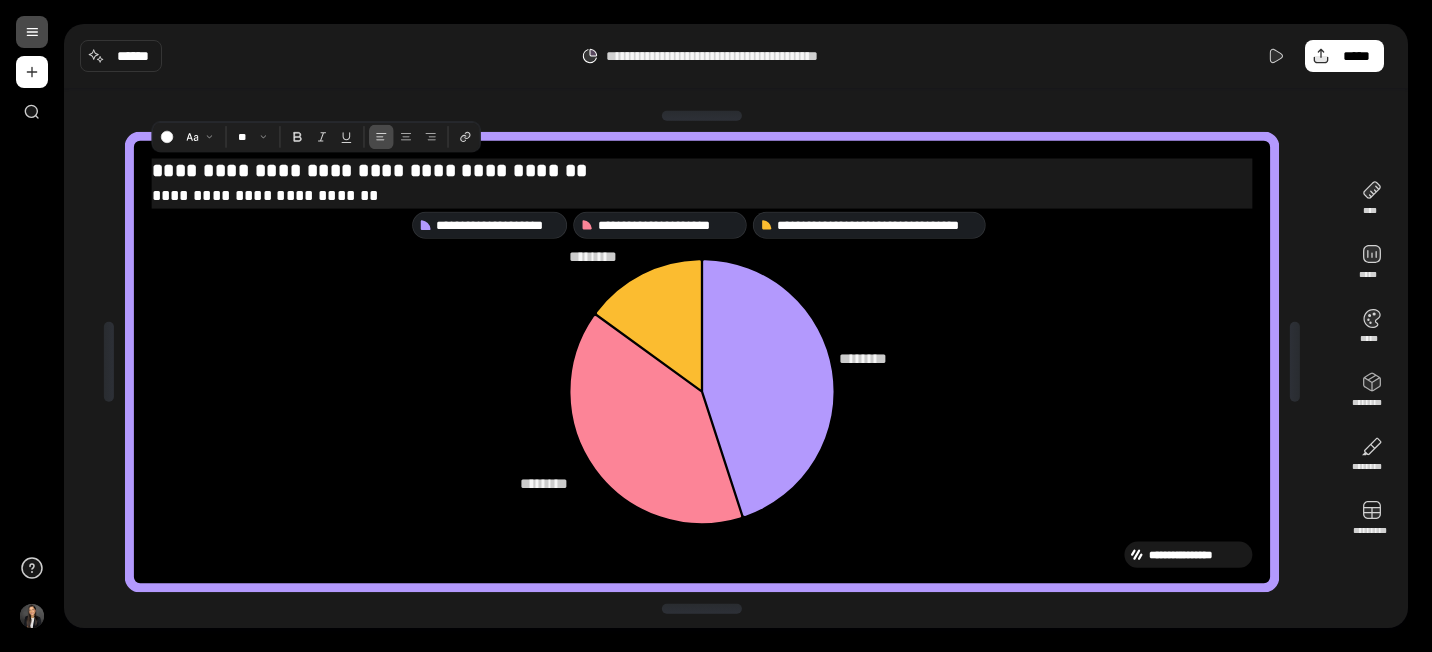 scroll, scrollTop: 0, scrollLeft: 0, axis: both 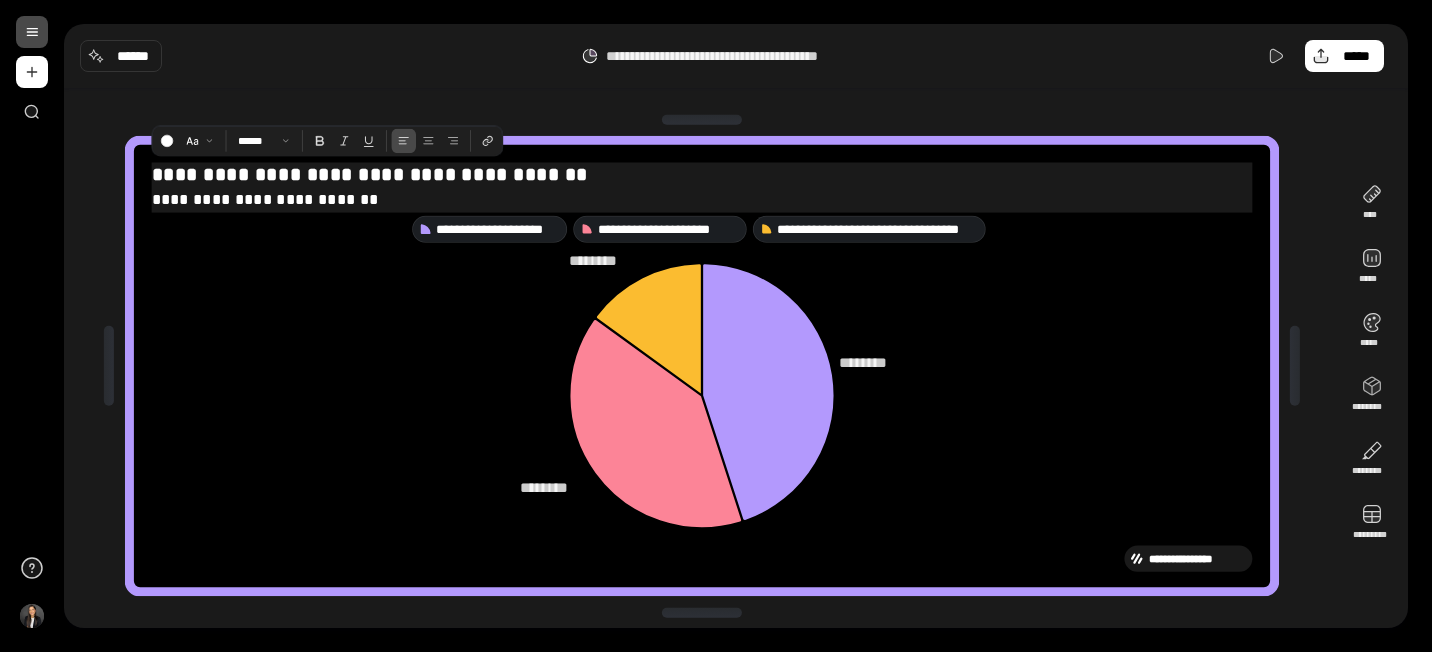 click on "**********" at bounding box center [702, 199] 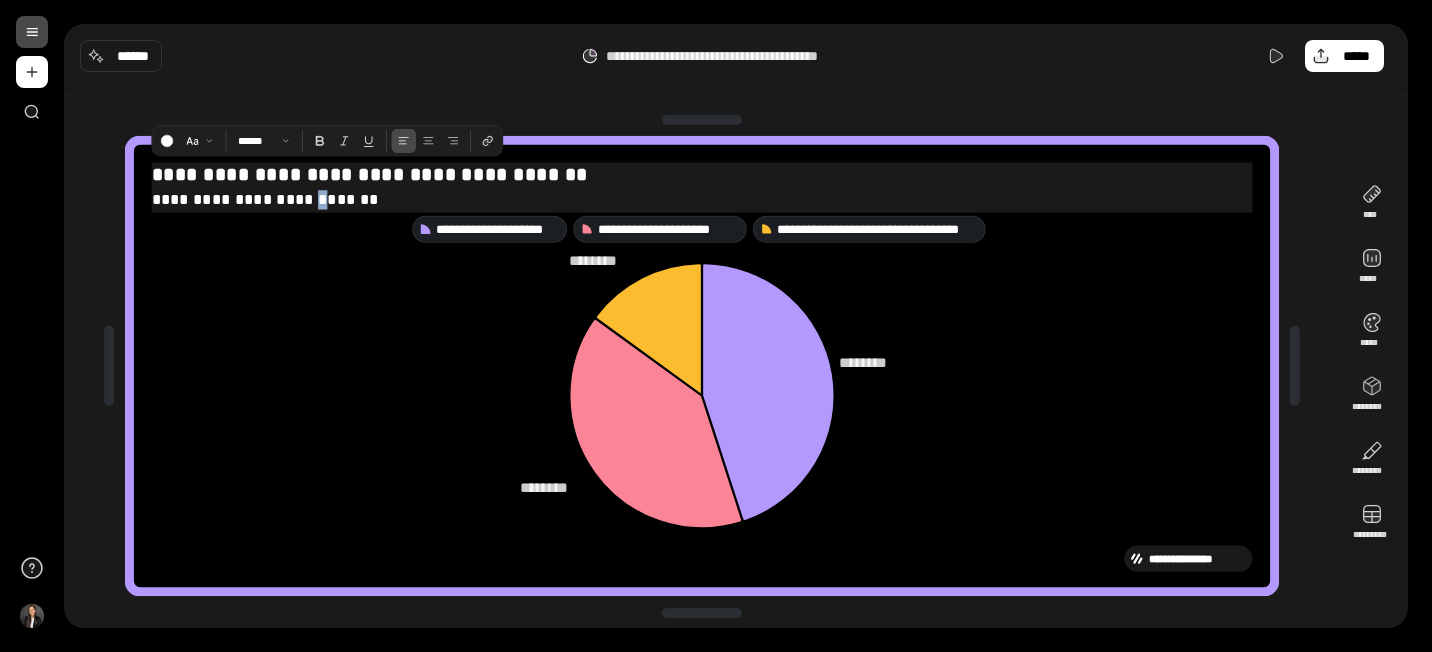 click on "**********" at bounding box center [702, 199] 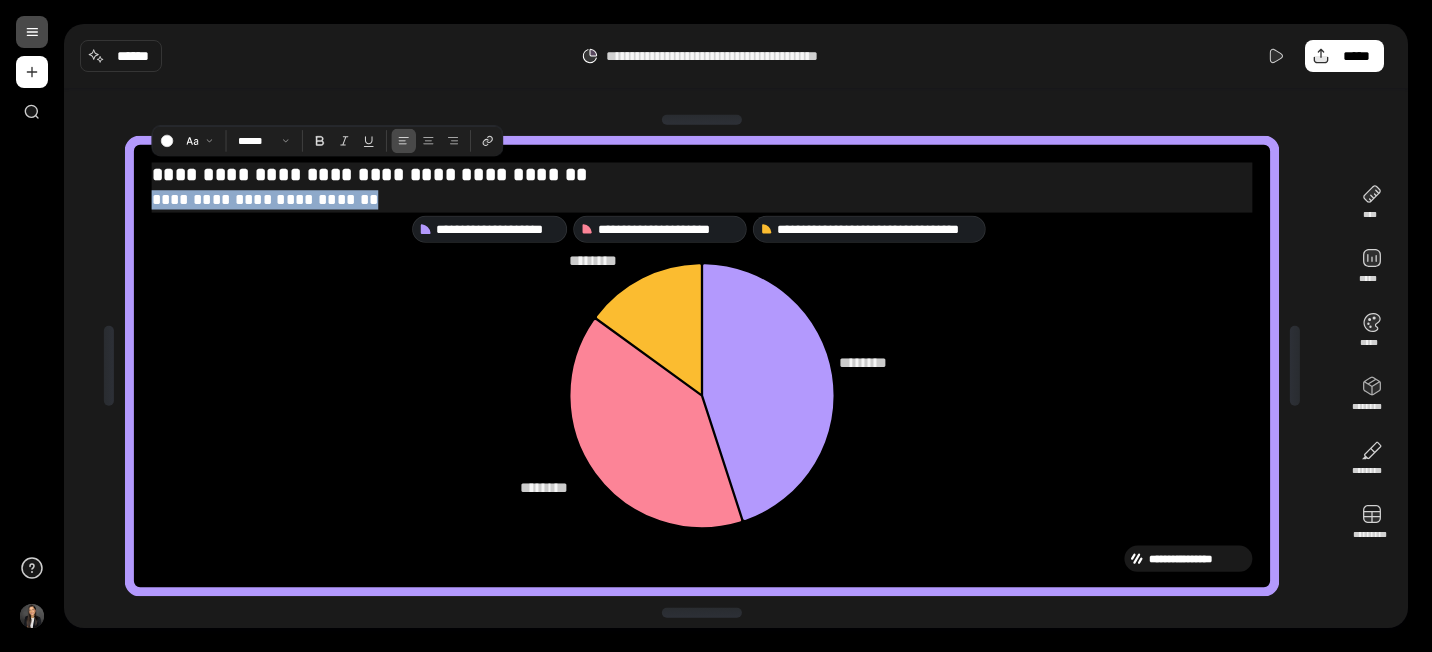 click on "**********" at bounding box center [702, 199] 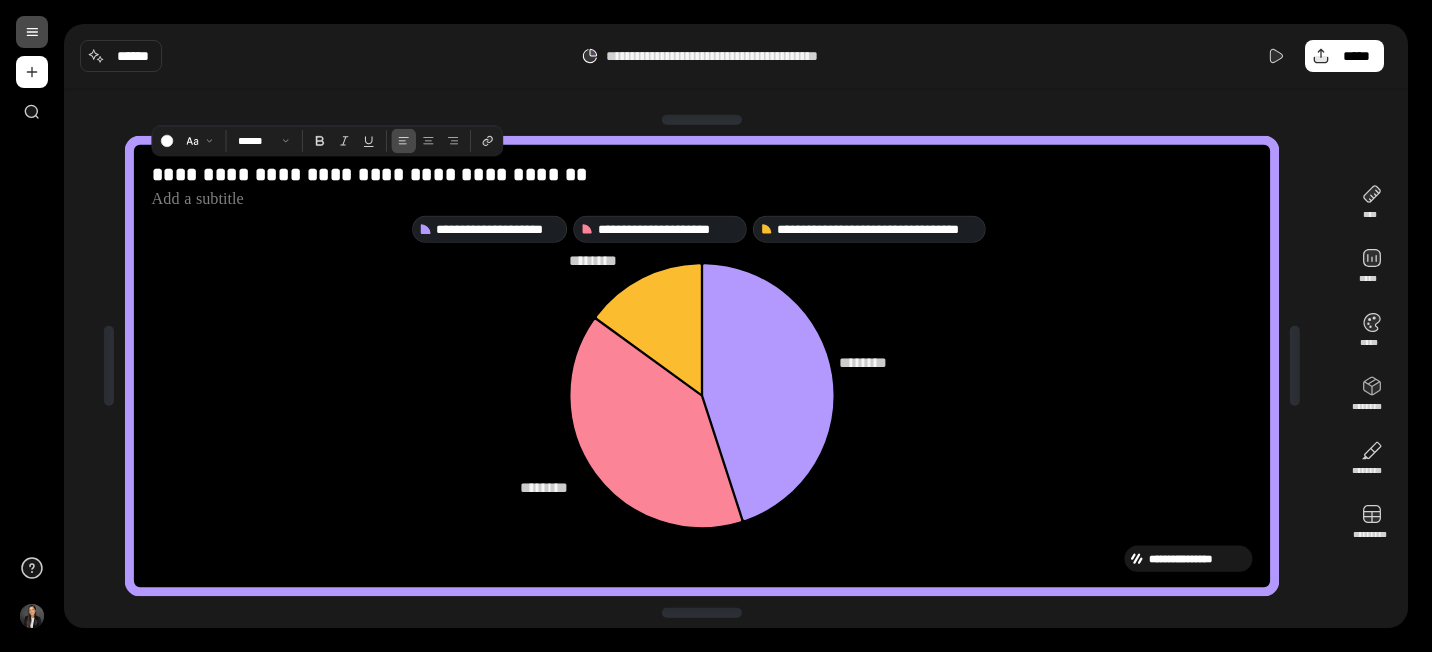 click on "**********" at bounding box center [702, 366] 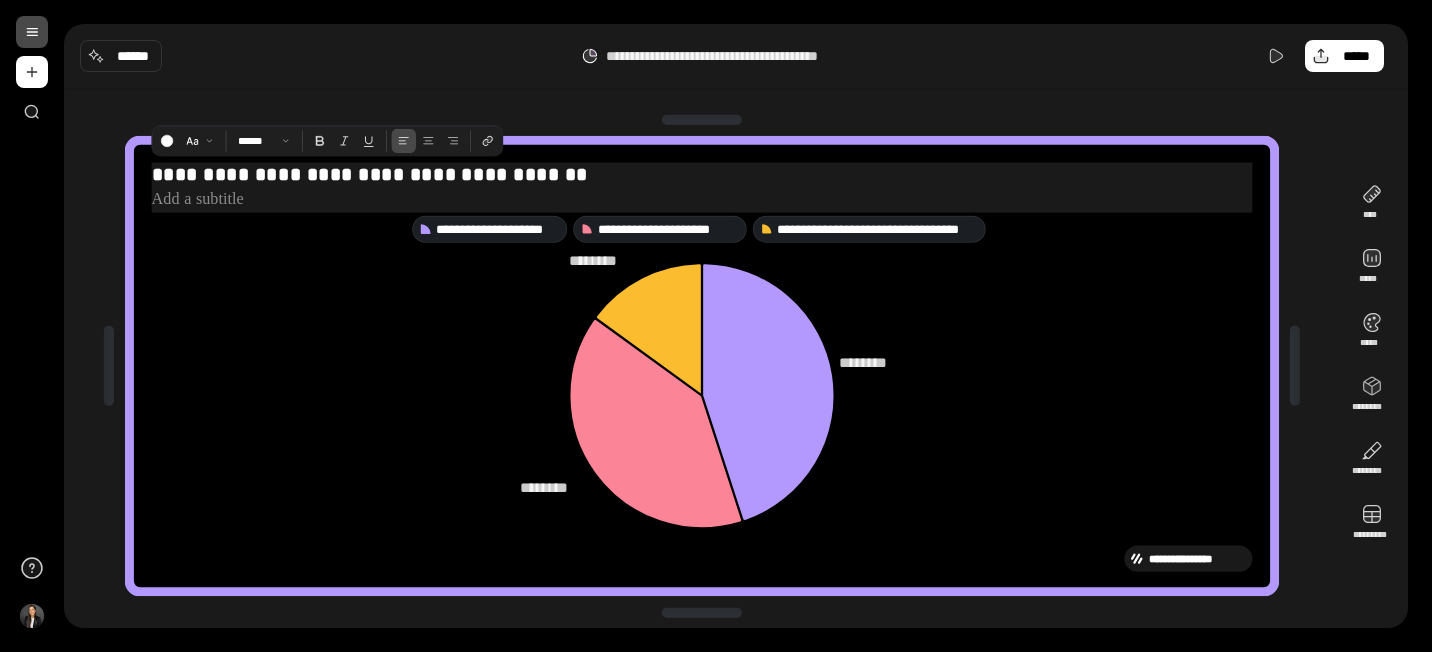 click at bounding box center (702, 199) 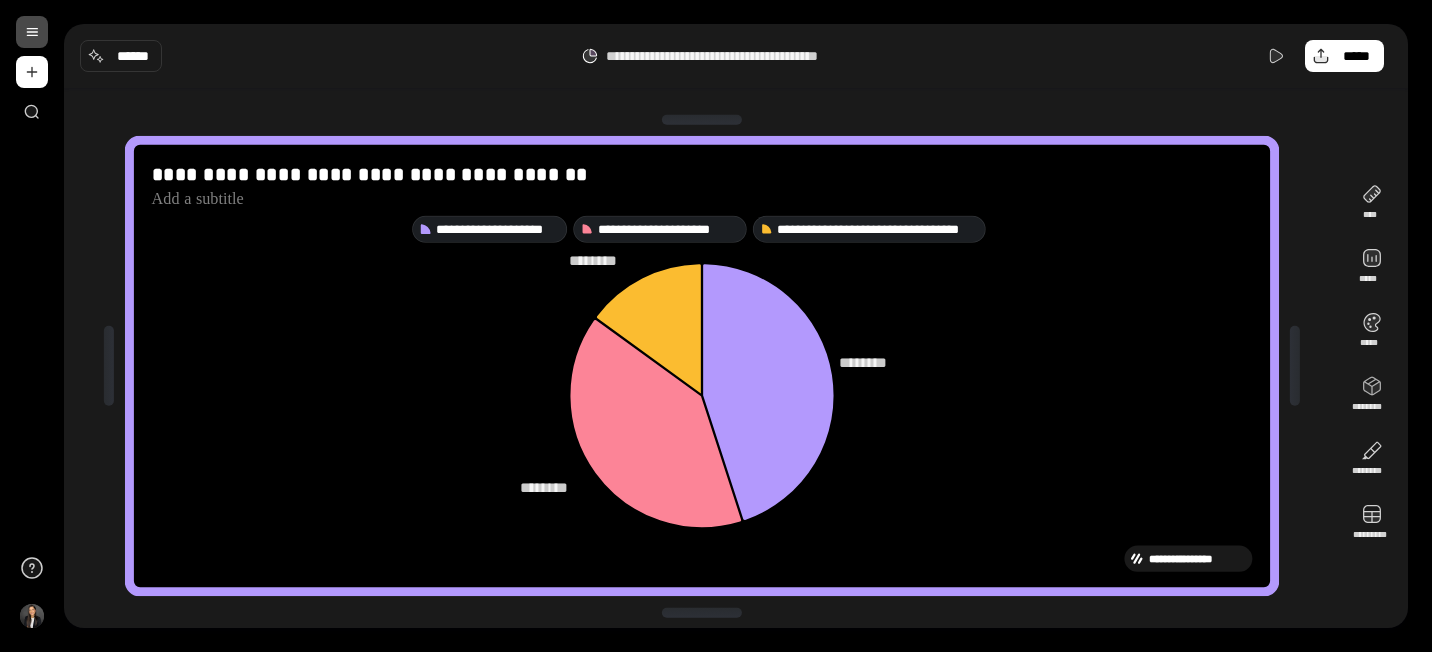 click on "**********" at bounding box center [702, 366] 